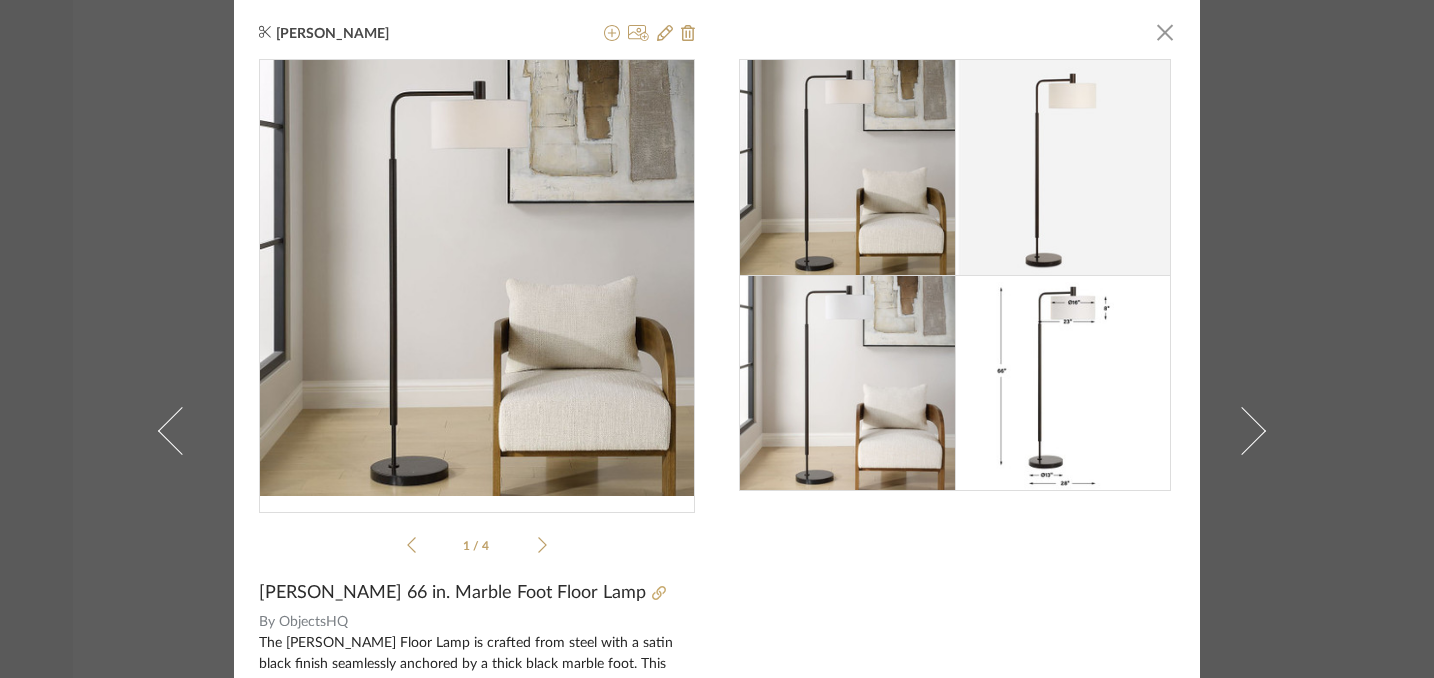 scroll, scrollTop: 0, scrollLeft: 0, axis: both 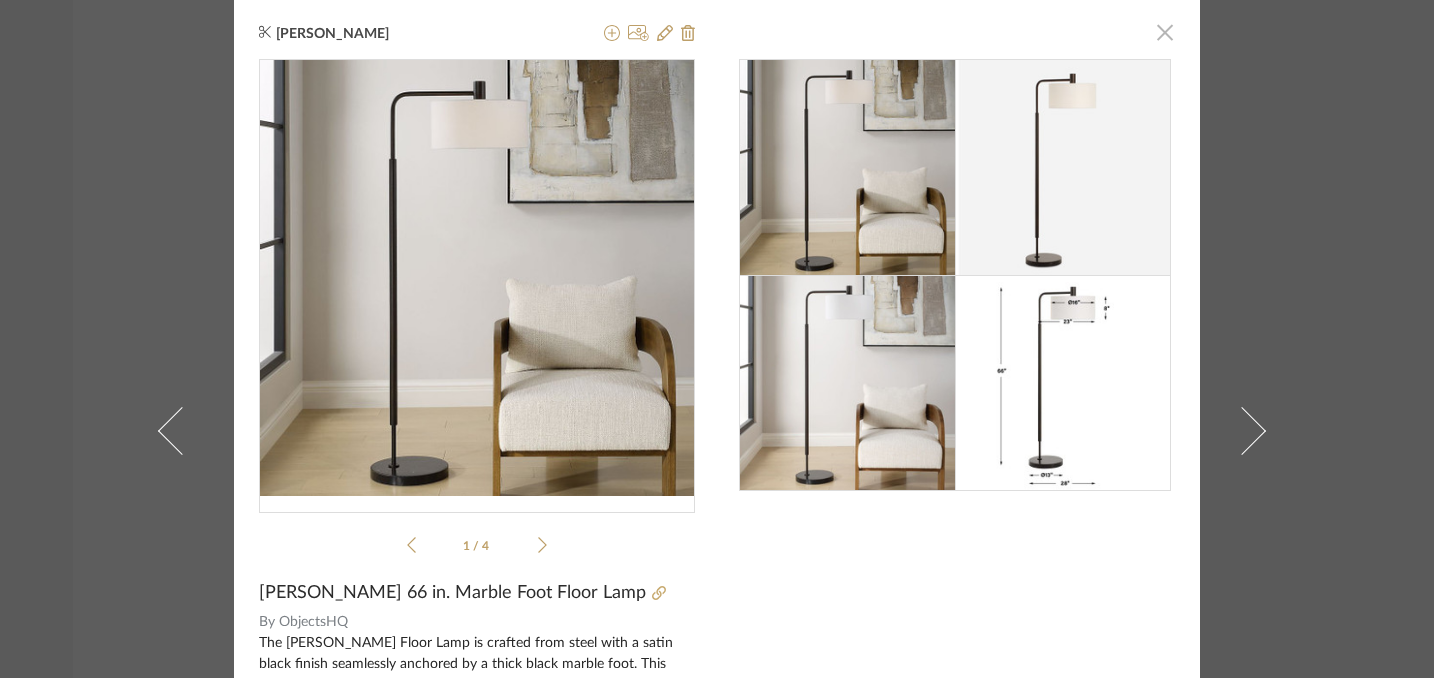 click 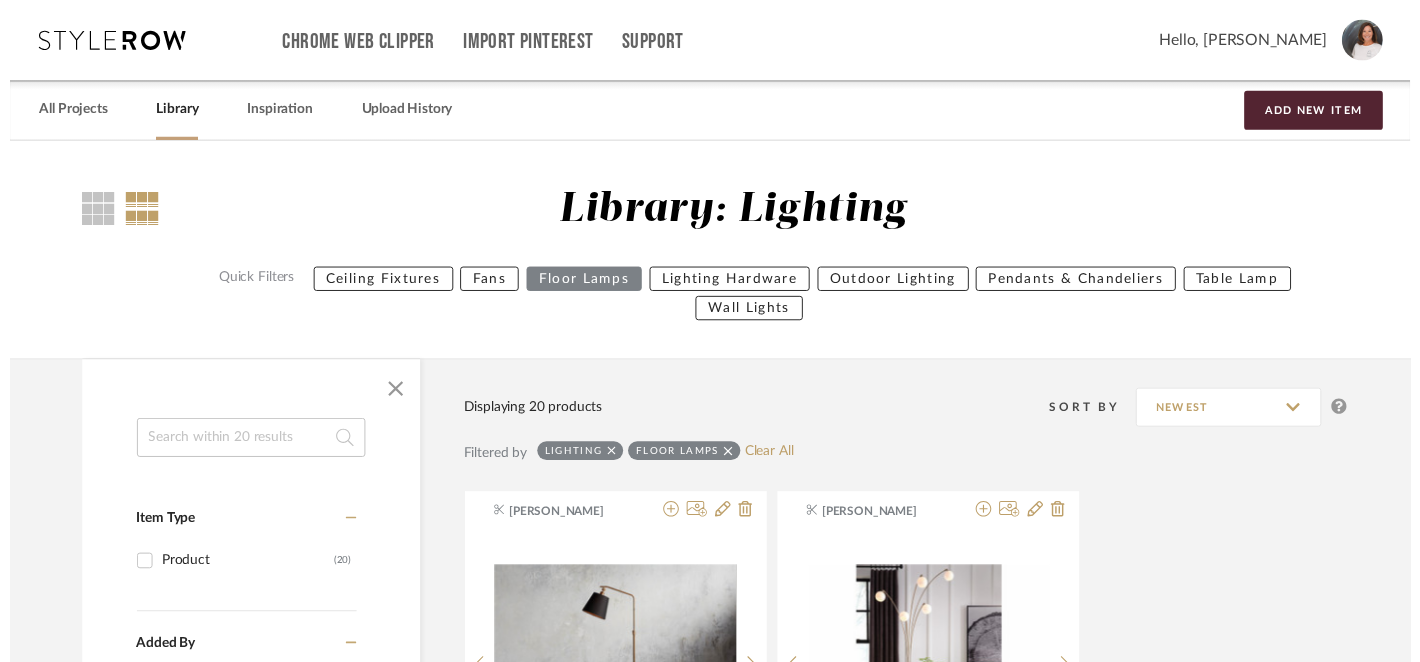 scroll, scrollTop: 3030, scrollLeft: 1, axis: both 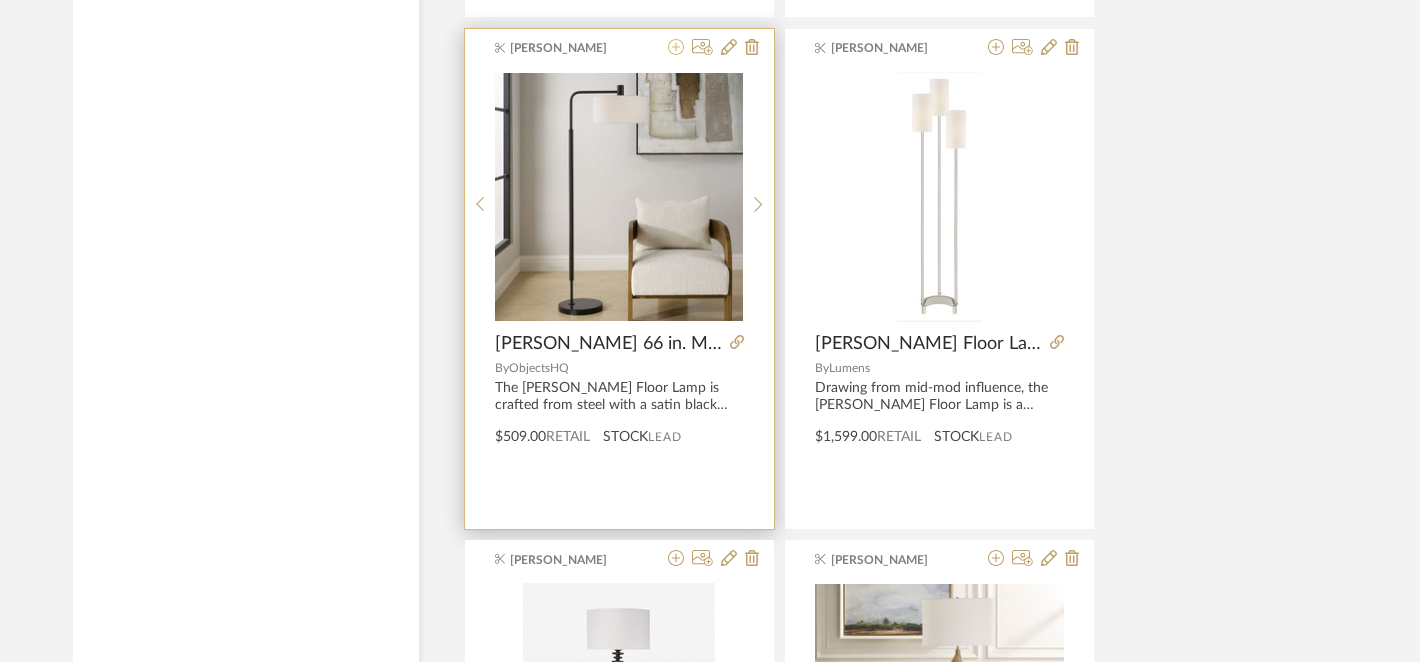 click 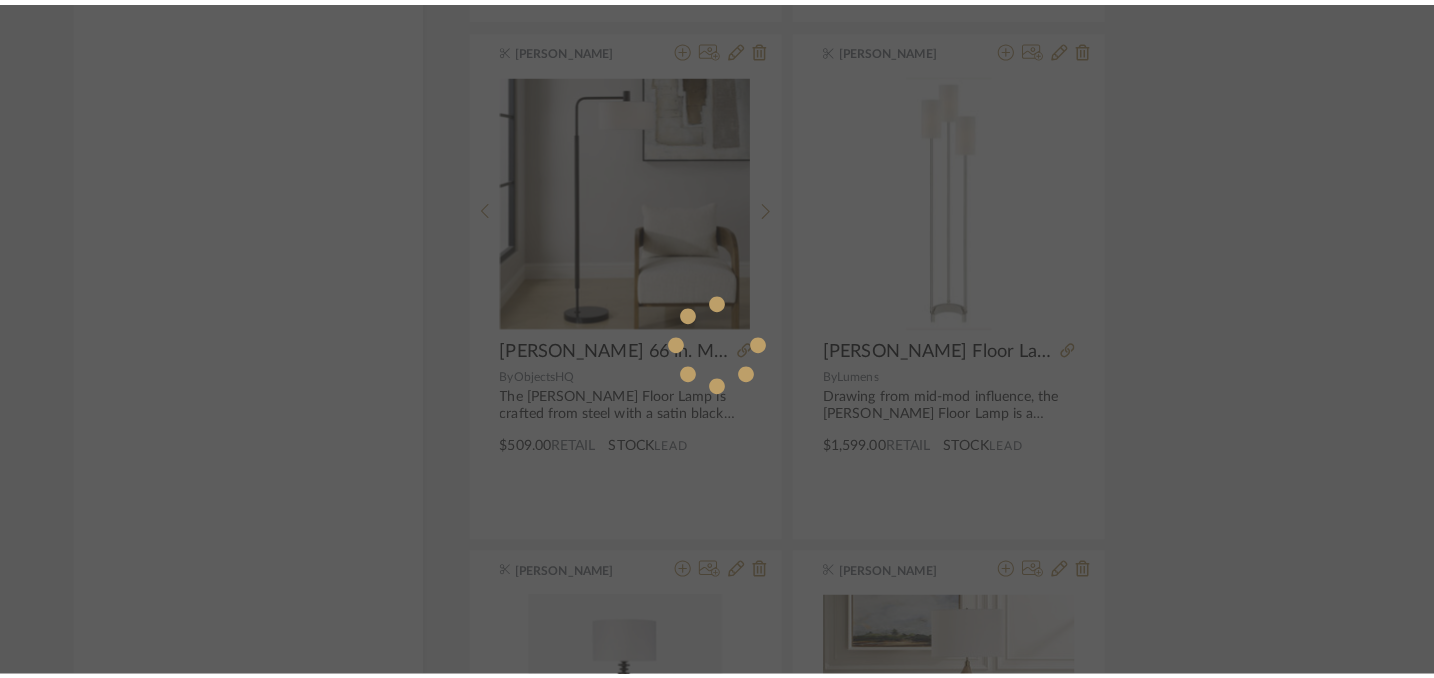 scroll, scrollTop: 0, scrollLeft: 0, axis: both 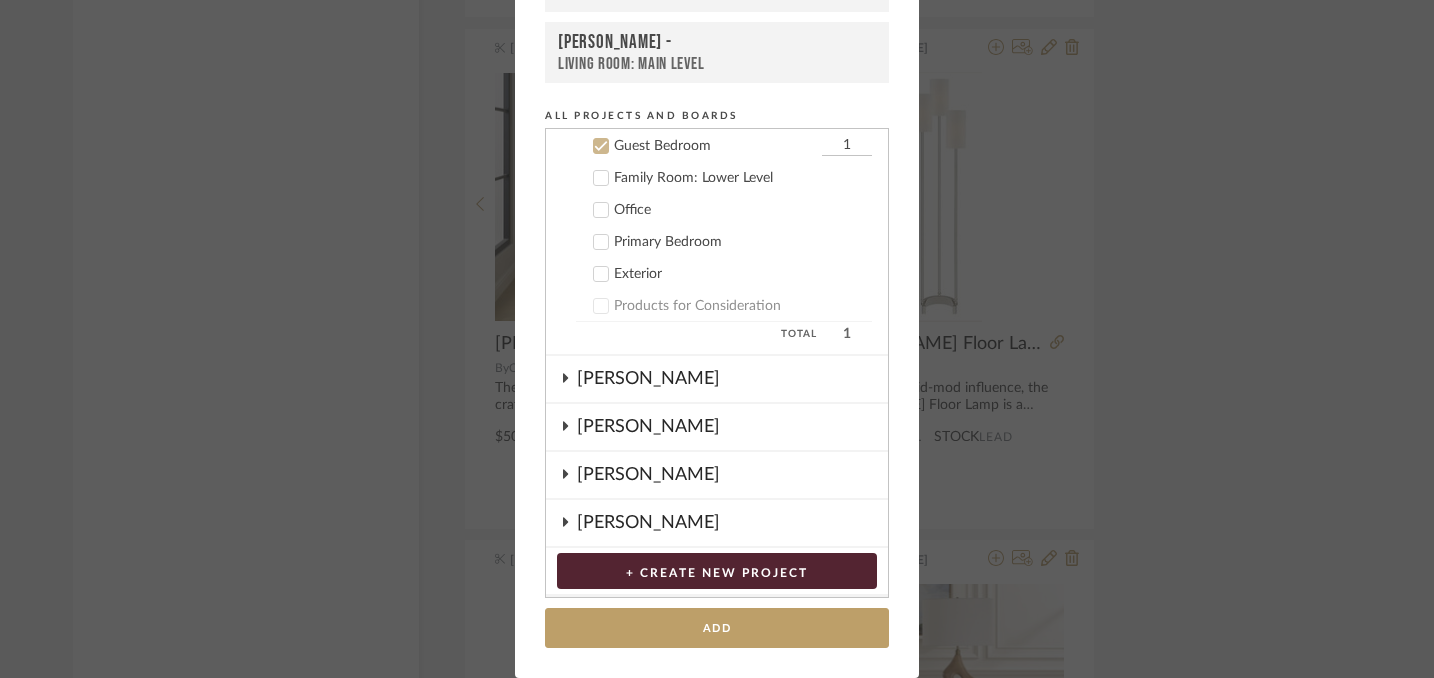 click 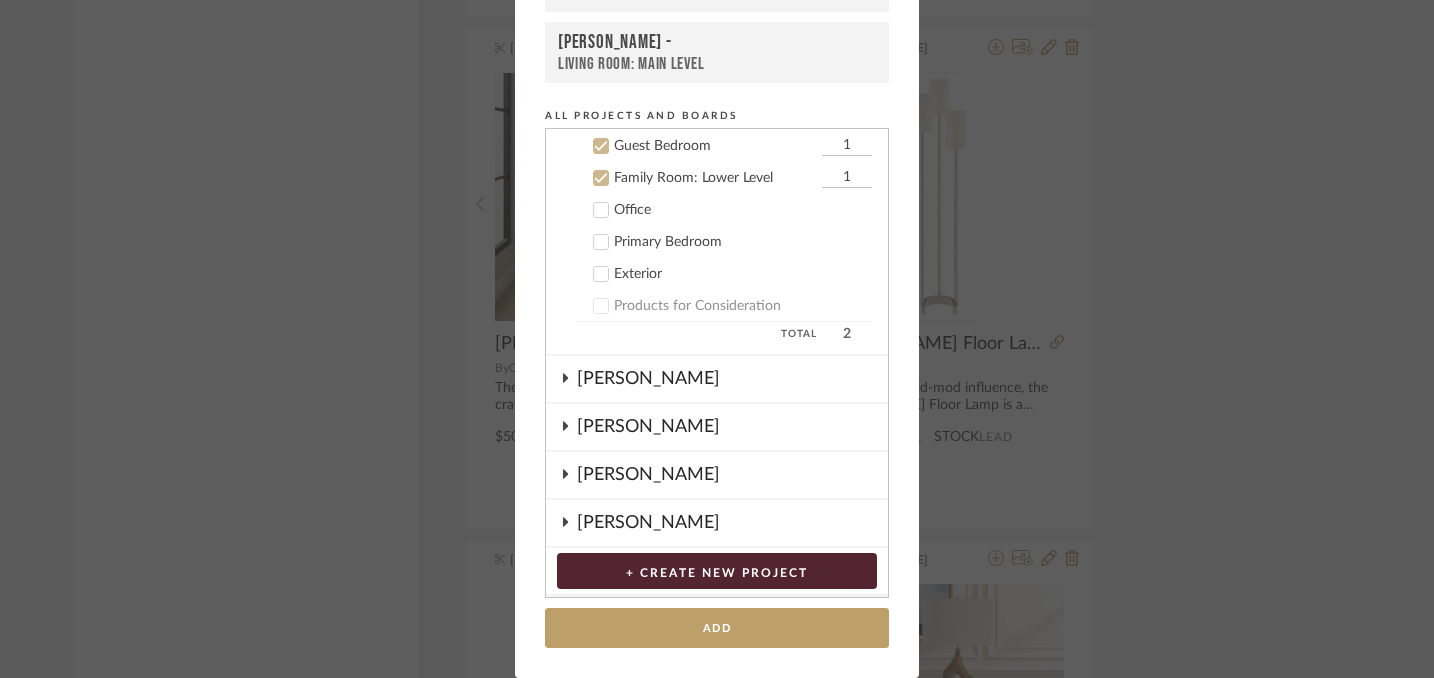 click 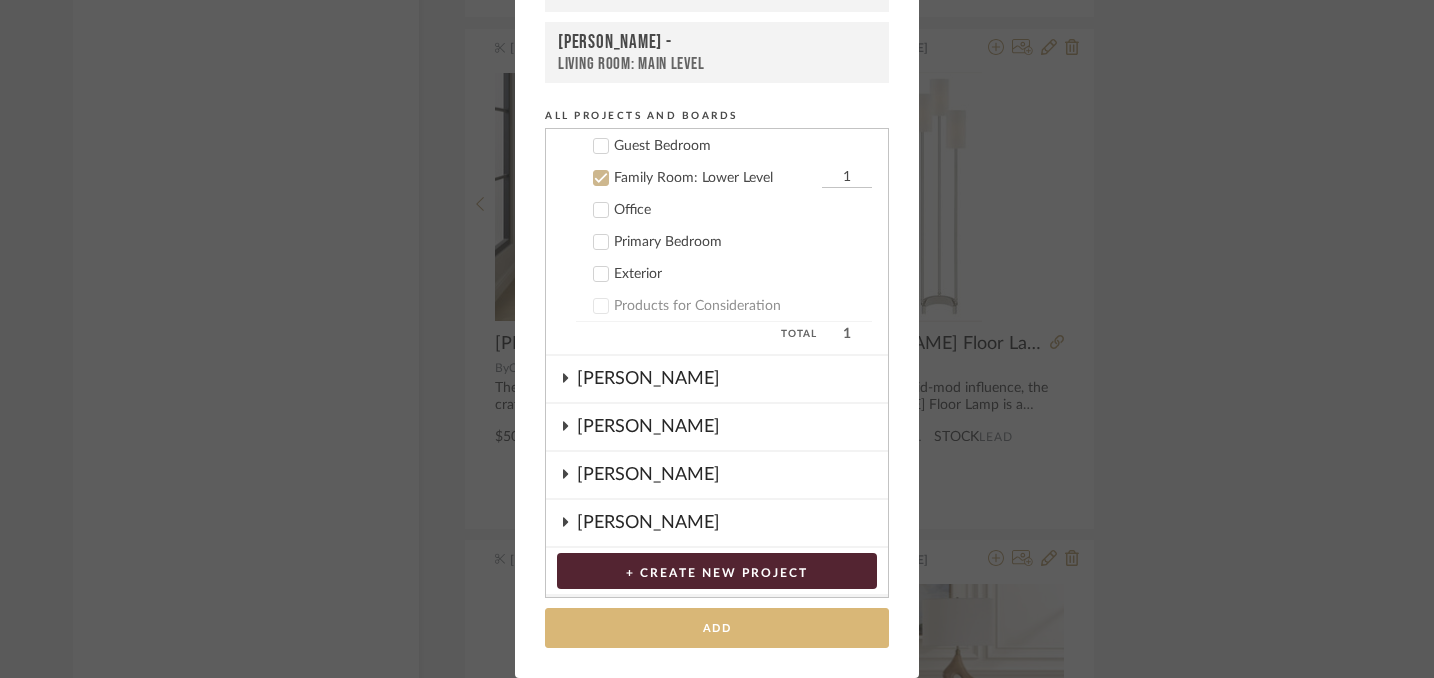 click on "Add" at bounding box center (717, 628) 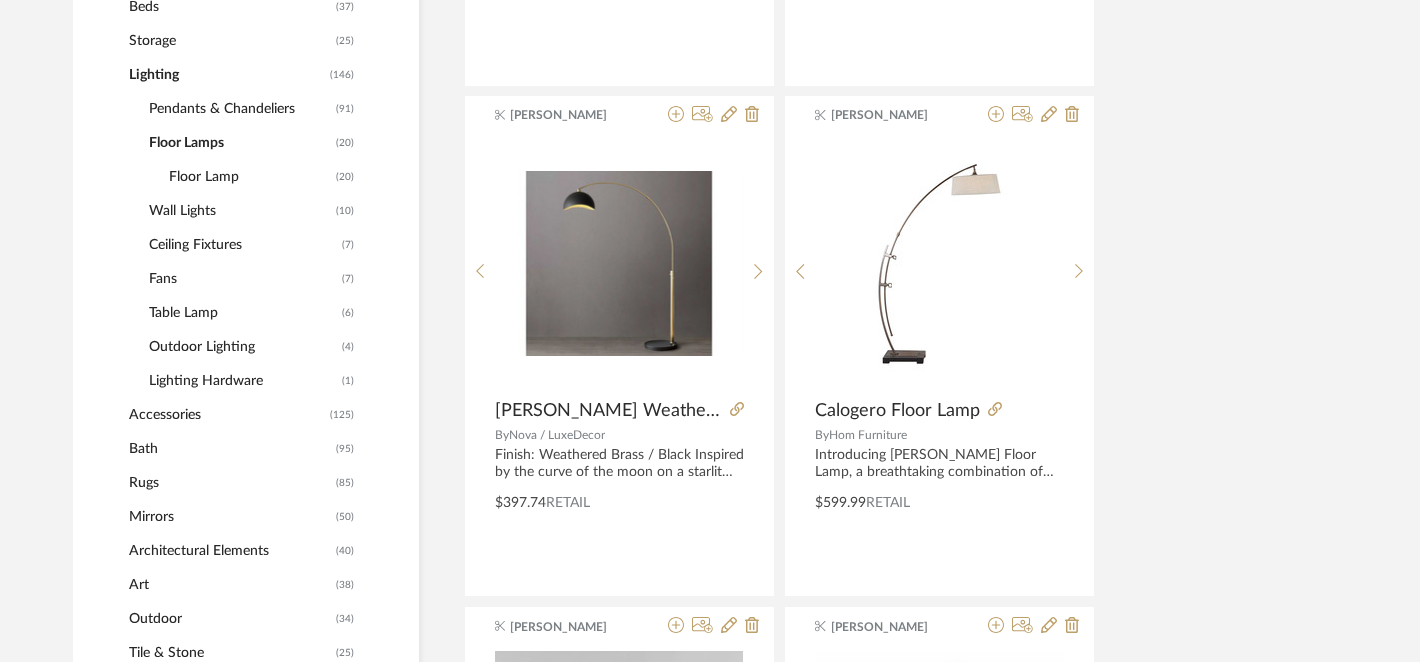scroll, scrollTop: 929, scrollLeft: 1, axis: both 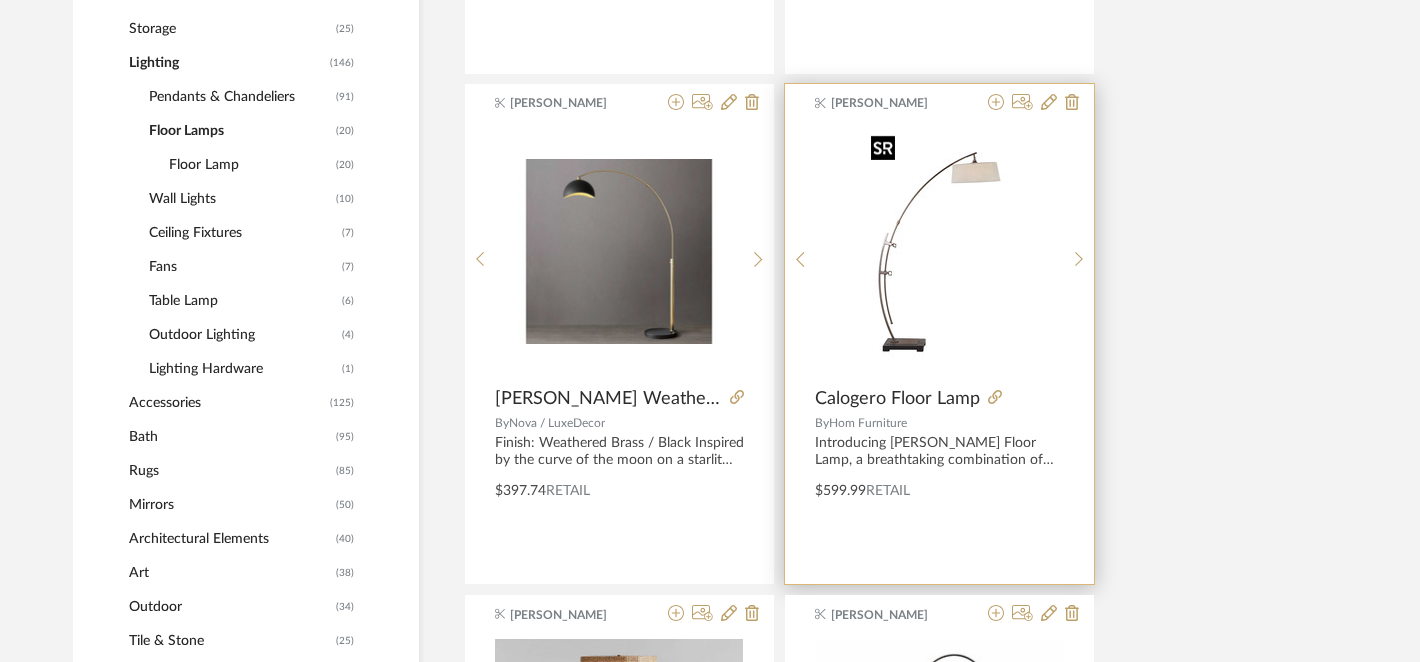 click at bounding box center (939, 252) 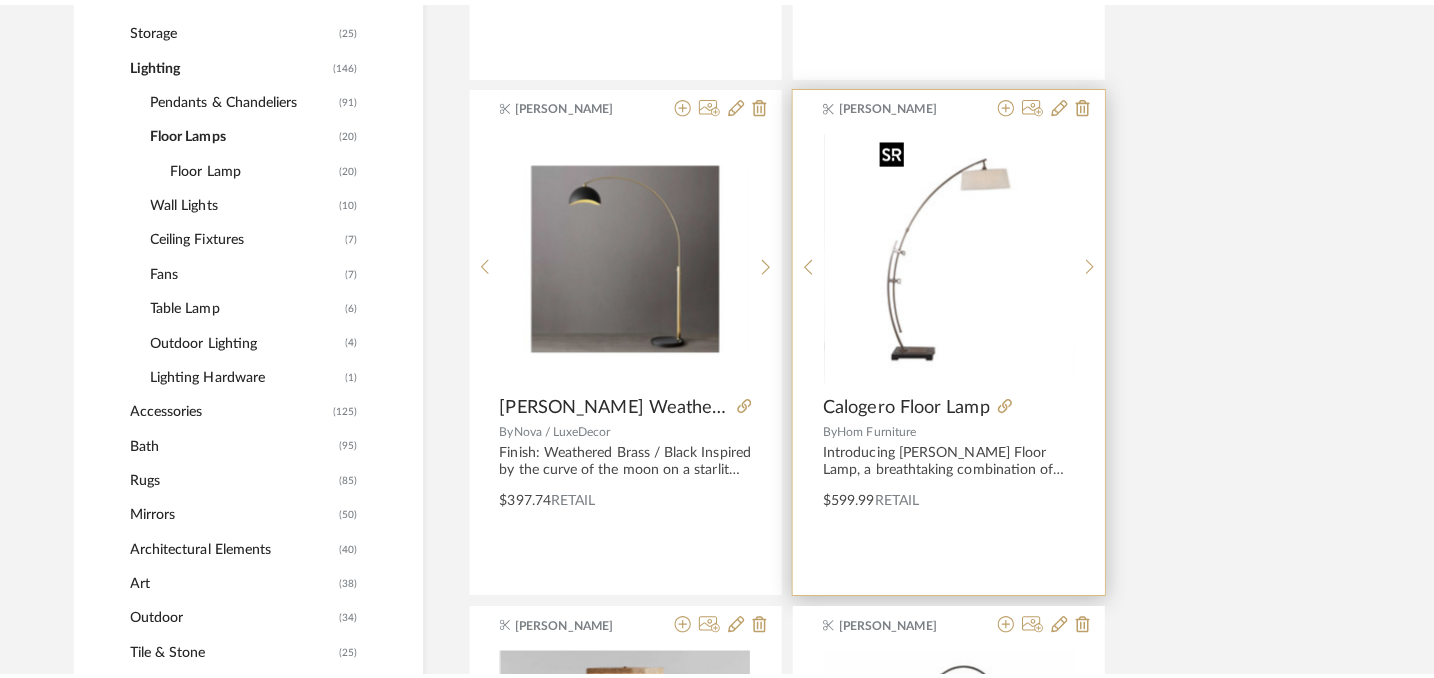 scroll, scrollTop: 0, scrollLeft: 0, axis: both 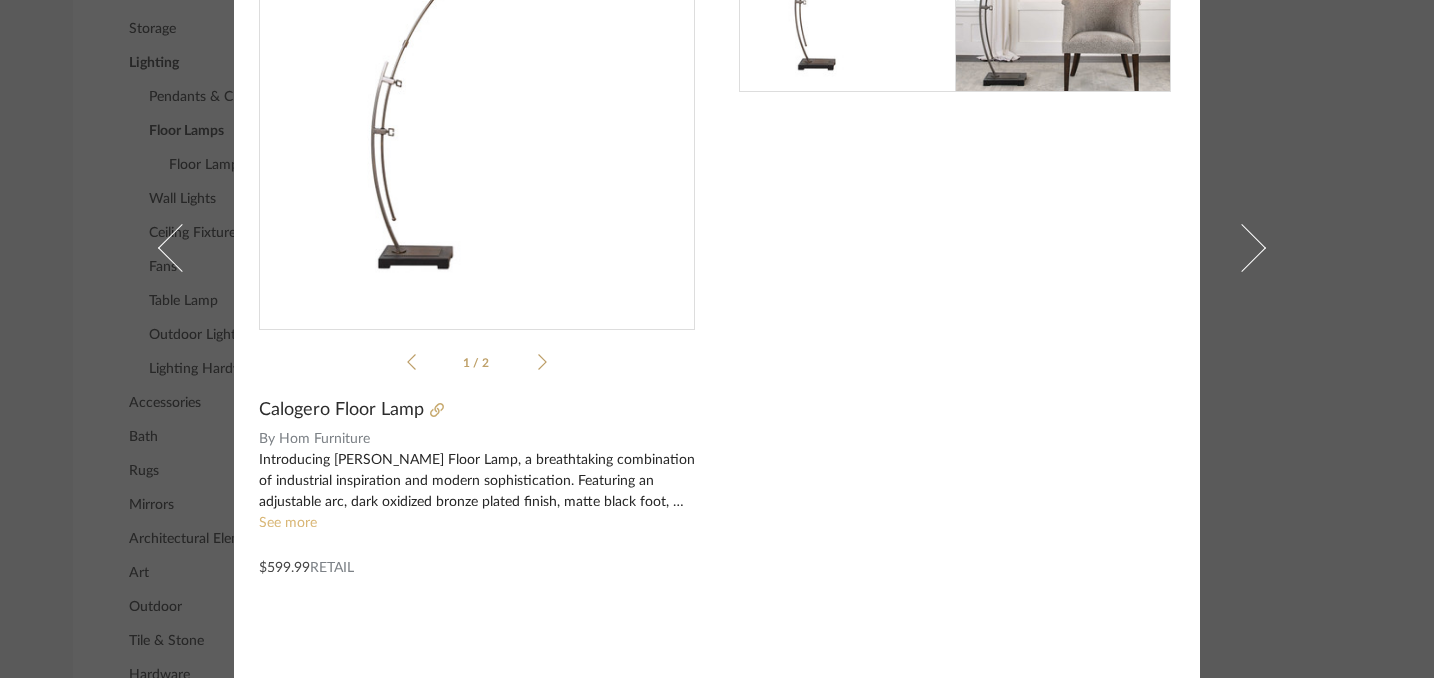 click on "See more" 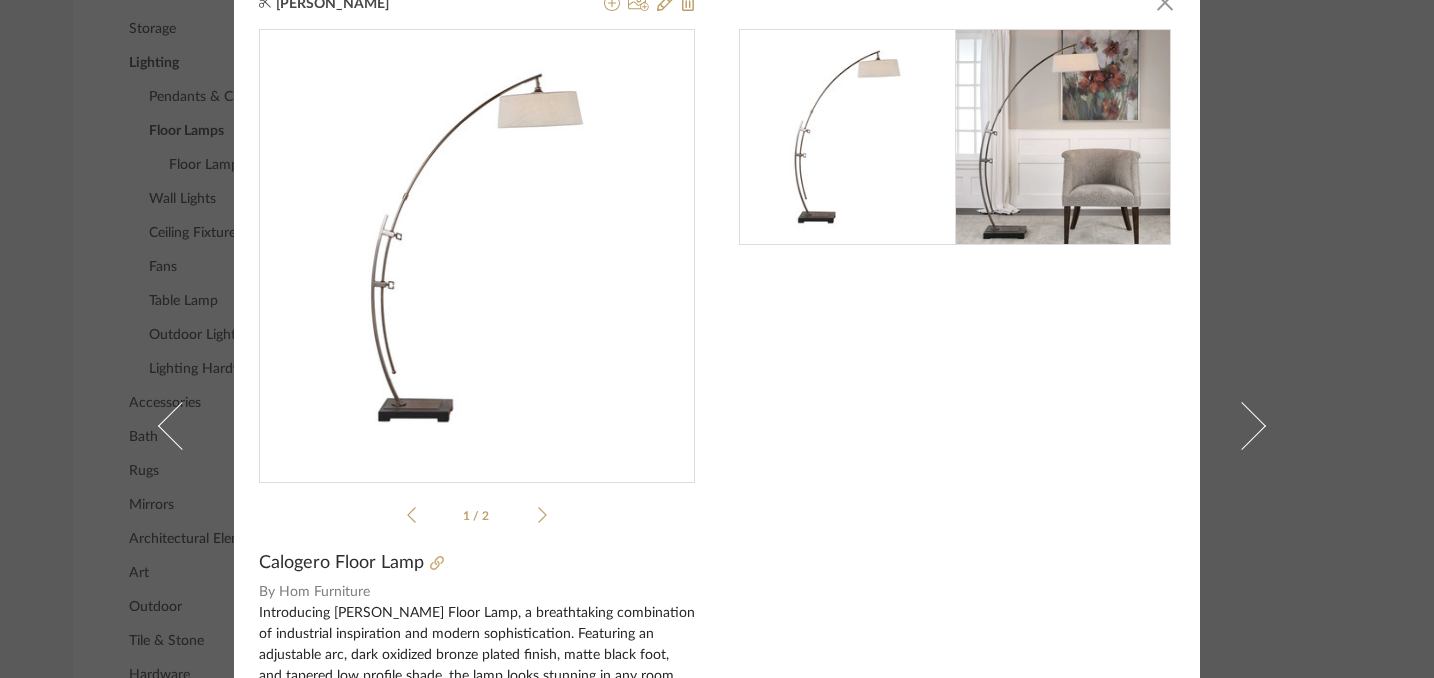scroll, scrollTop: 0, scrollLeft: 0, axis: both 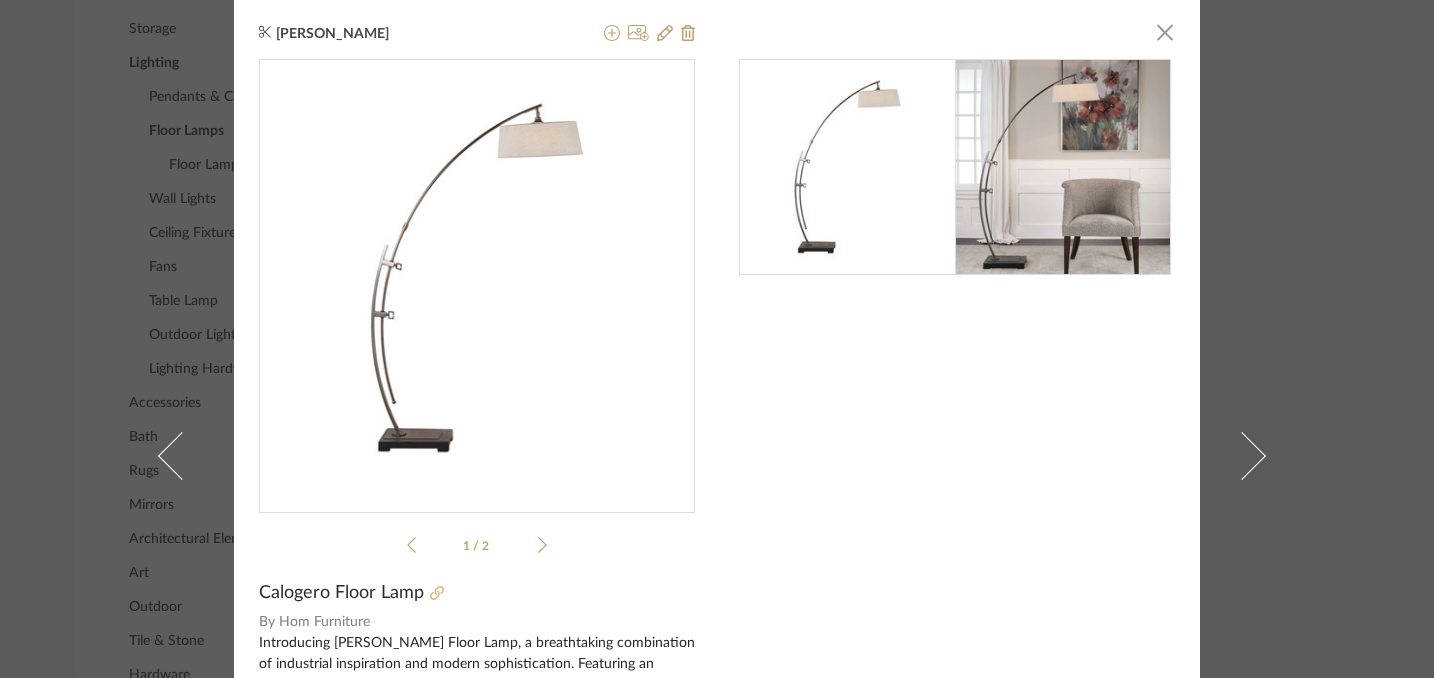 click 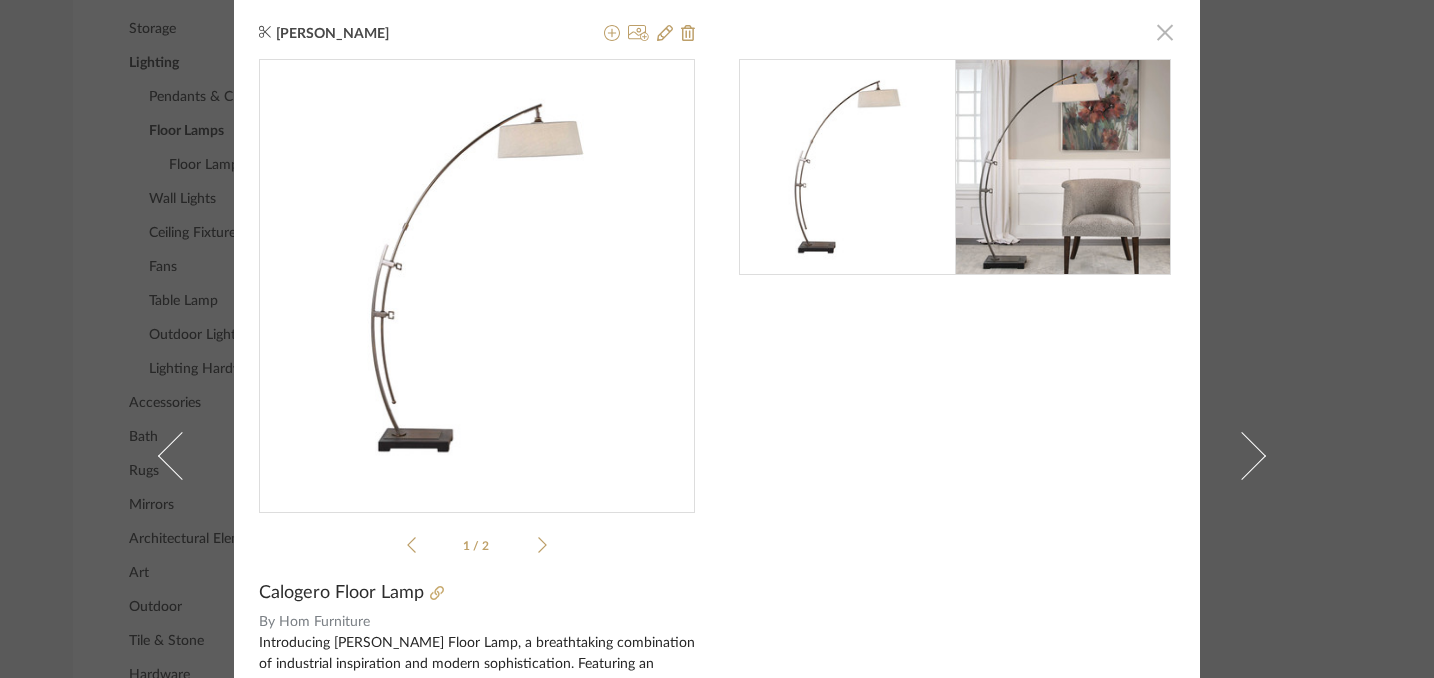 click 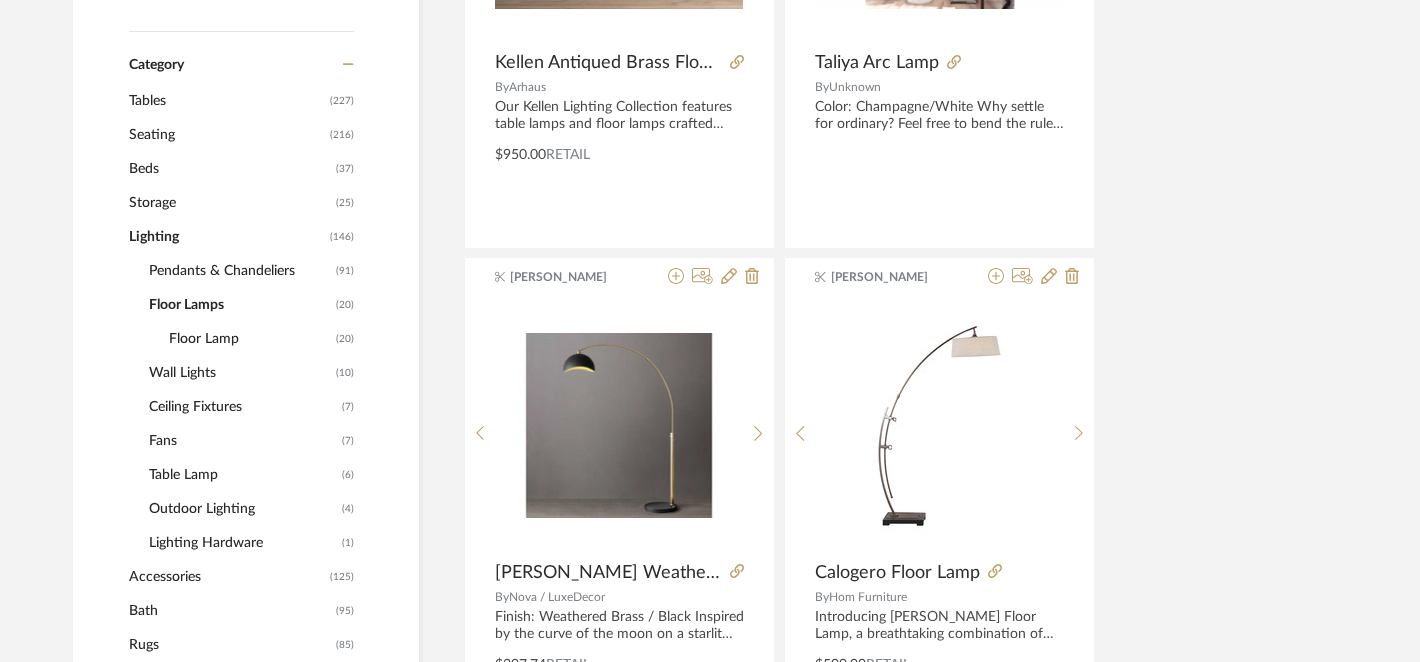 scroll, scrollTop: 0, scrollLeft: 1, axis: horizontal 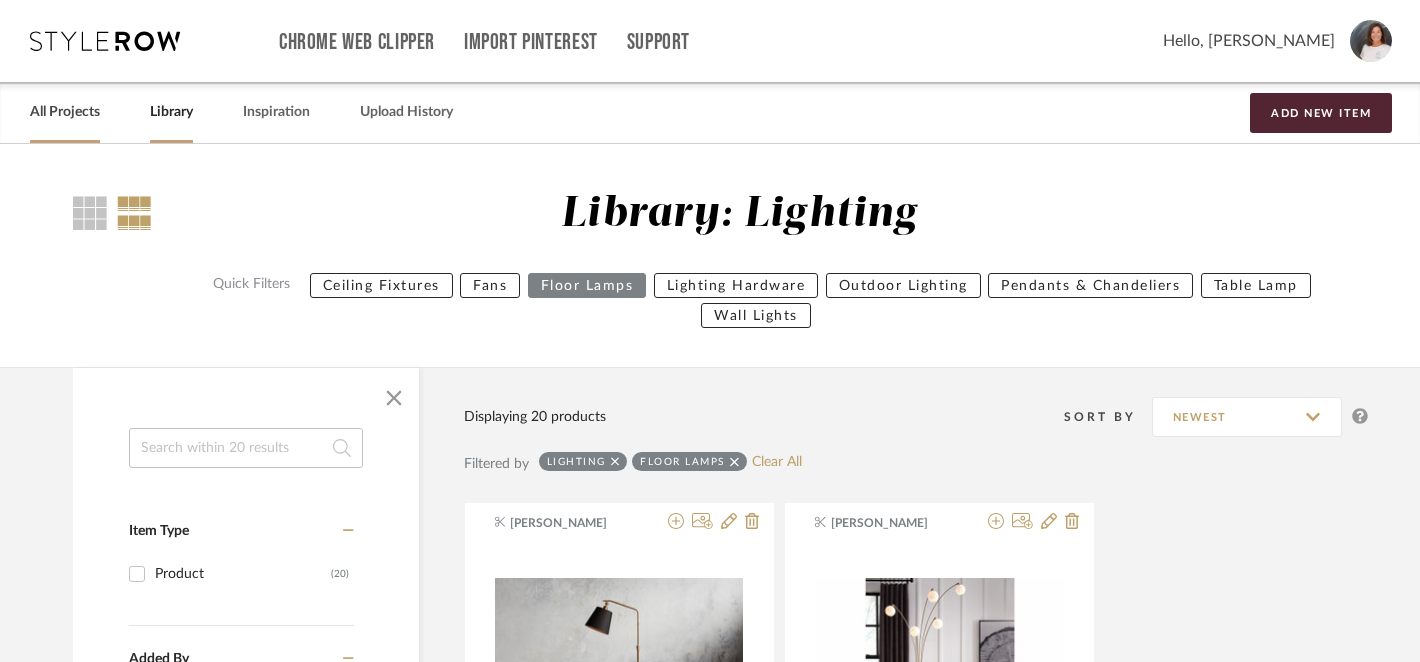 click on "All Projects" at bounding box center (65, 112) 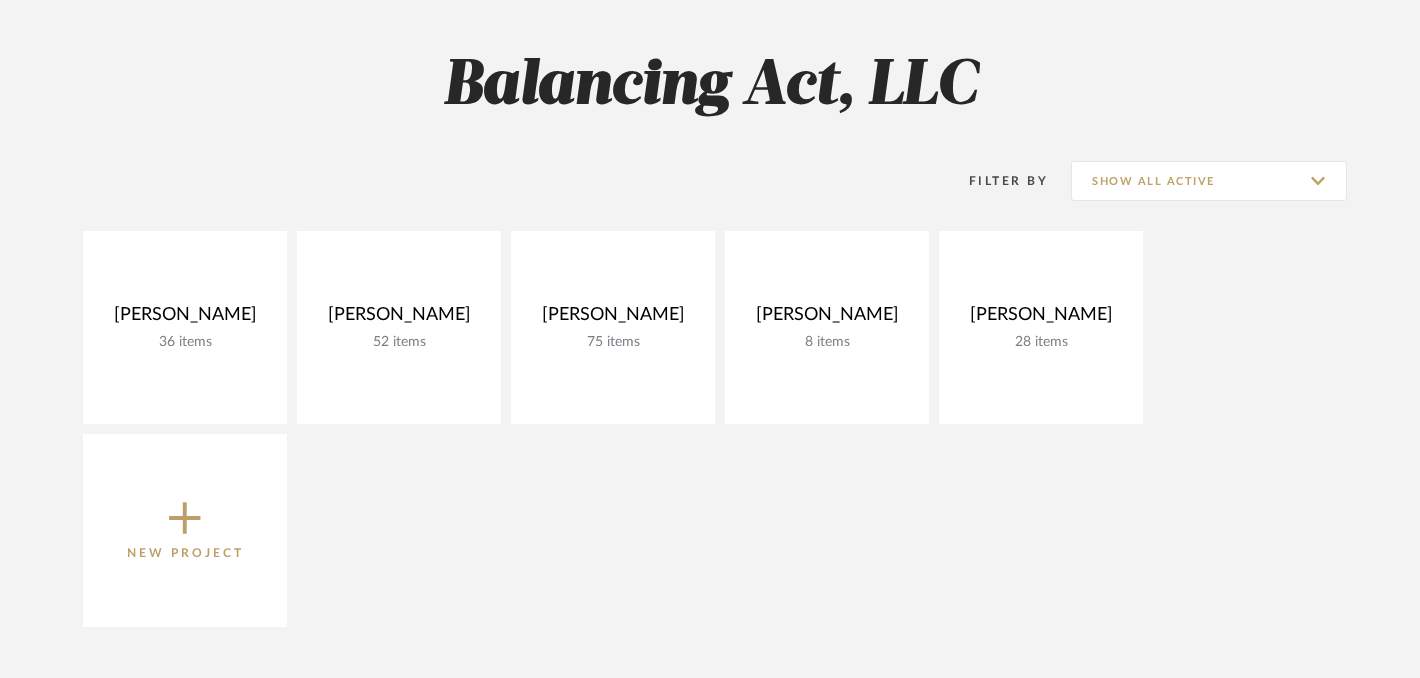 scroll, scrollTop: 274, scrollLeft: 0, axis: vertical 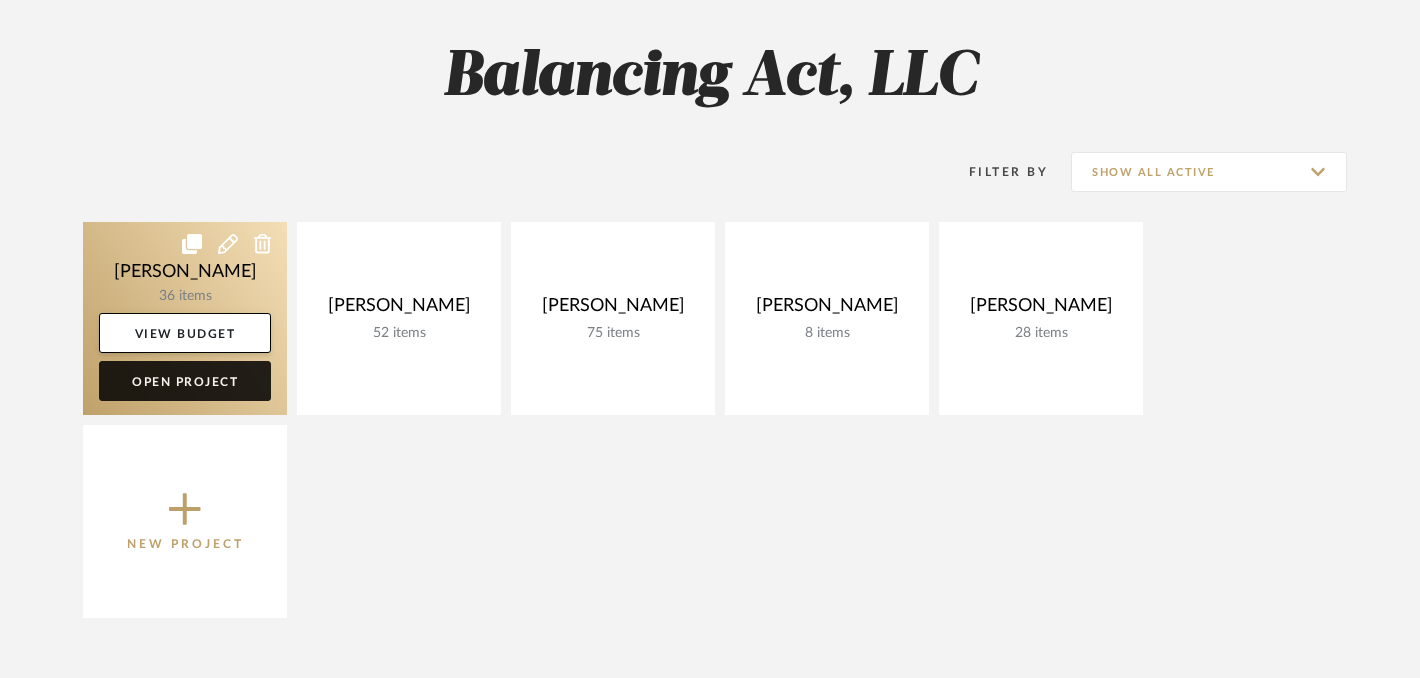 click on "Open Project" 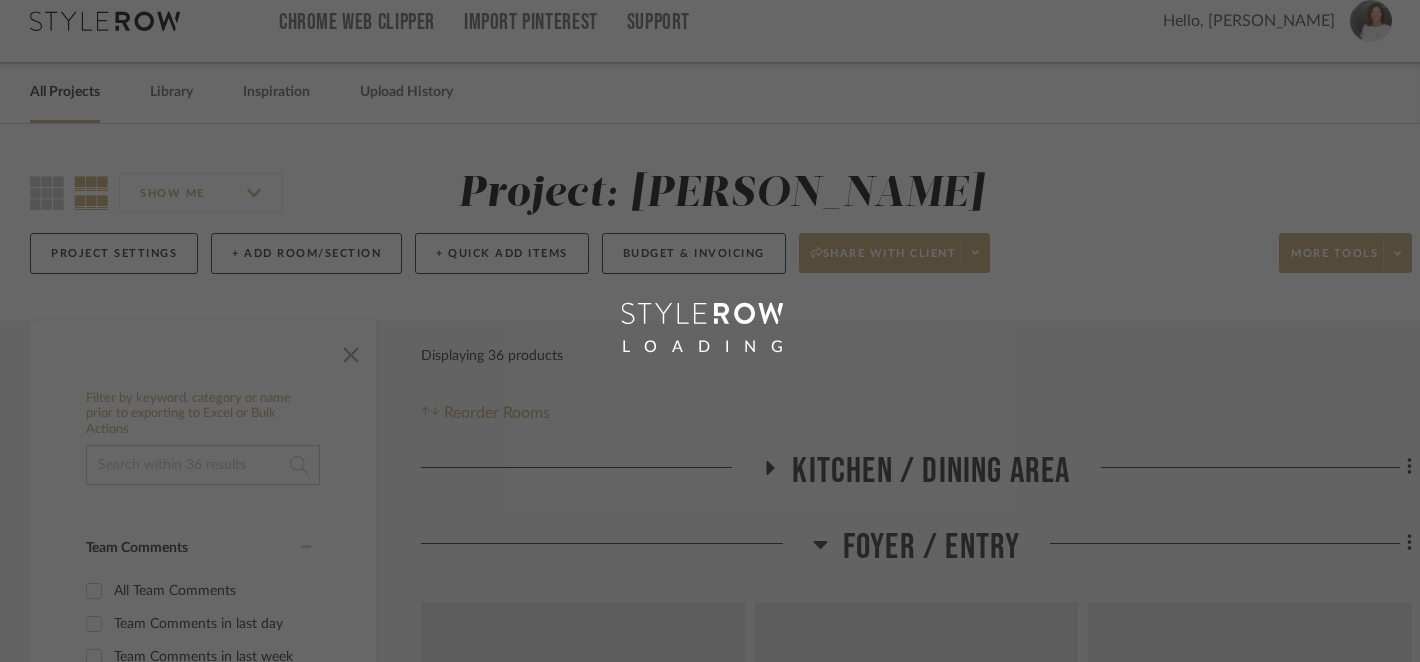 scroll, scrollTop: 0, scrollLeft: 0, axis: both 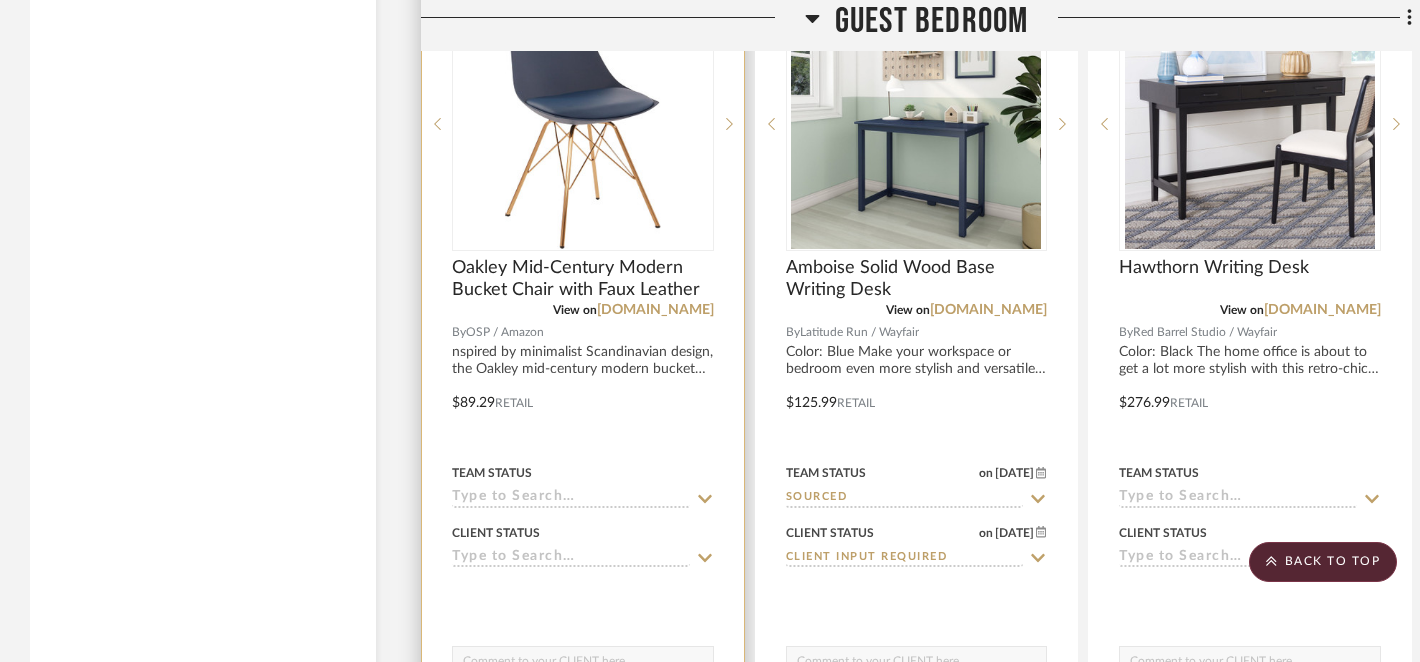 click 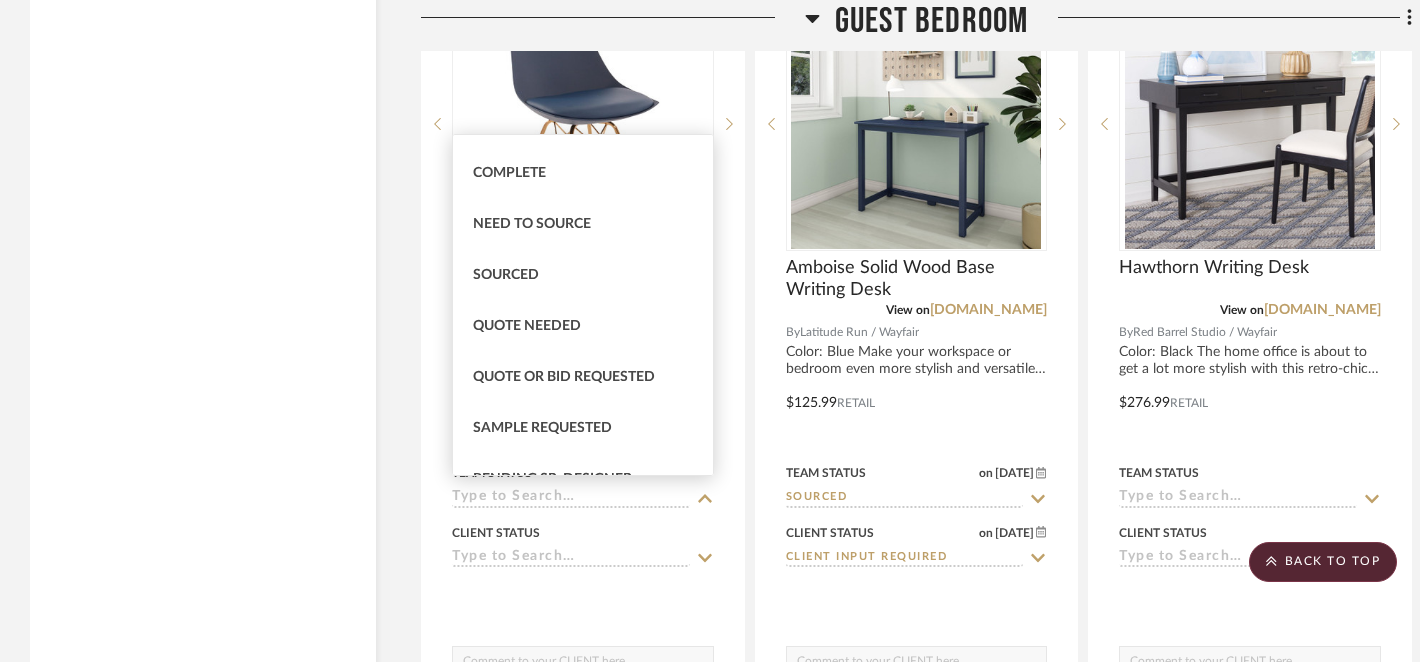 scroll, scrollTop: 521, scrollLeft: 0, axis: vertical 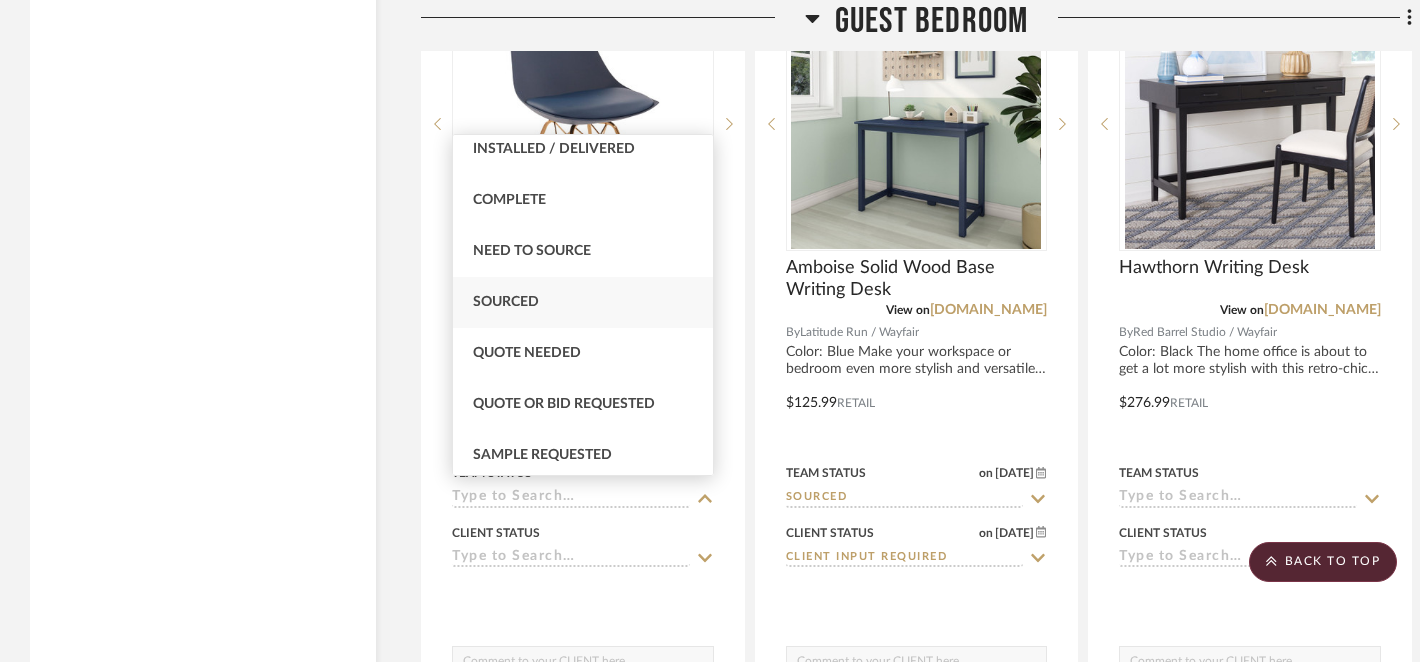 click on "Sourced" at bounding box center [583, 302] 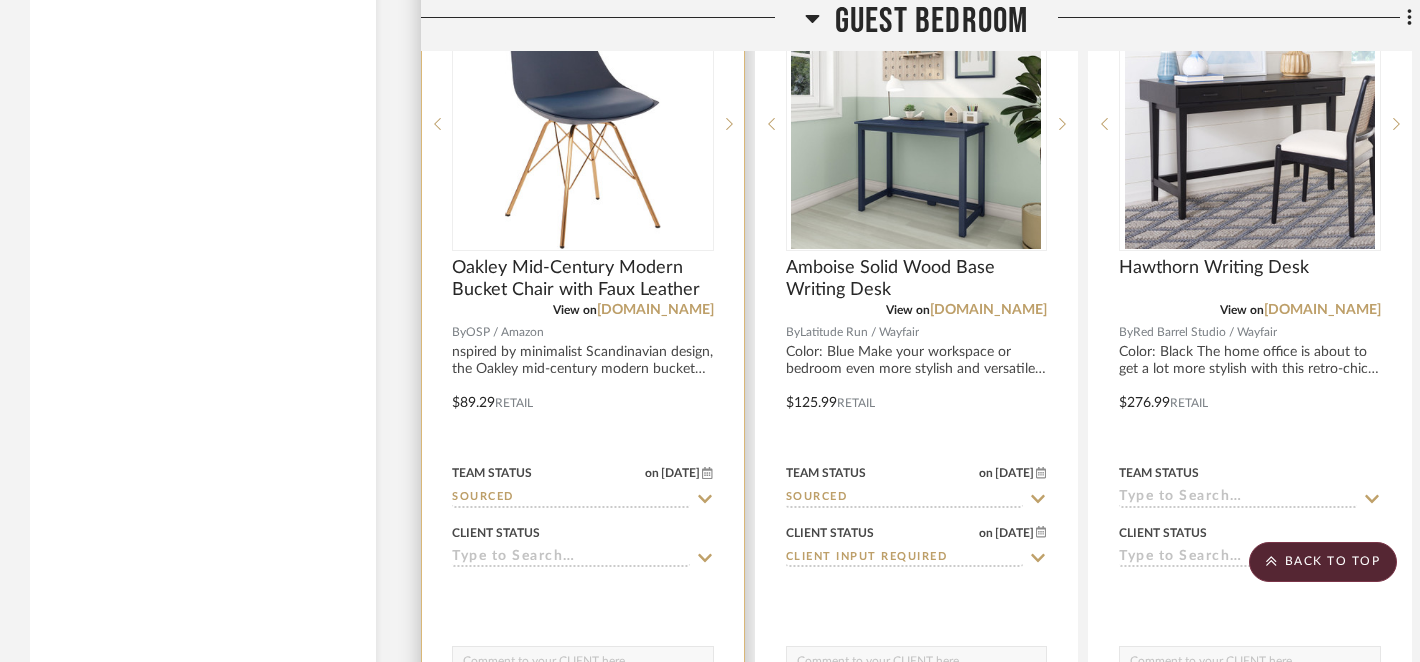 click 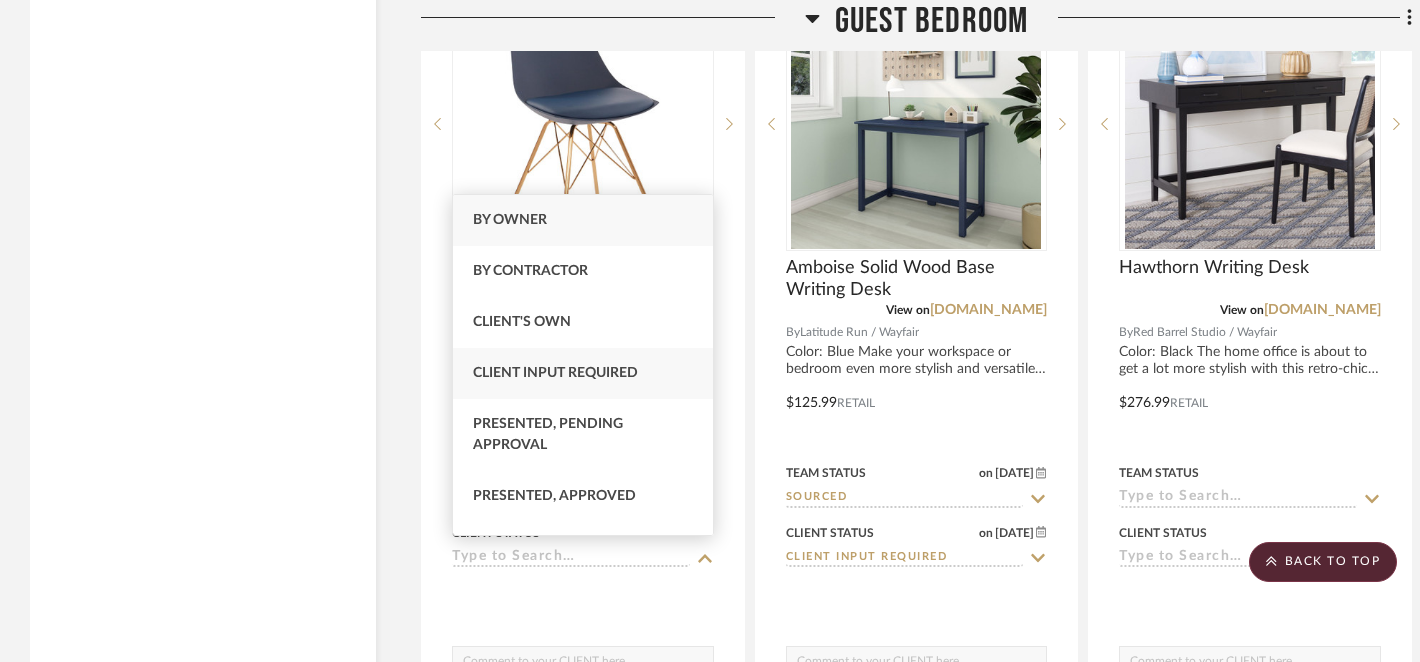 click on "Client Input Required" at bounding box center [555, 373] 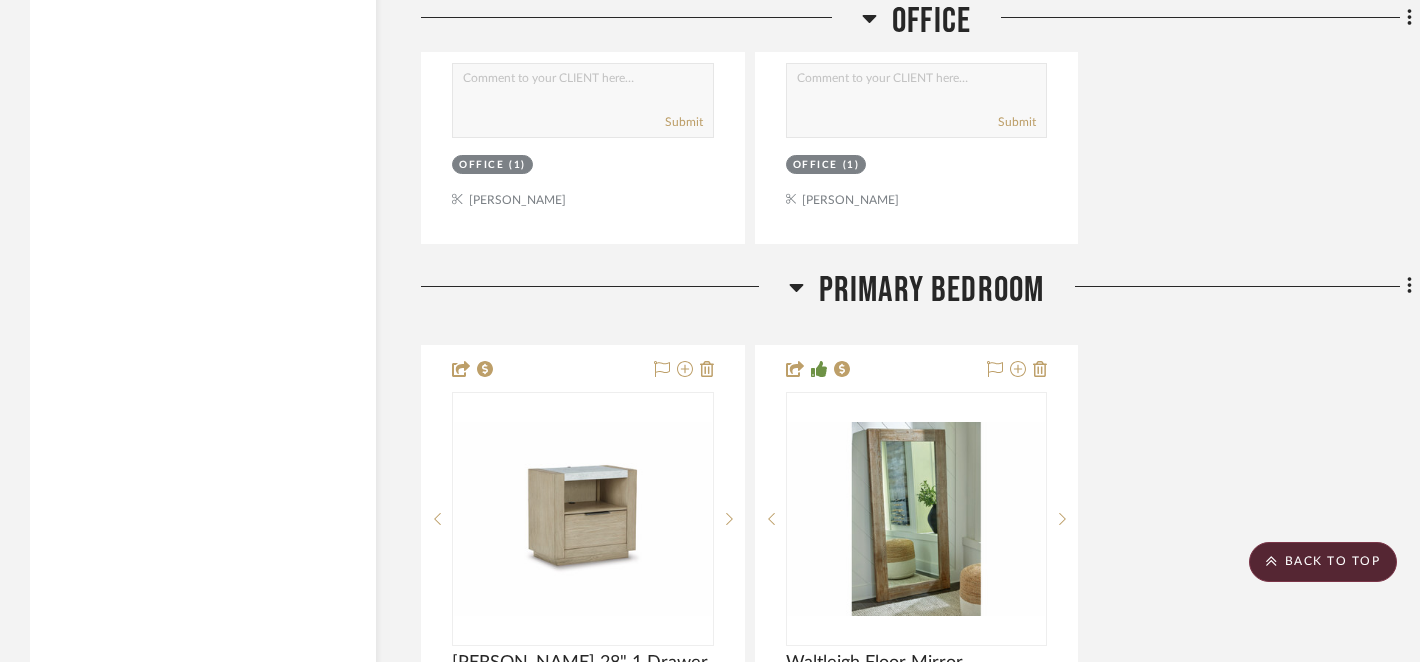 scroll, scrollTop: 10661, scrollLeft: 0, axis: vertical 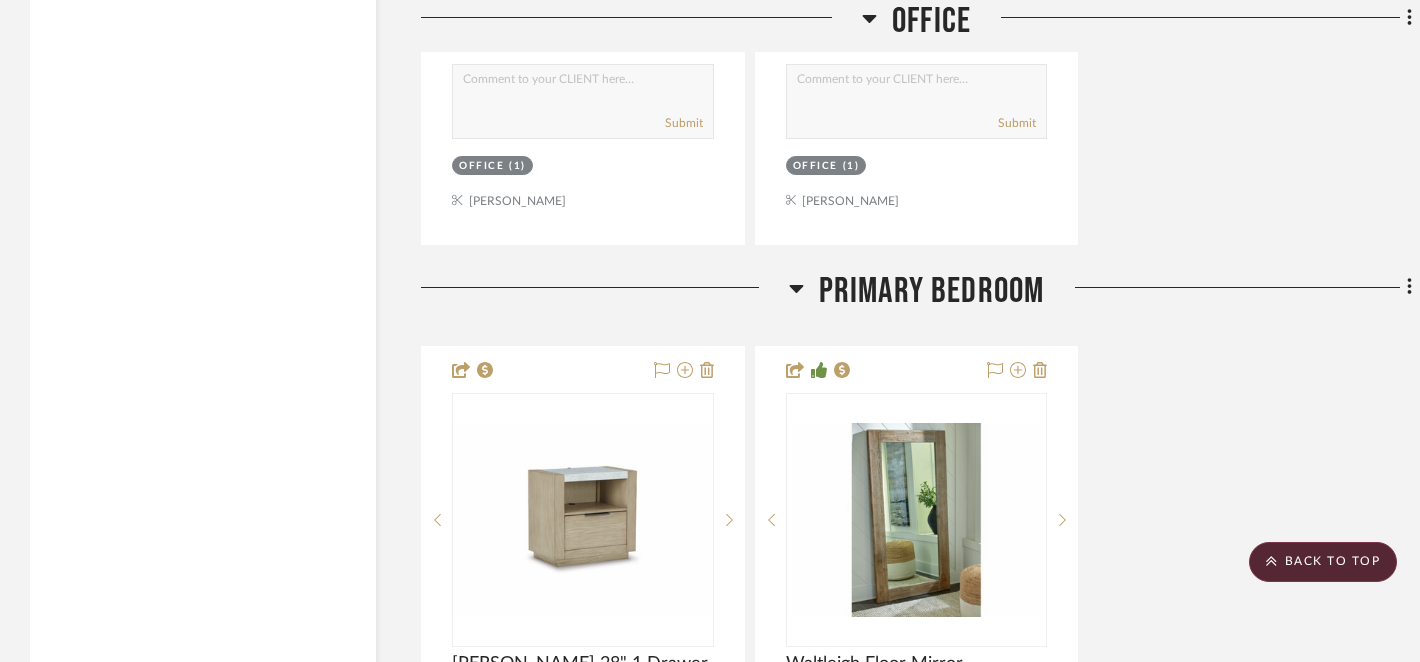 click 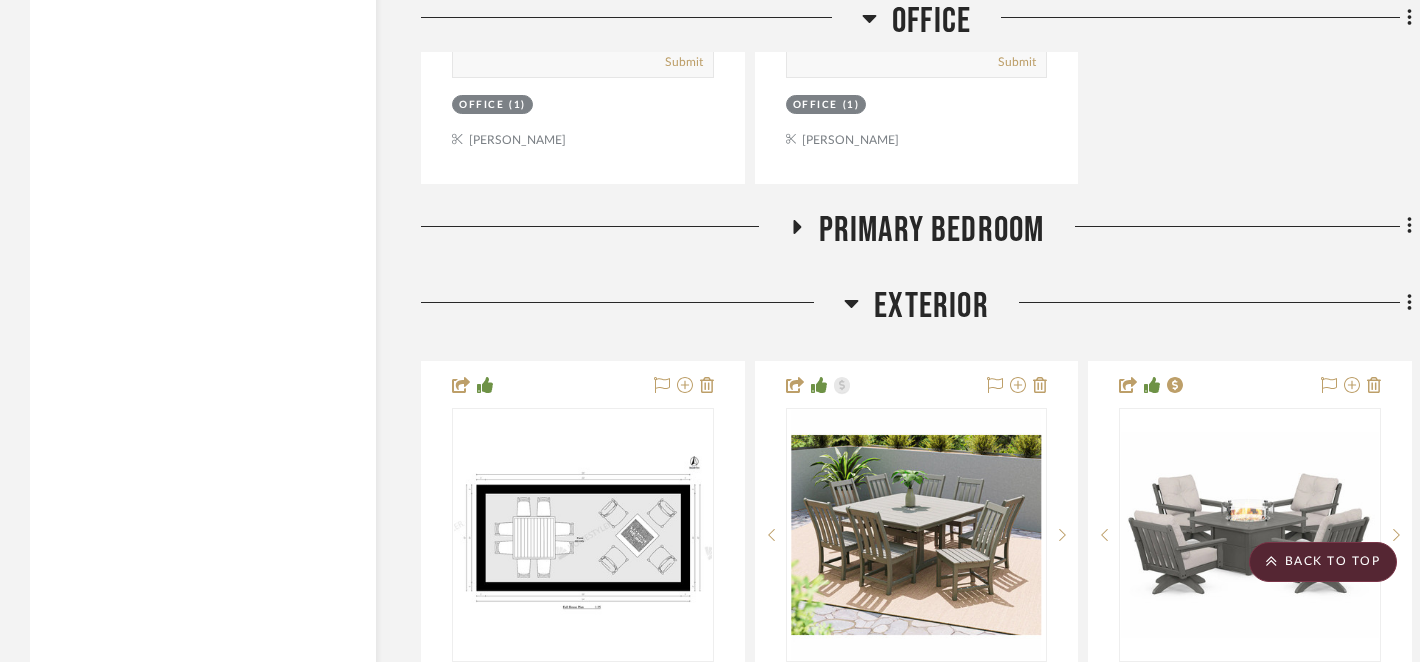 scroll, scrollTop: 10725, scrollLeft: 0, axis: vertical 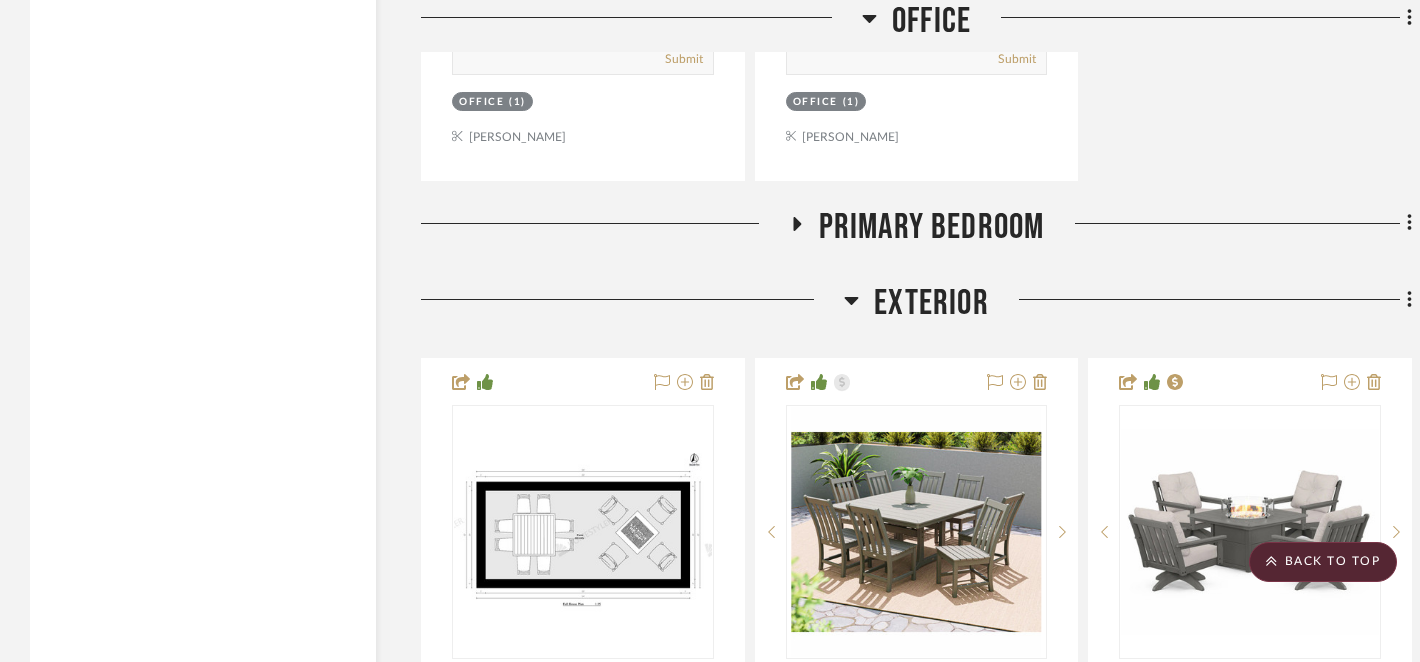 click 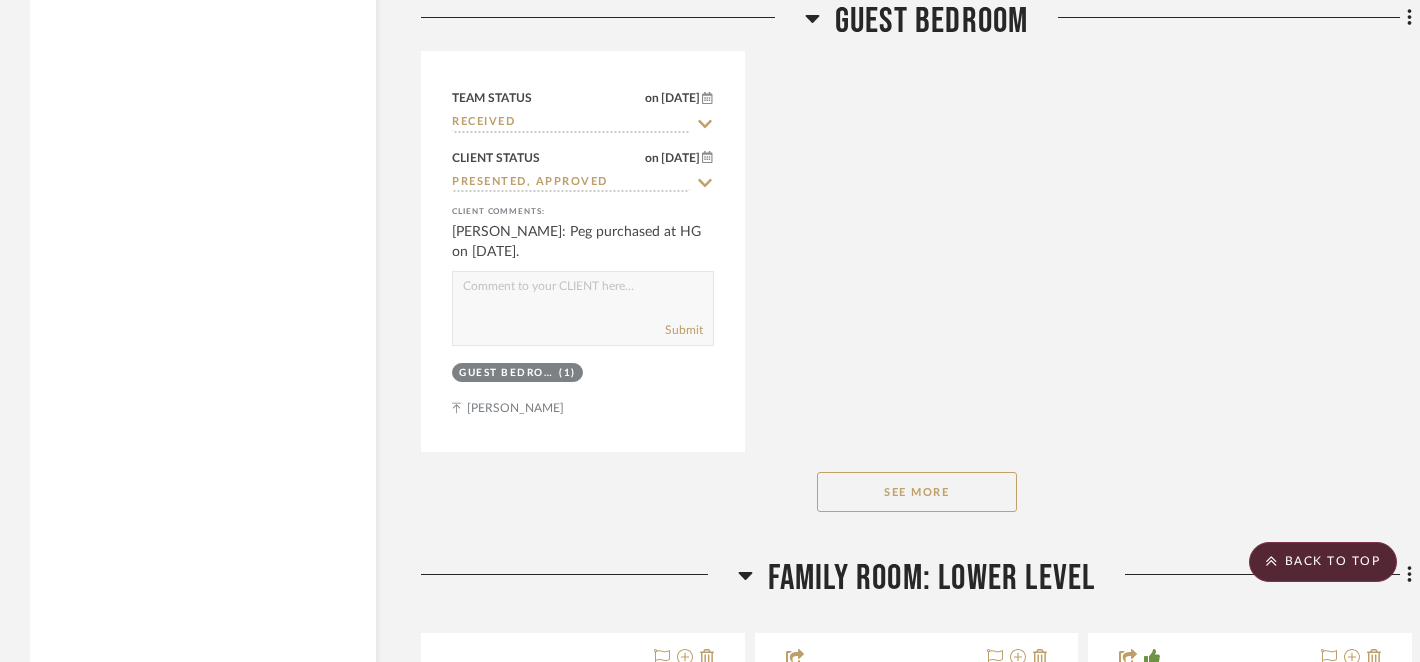 scroll, scrollTop: 7530, scrollLeft: 0, axis: vertical 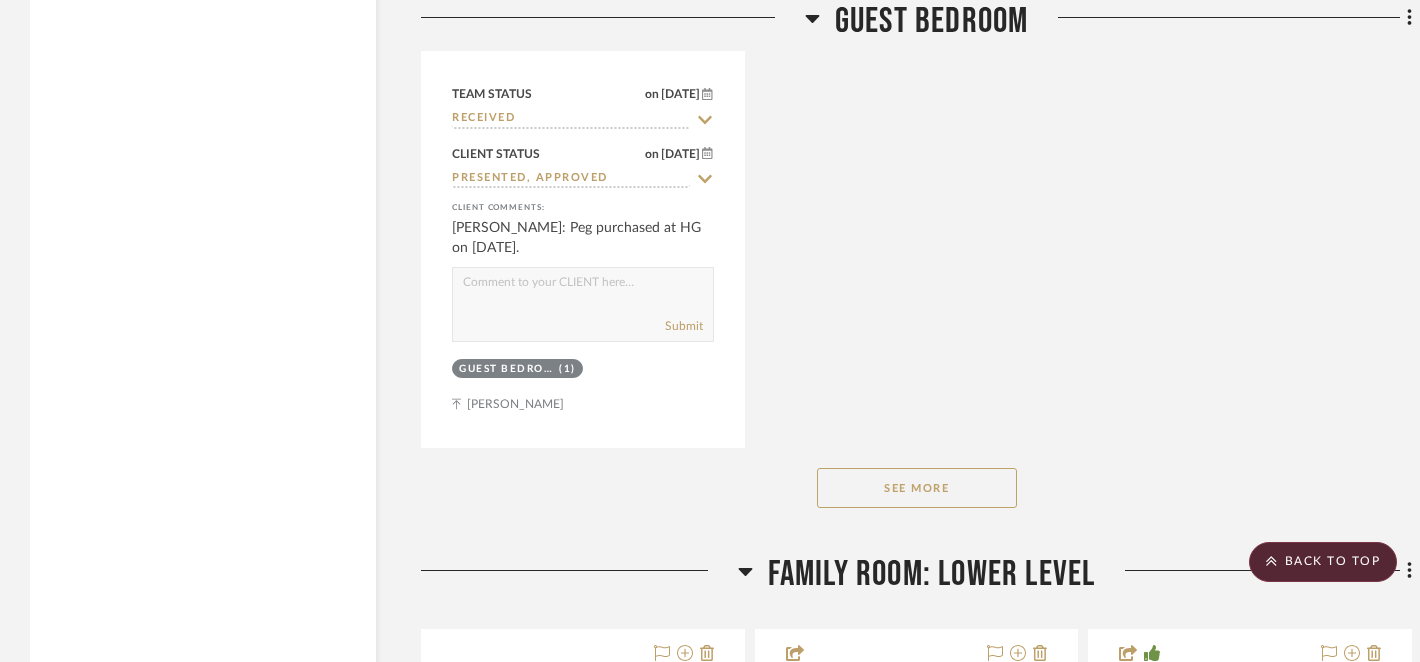 click on "See More" 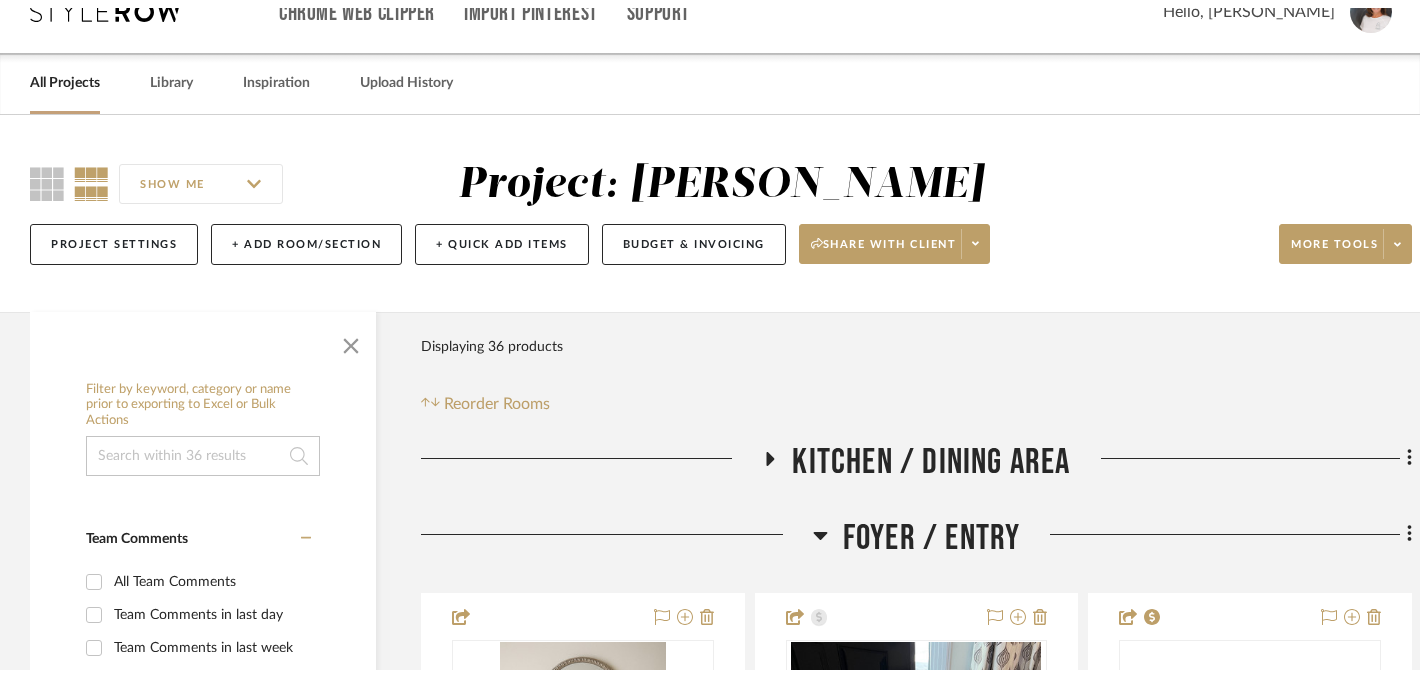 scroll, scrollTop: 0, scrollLeft: 0, axis: both 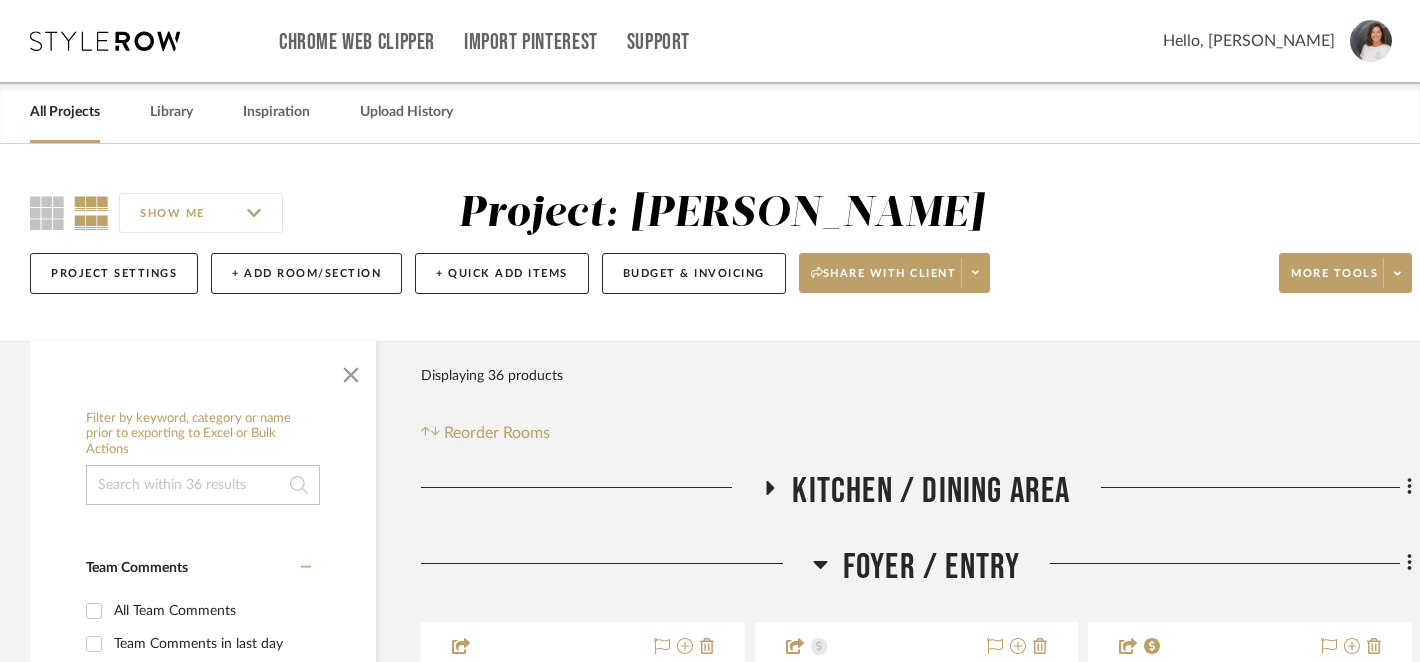 click on "All Projects" at bounding box center (65, 112) 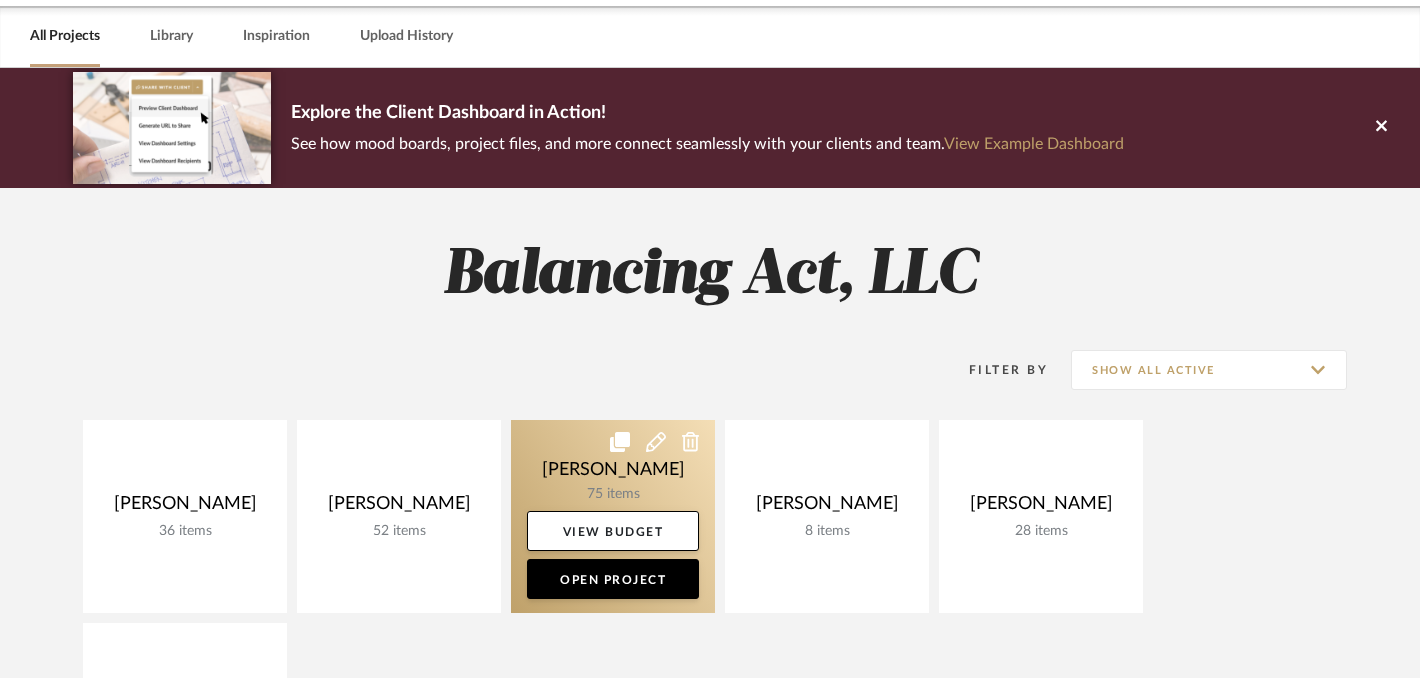 scroll, scrollTop: 77, scrollLeft: 0, axis: vertical 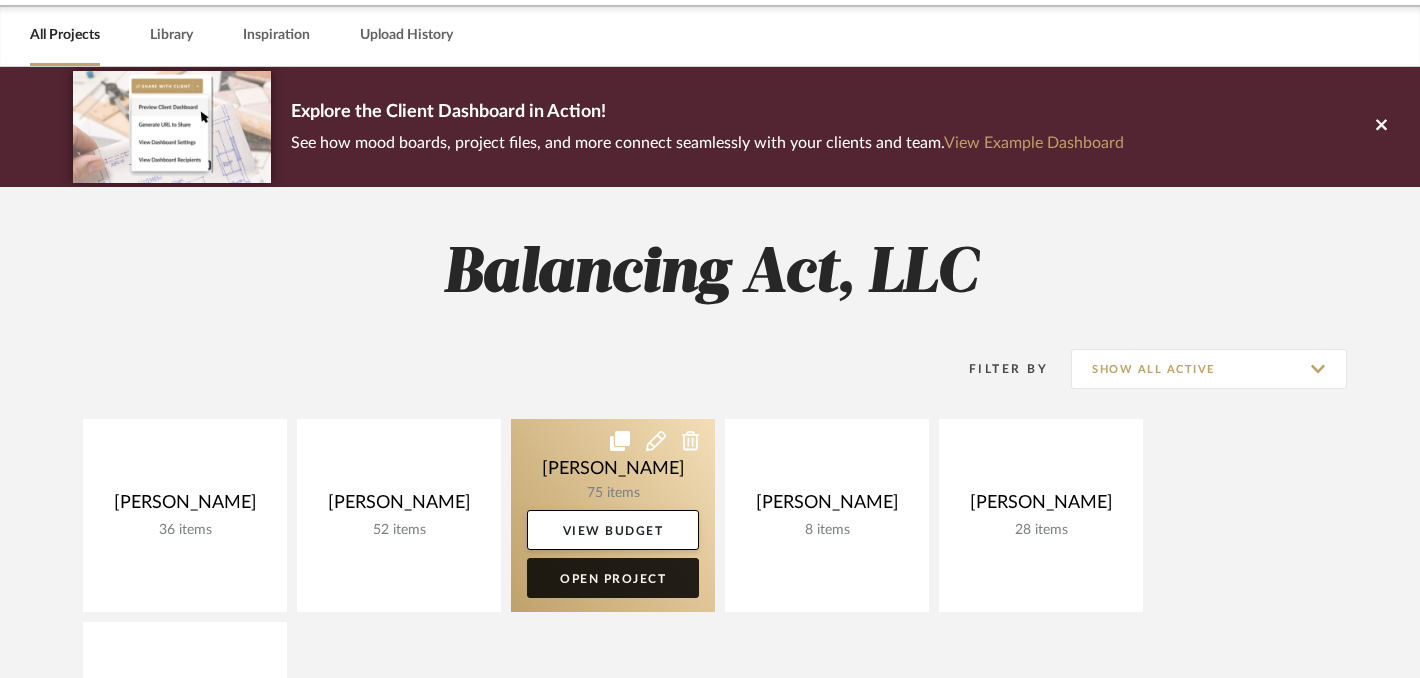 click on "Open Project" 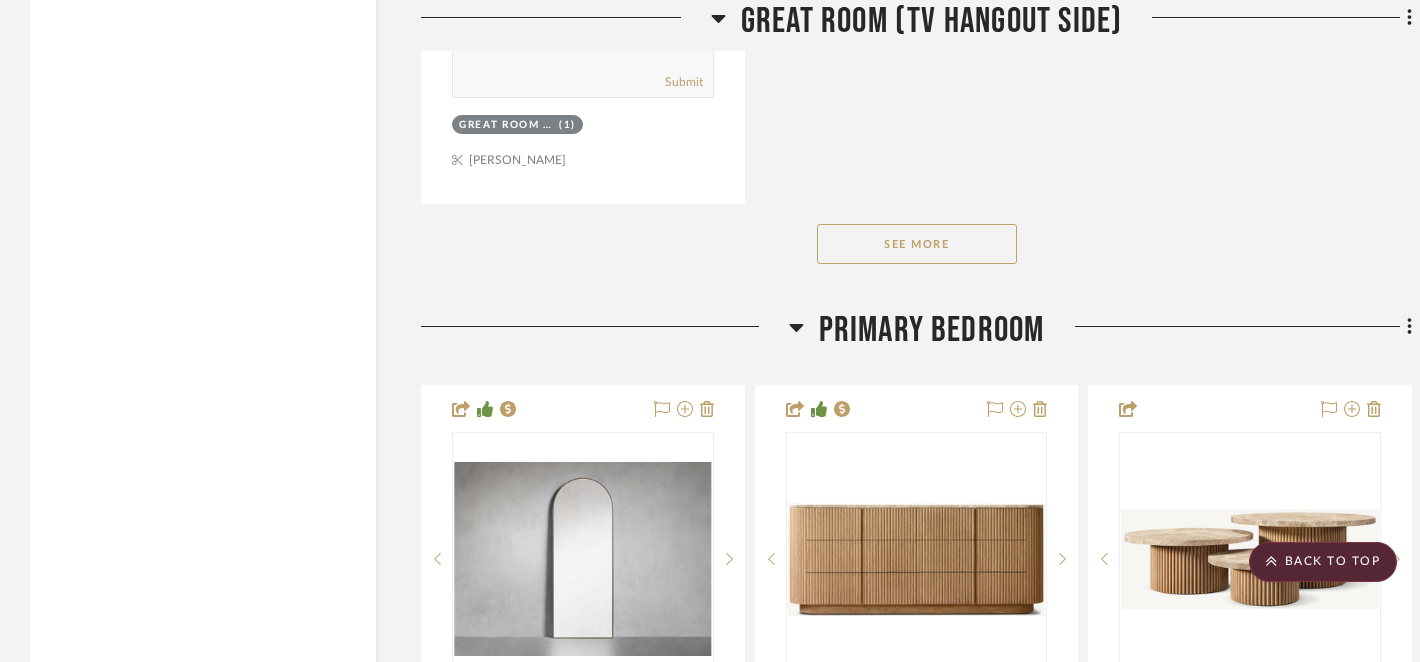 scroll, scrollTop: 6743, scrollLeft: 0, axis: vertical 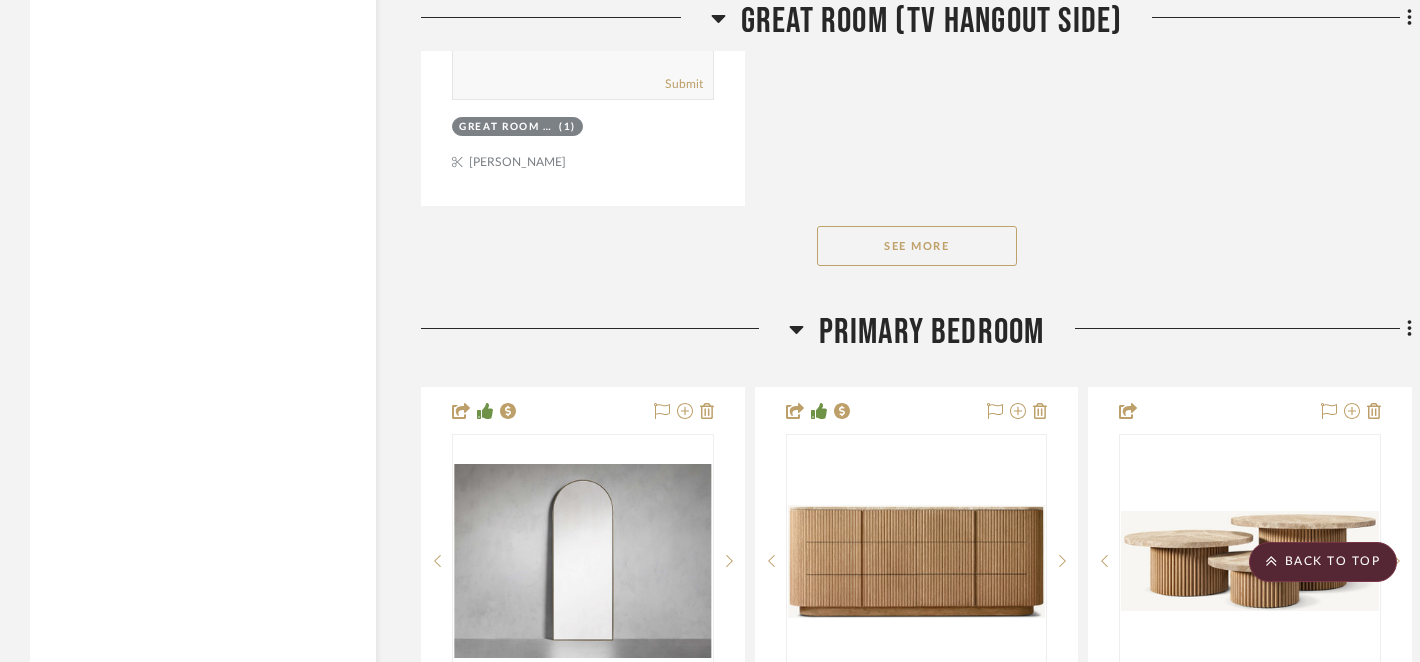 click 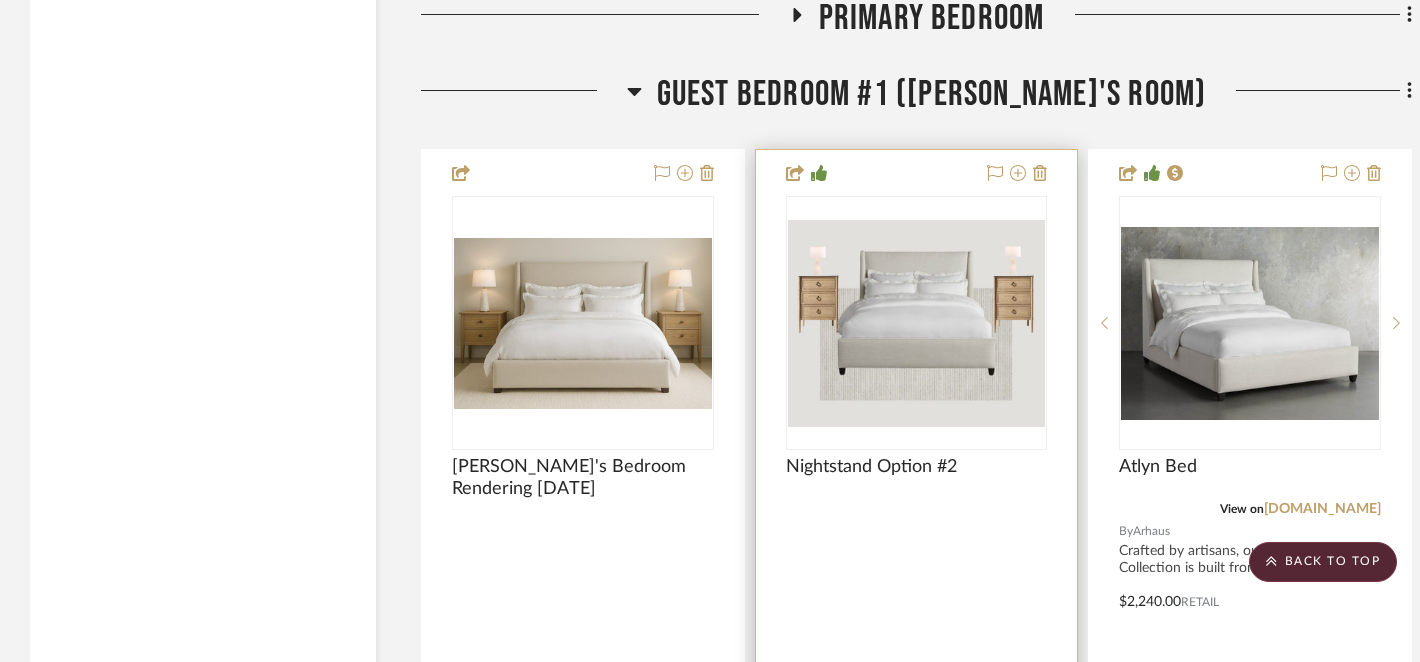 scroll, scrollTop: 7056, scrollLeft: 0, axis: vertical 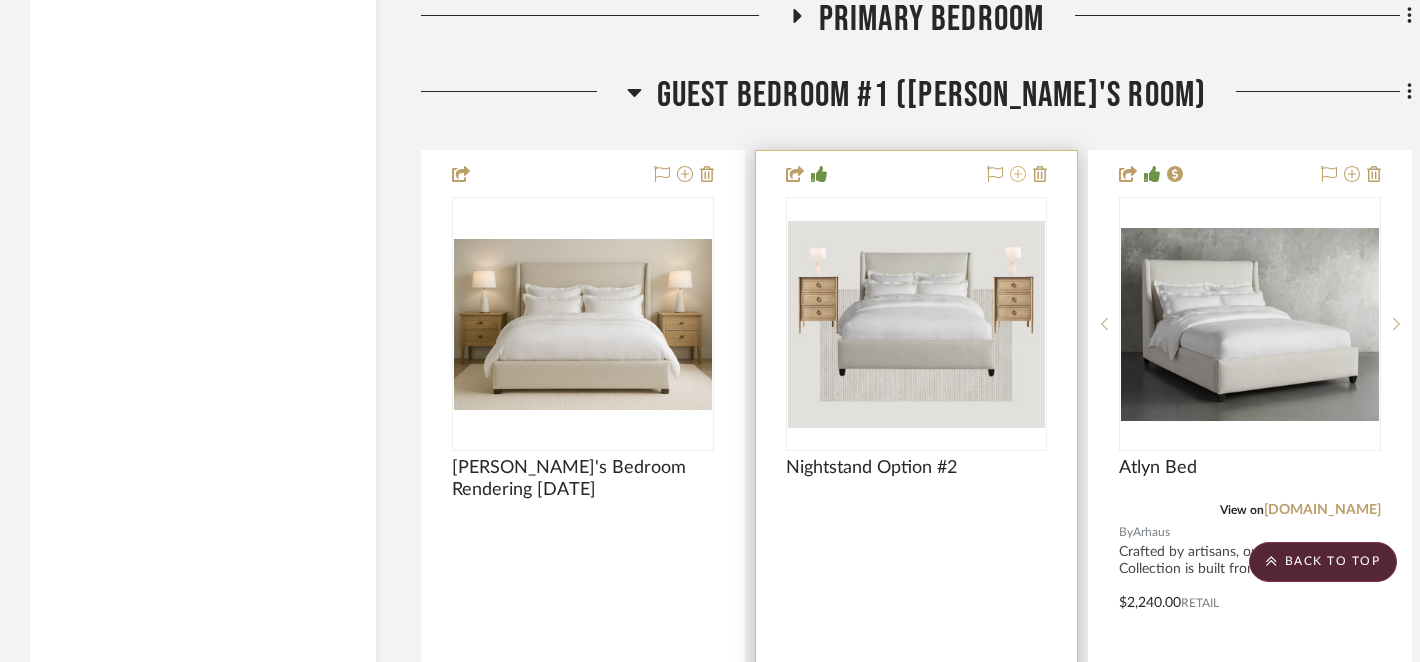 click 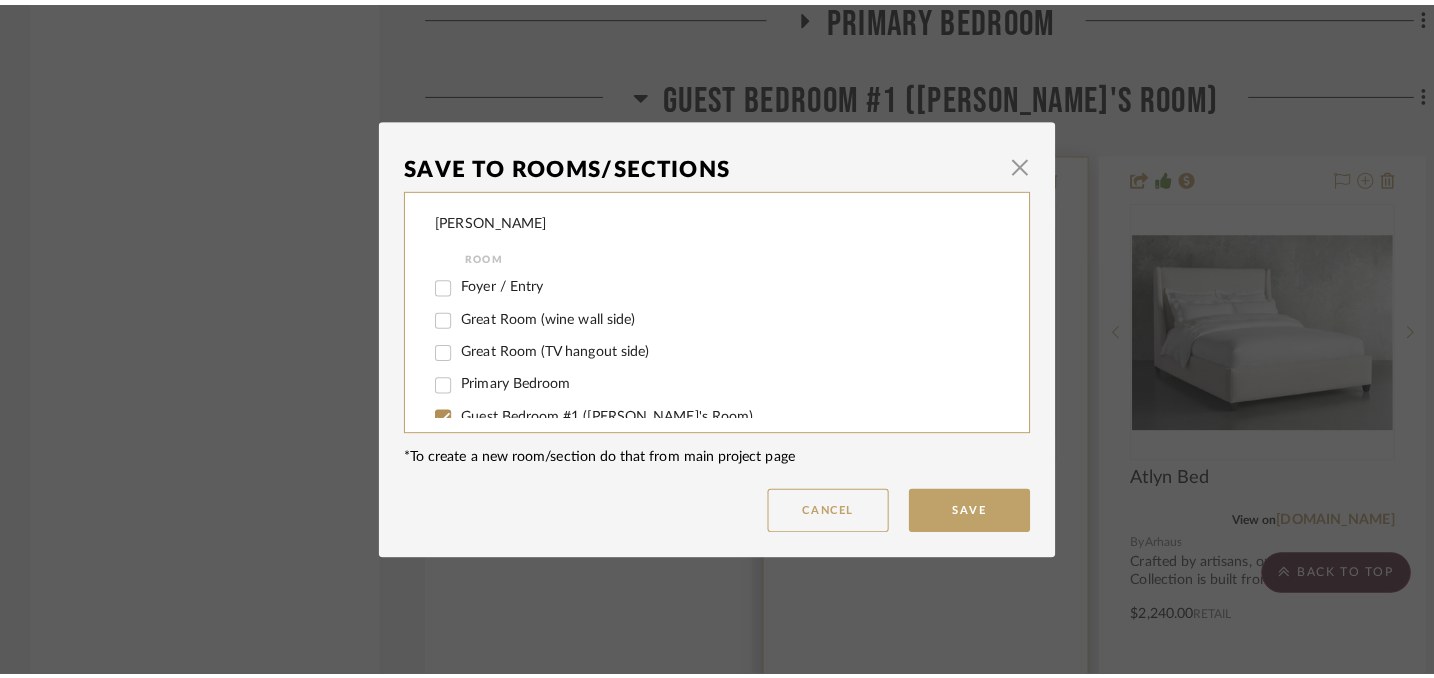 scroll, scrollTop: 0, scrollLeft: 0, axis: both 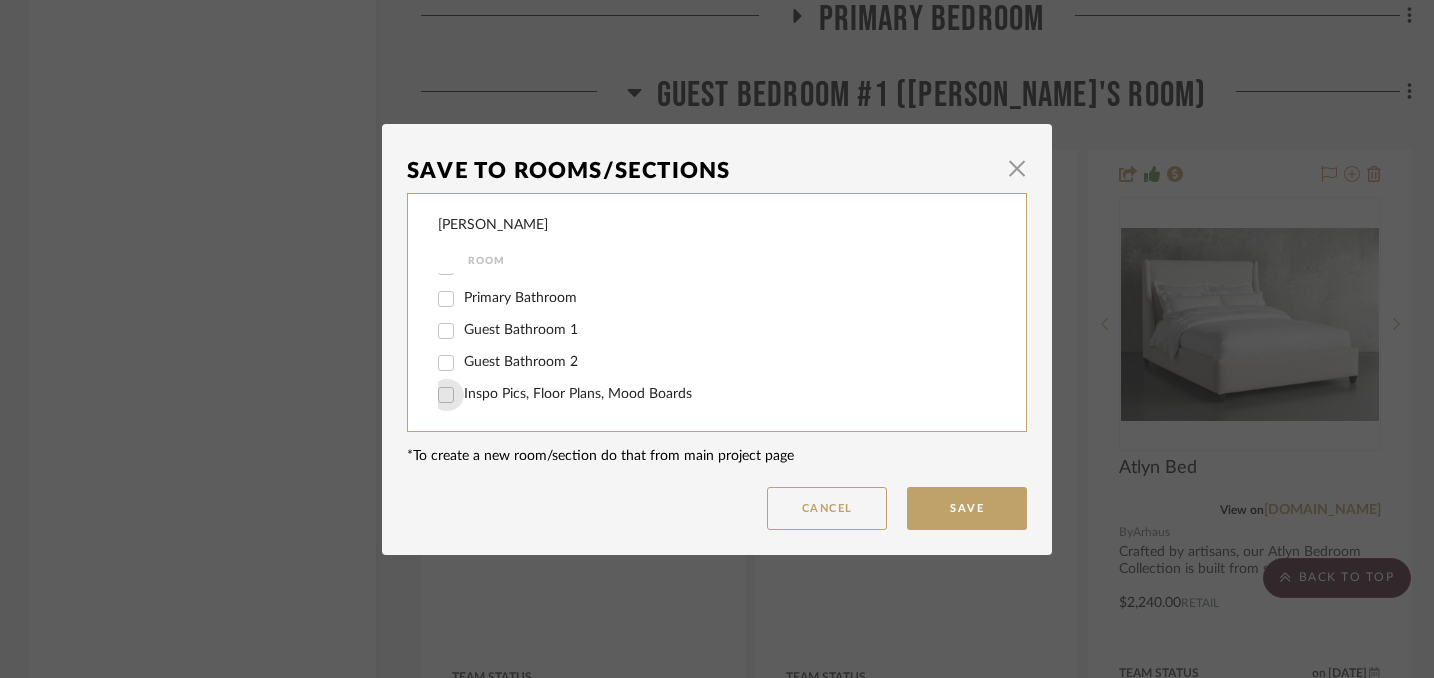 click on "Inspo Pics, Floor Plans, Mood Boards" at bounding box center [446, 395] 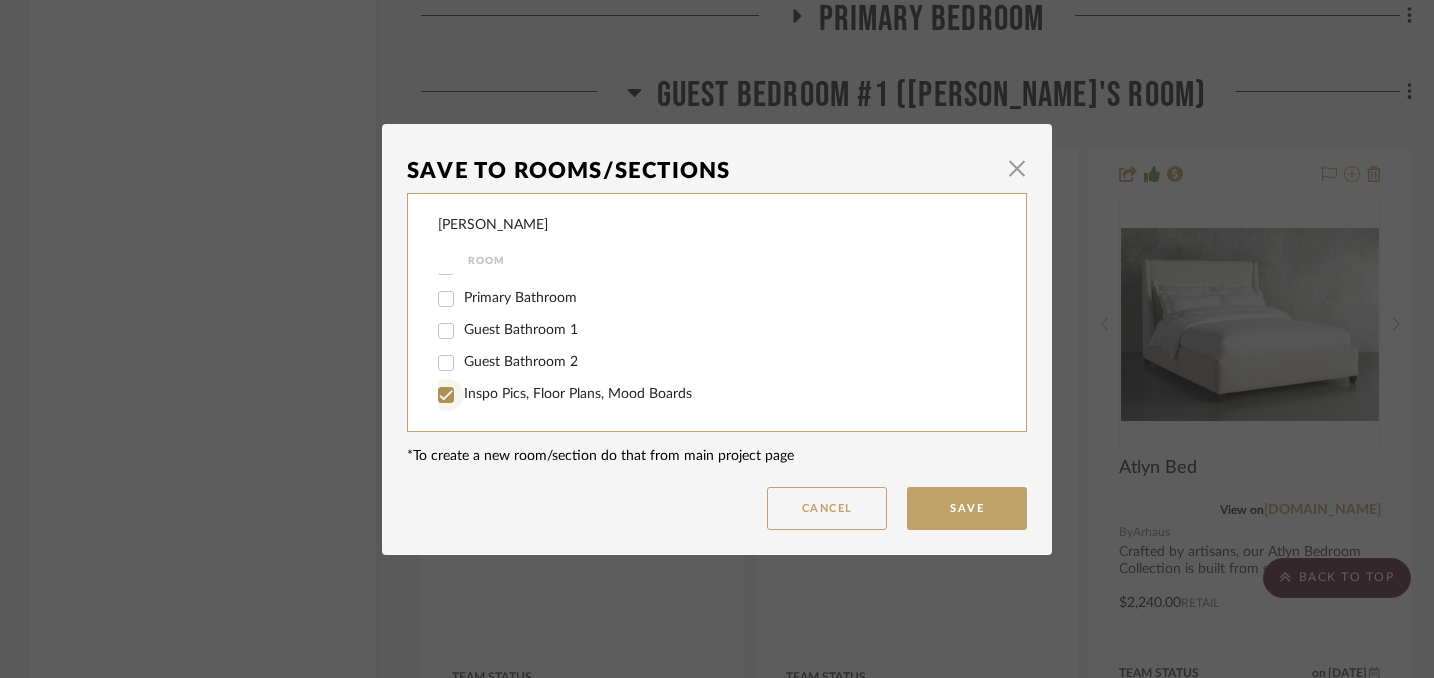 checkbox on "true" 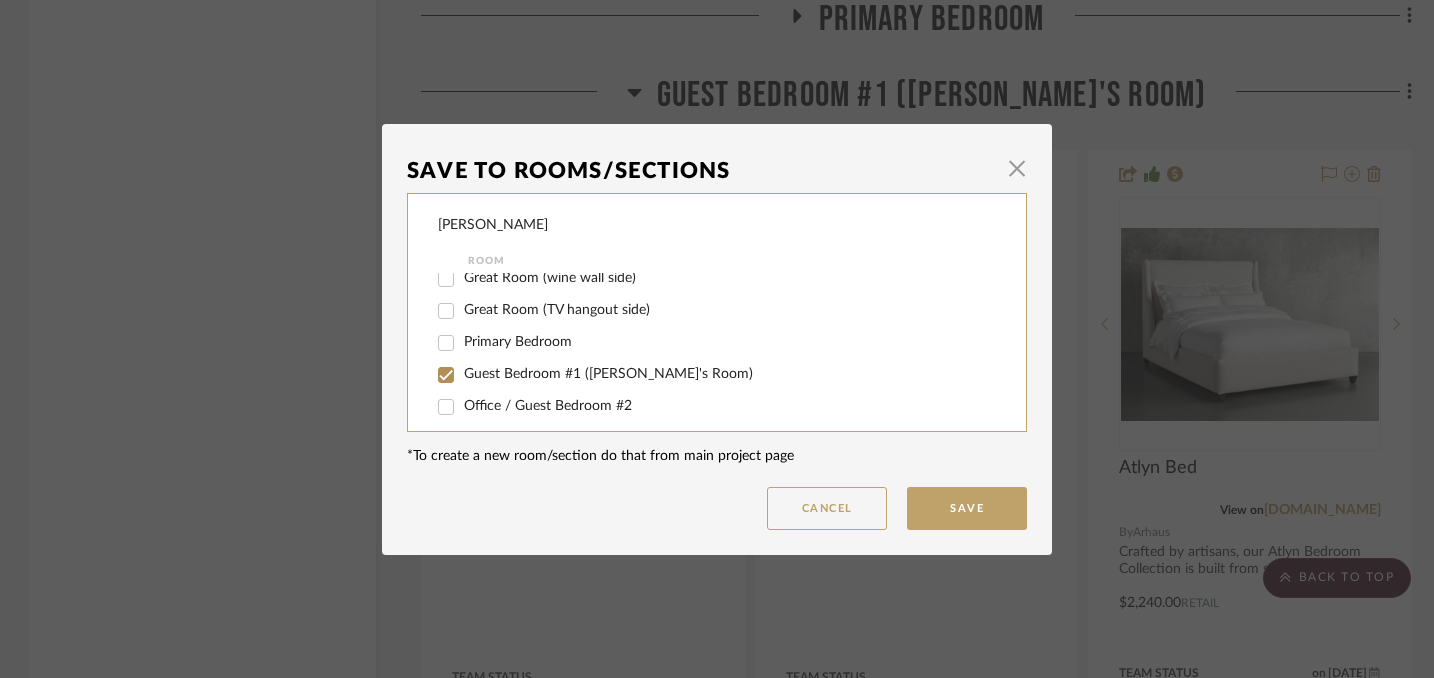 scroll, scrollTop: 53, scrollLeft: 0, axis: vertical 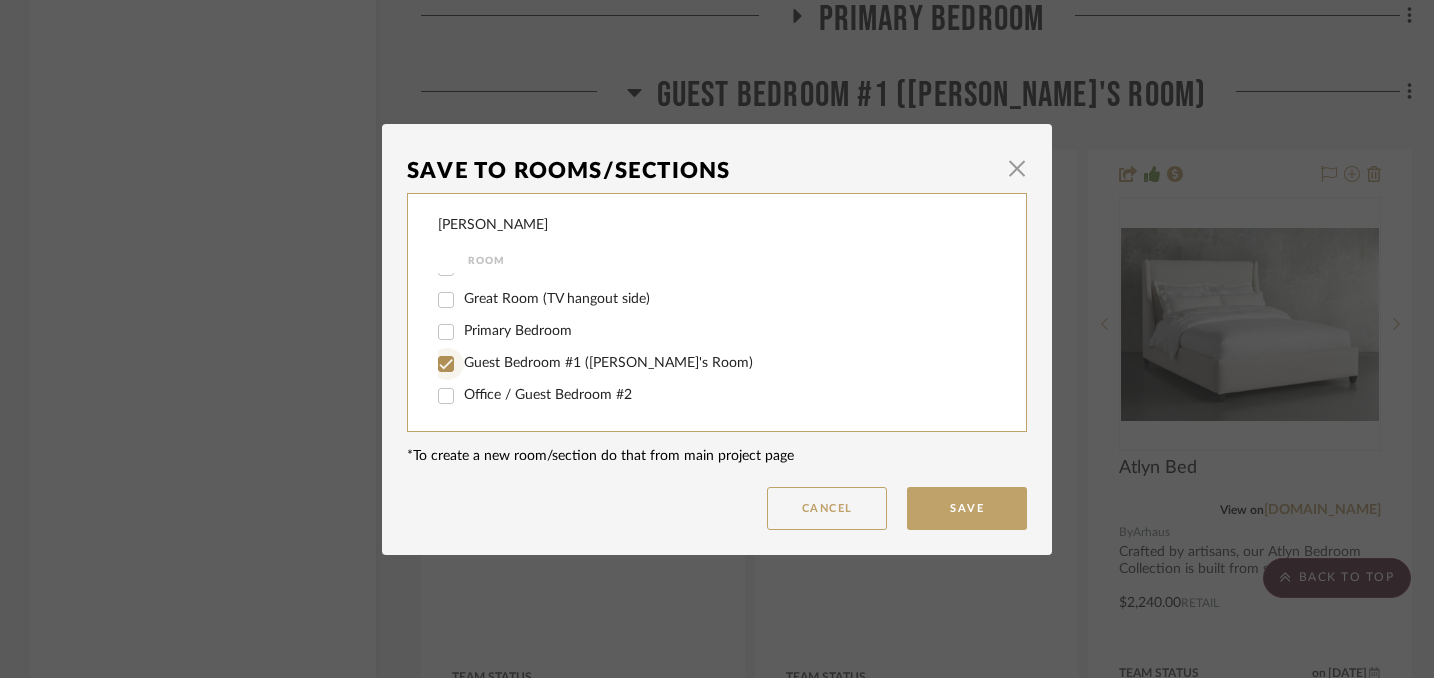 click on "Guest Bedroom #1 (Penny's Room)" at bounding box center (446, 364) 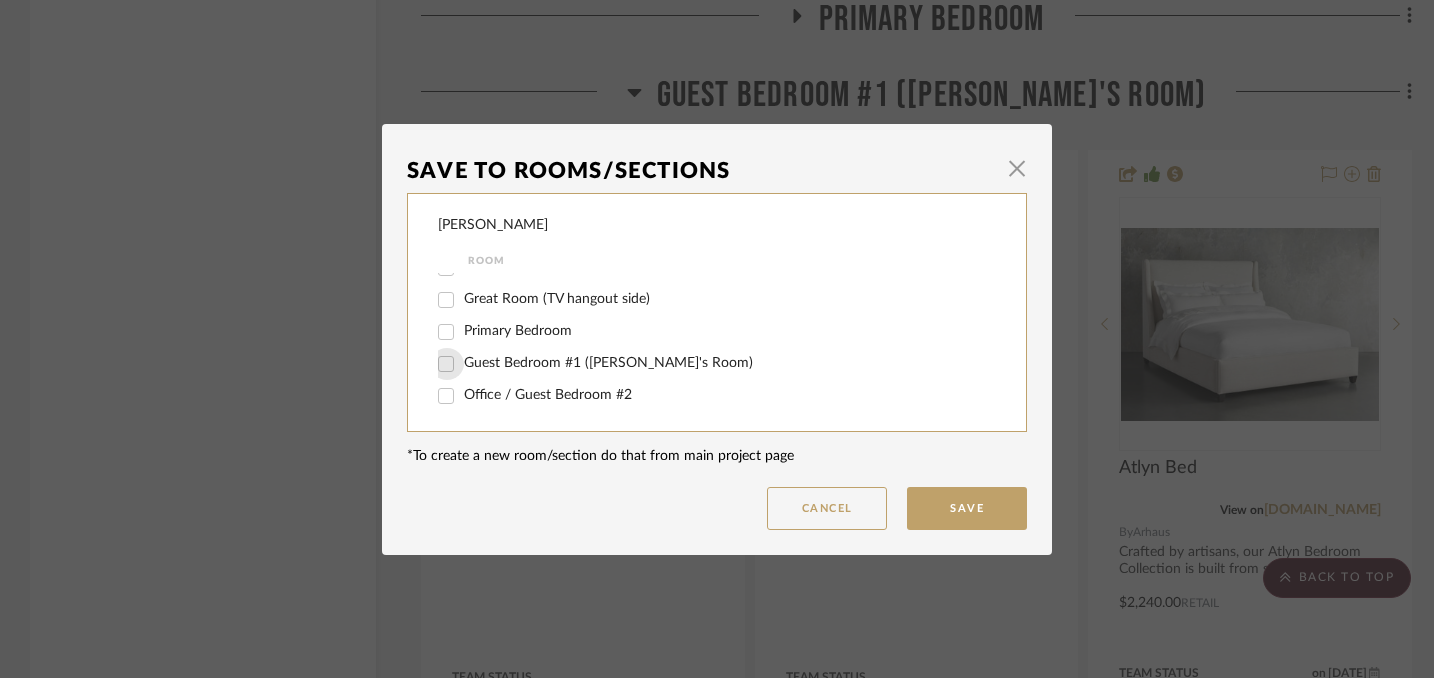 checkbox on "false" 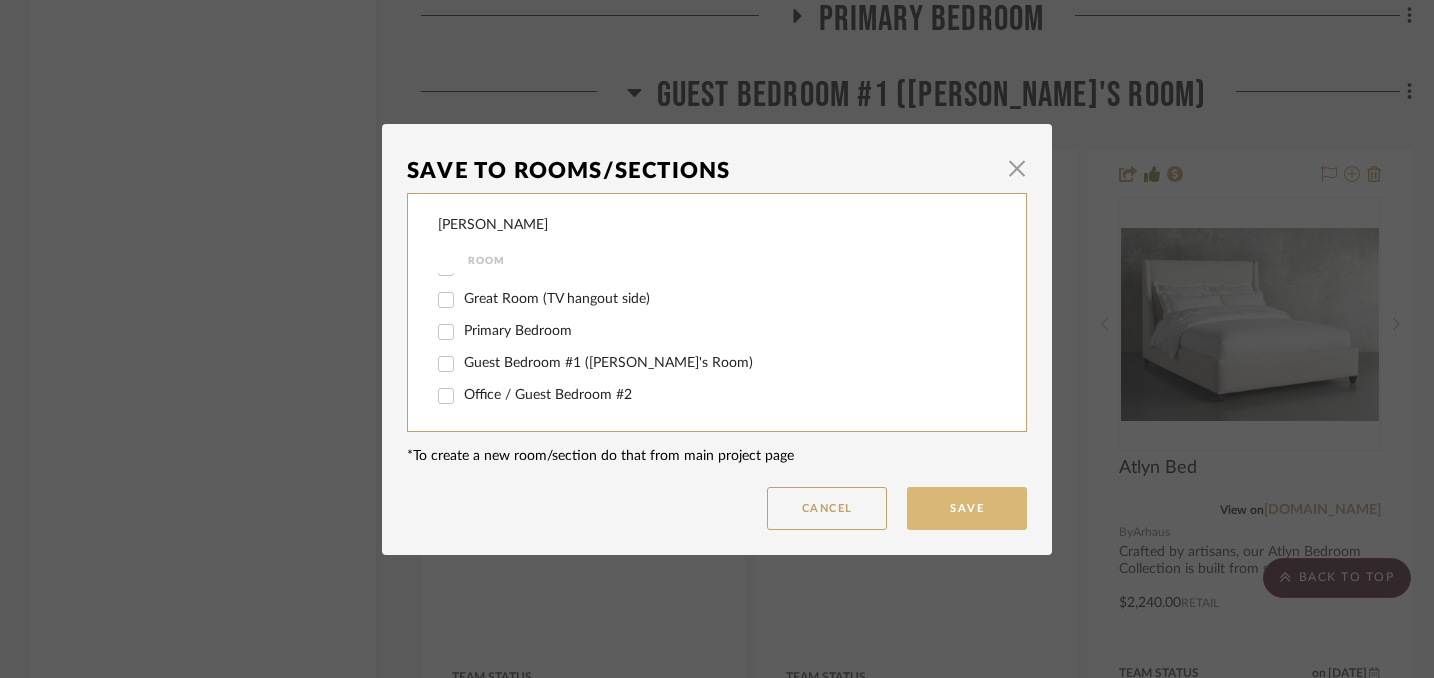 click on "Save" at bounding box center [967, 508] 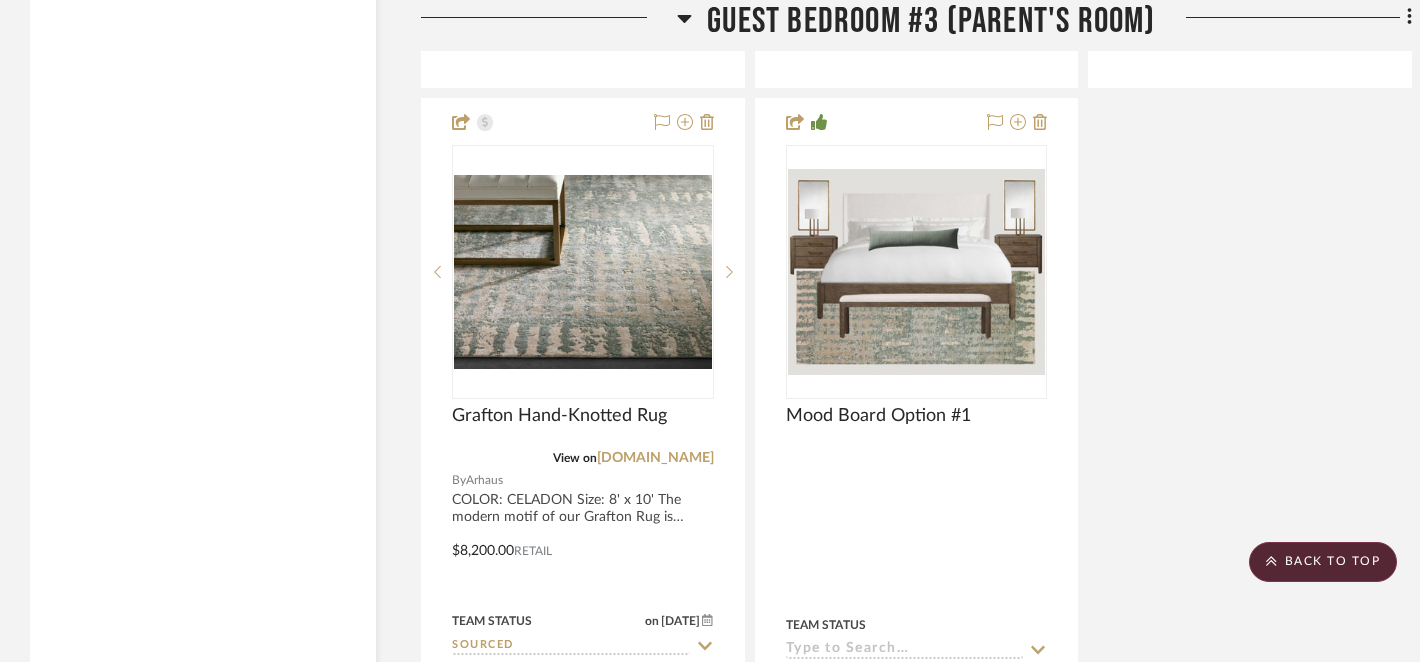 scroll, scrollTop: 13533, scrollLeft: 0, axis: vertical 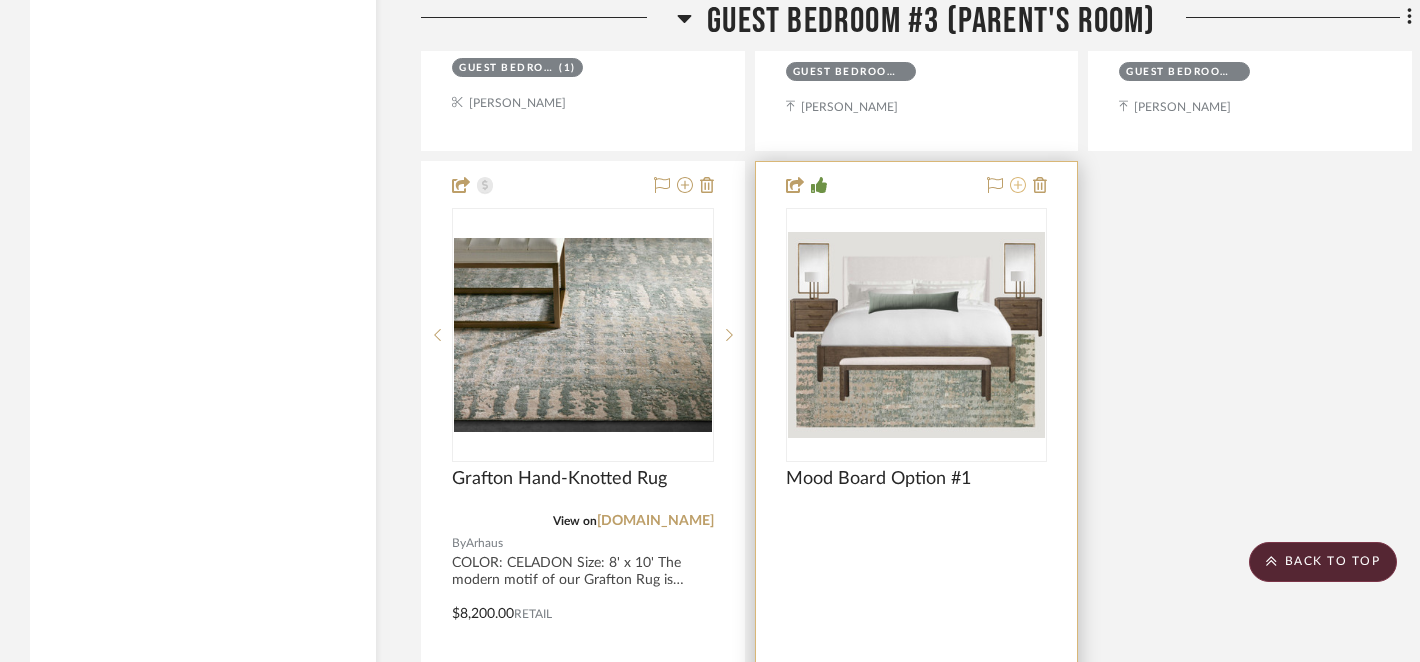 click 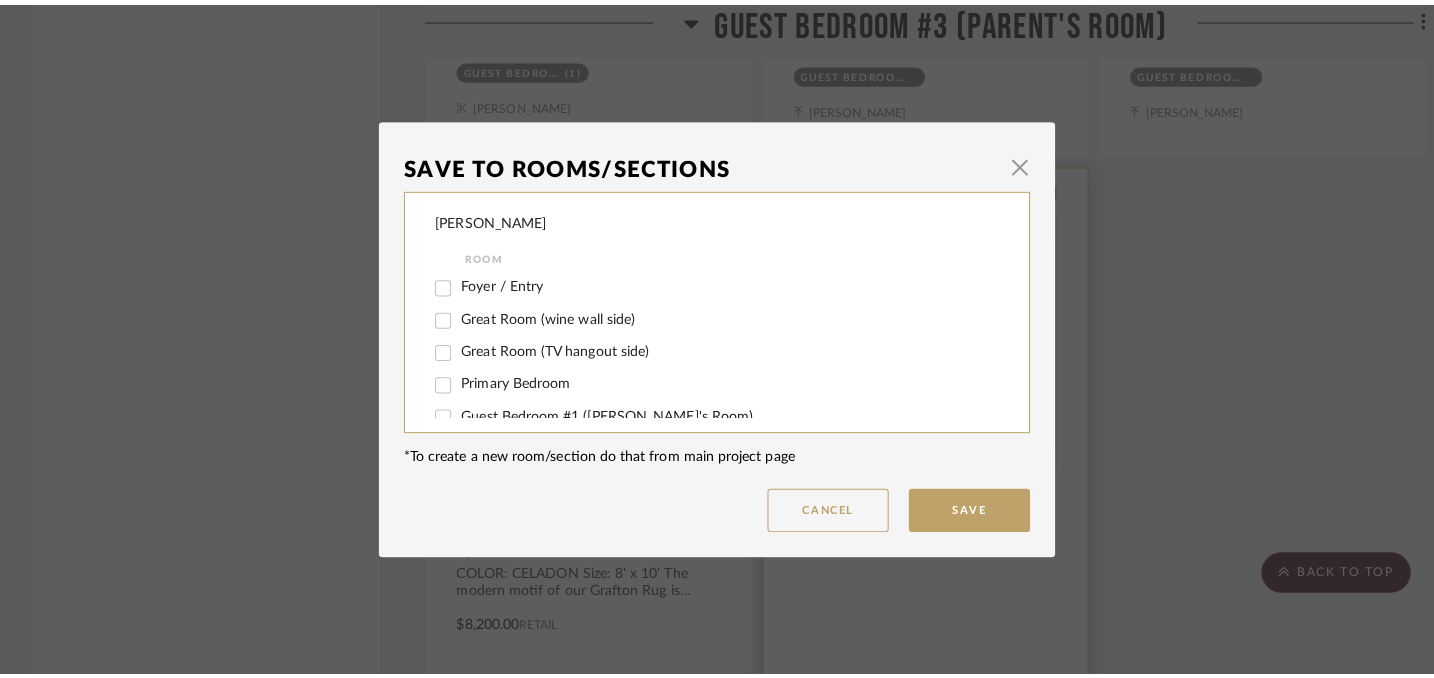 scroll, scrollTop: 0, scrollLeft: 0, axis: both 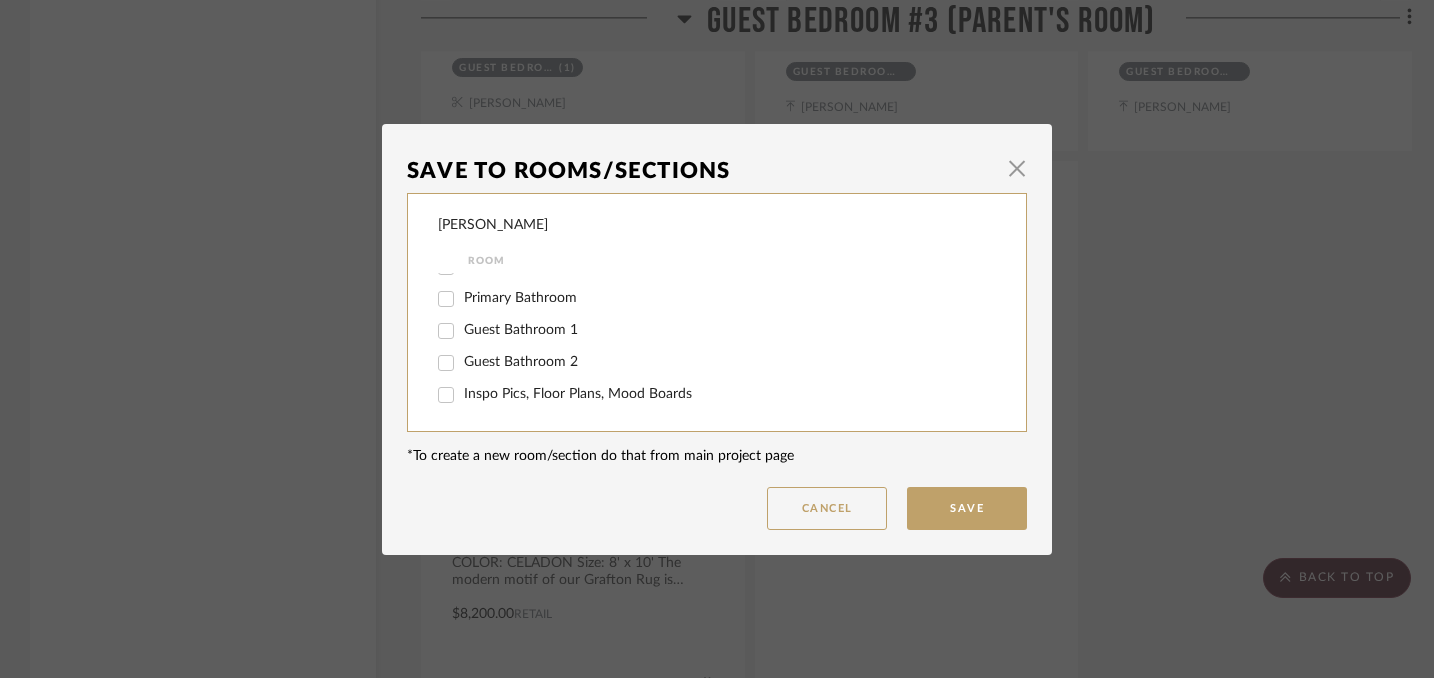 click on "Inspo Pics, Floor Plans, Mood Boards" at bounding box center [446, 395] 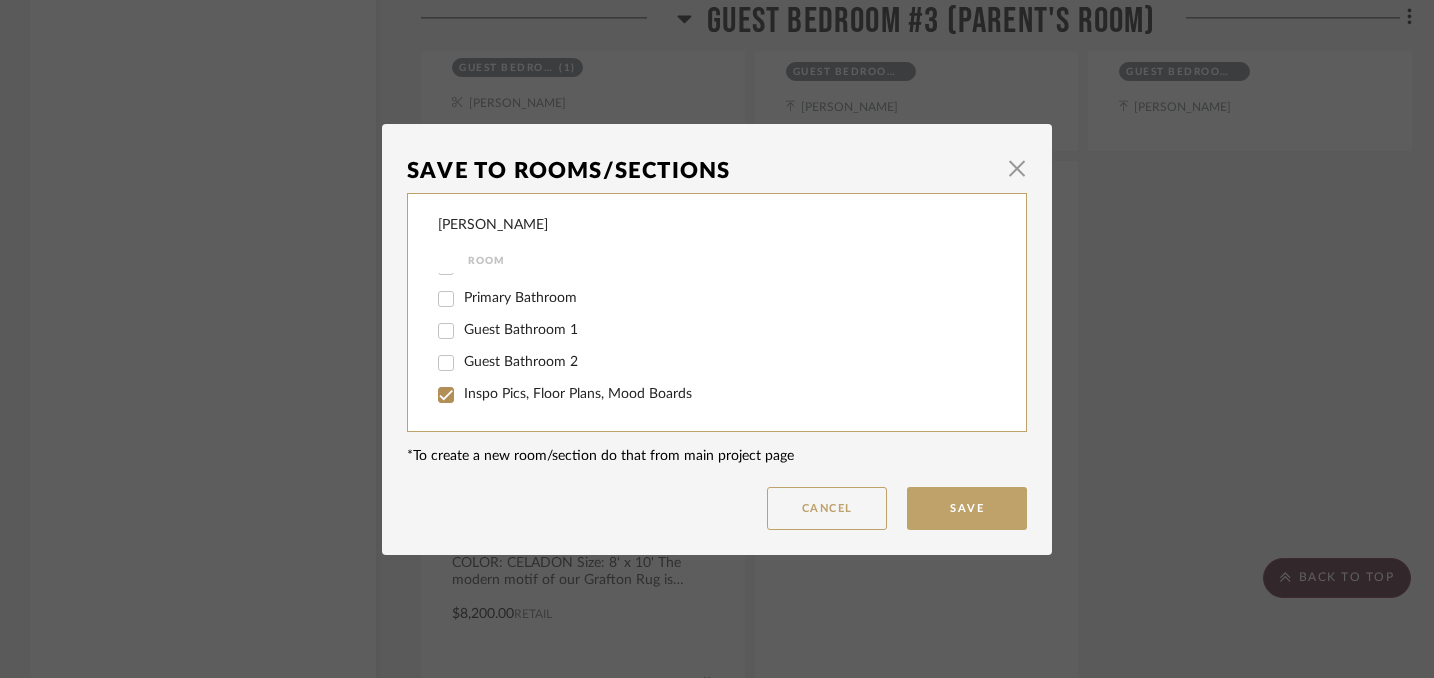 checkbox on "true" 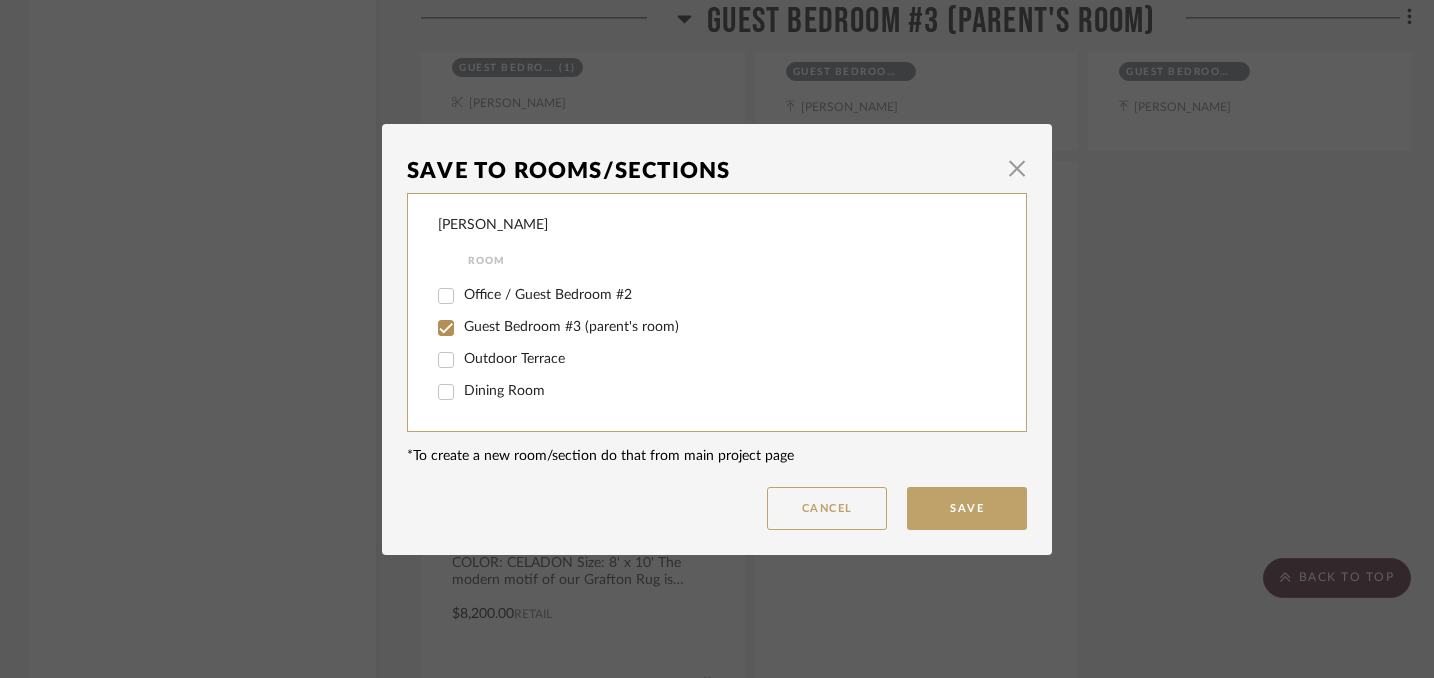 scroll, scrollTop: 118, scrollLeft: 0, axis: vertical 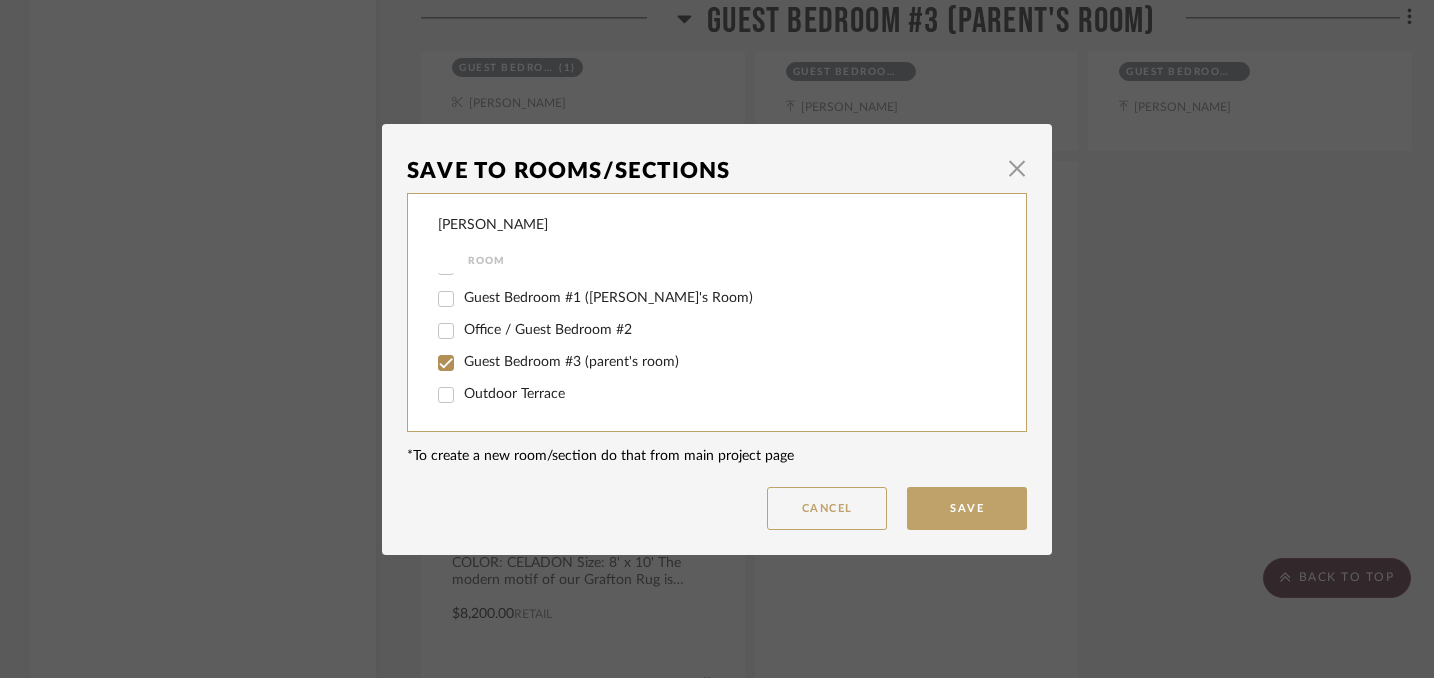 click on "Guest Bedroom #3 (parent's room)" at bounding box center [446, 363] 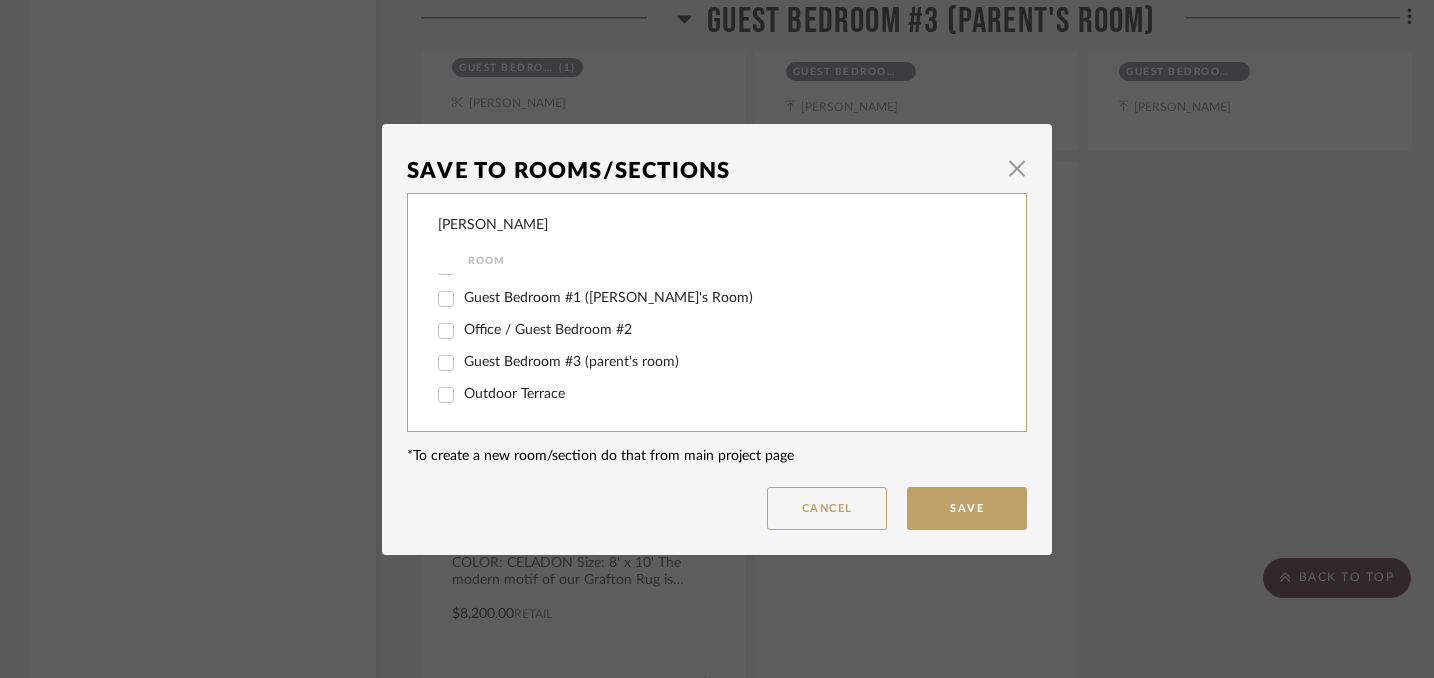 checkbox on "false" 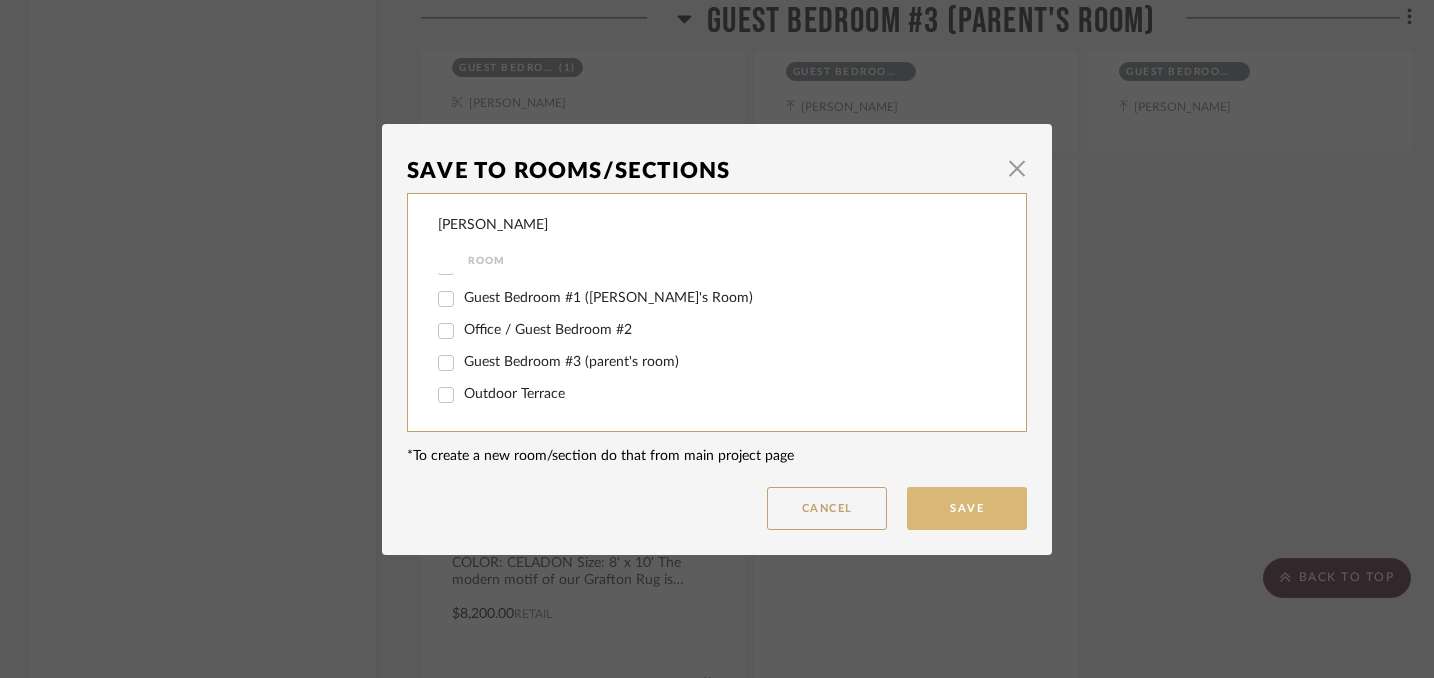 click on "Save" at bounding box center (967, 508) 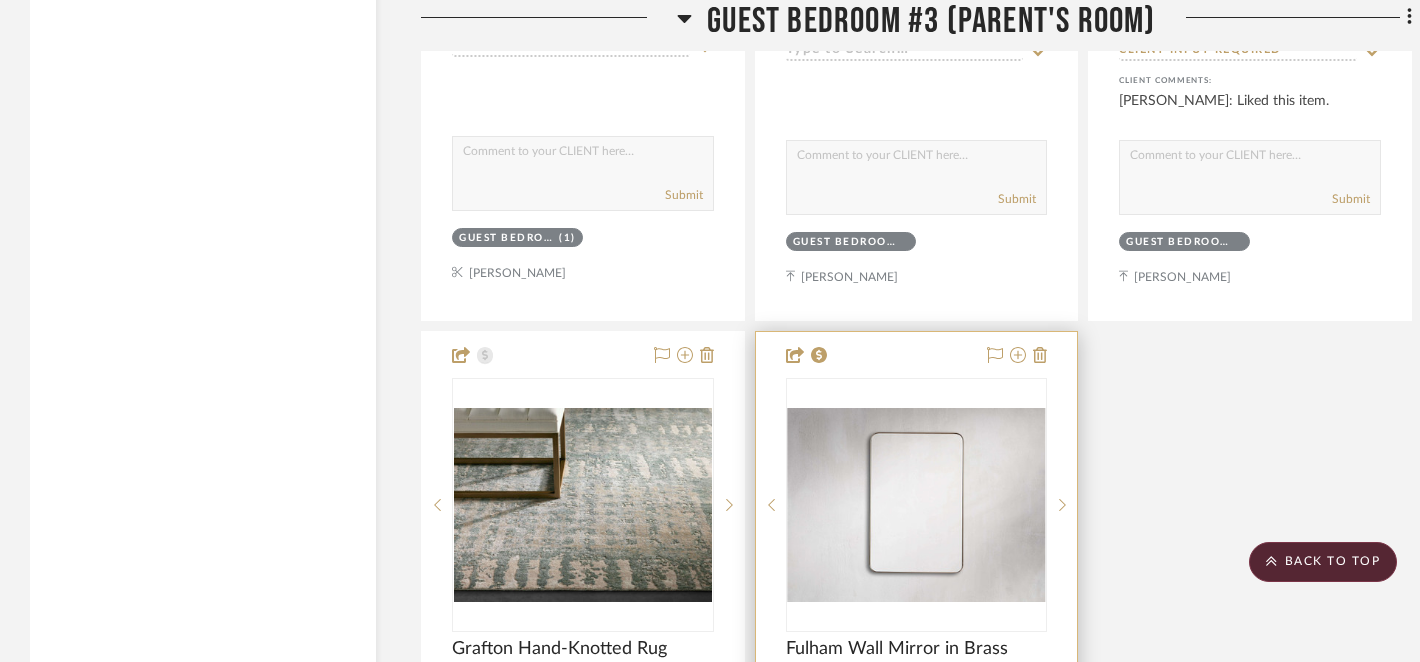 scroll, scrollTop: 13370, scrollLeft: 0, axis: vertical 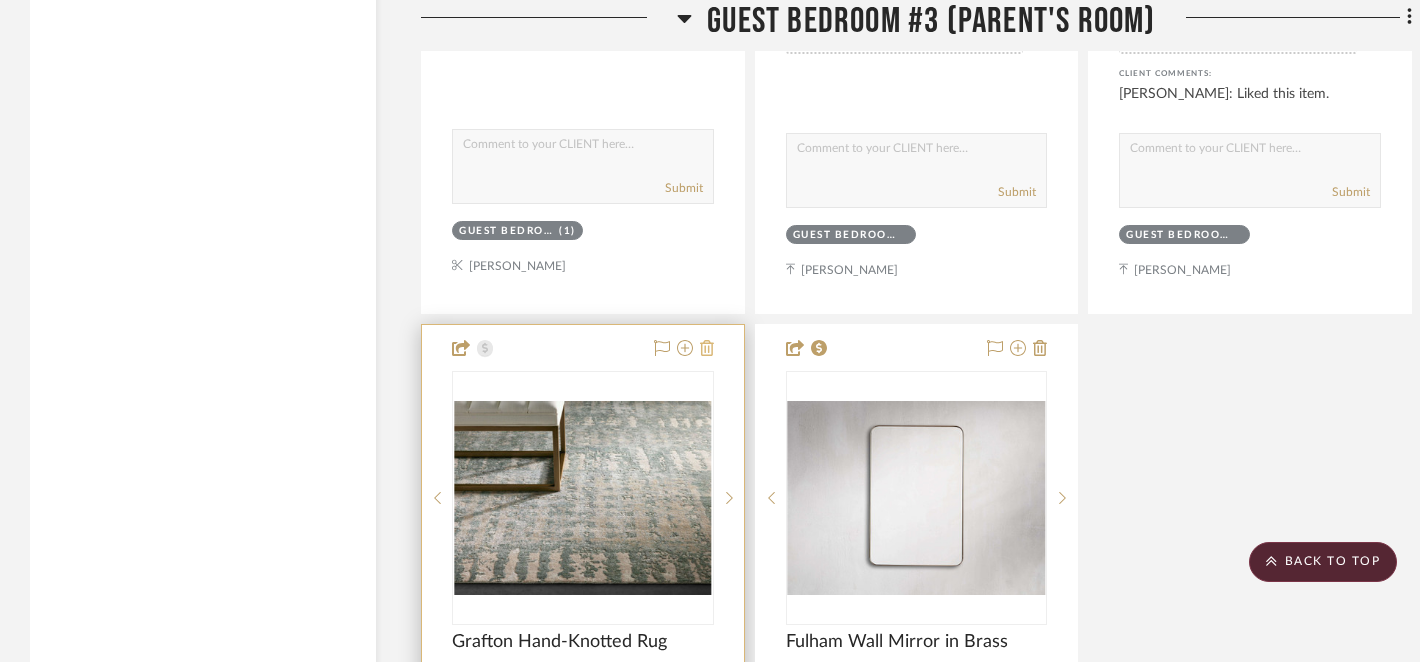 click 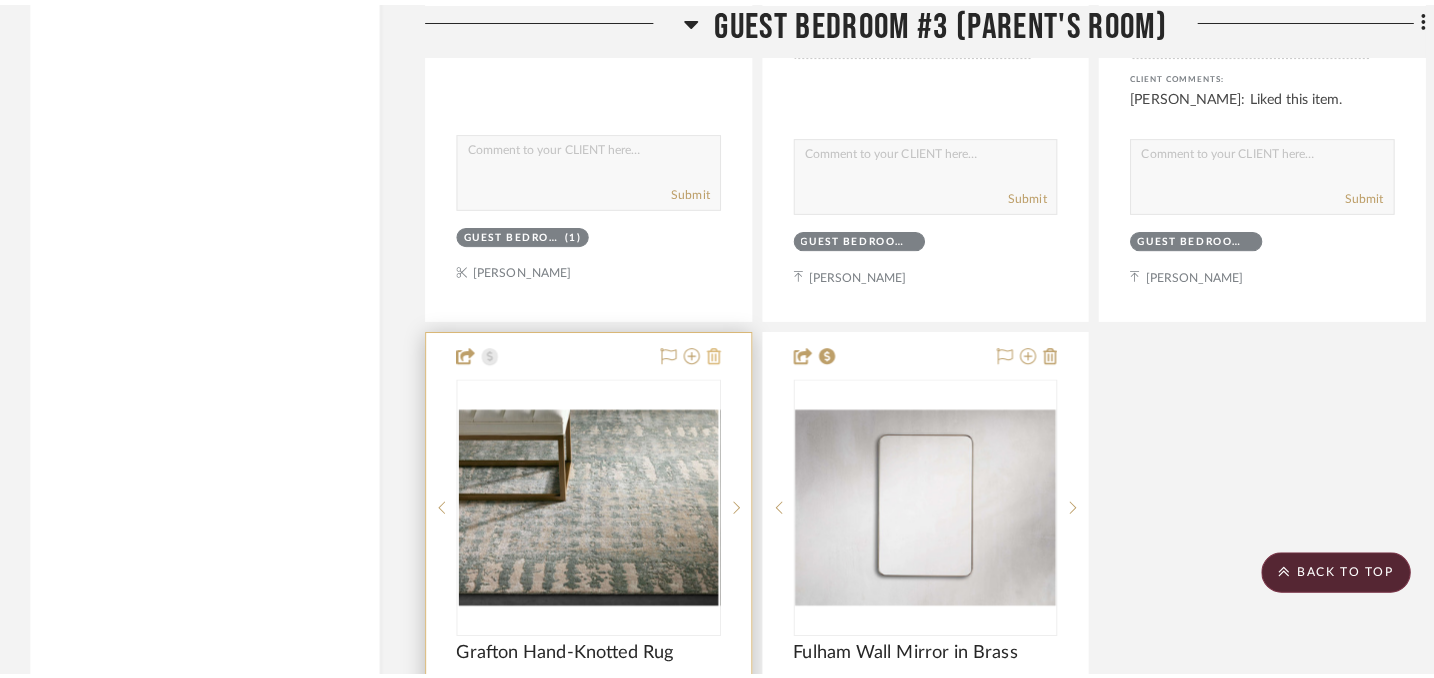 scroll, scrollTop: 0, scrollLeft: 0, axis: both 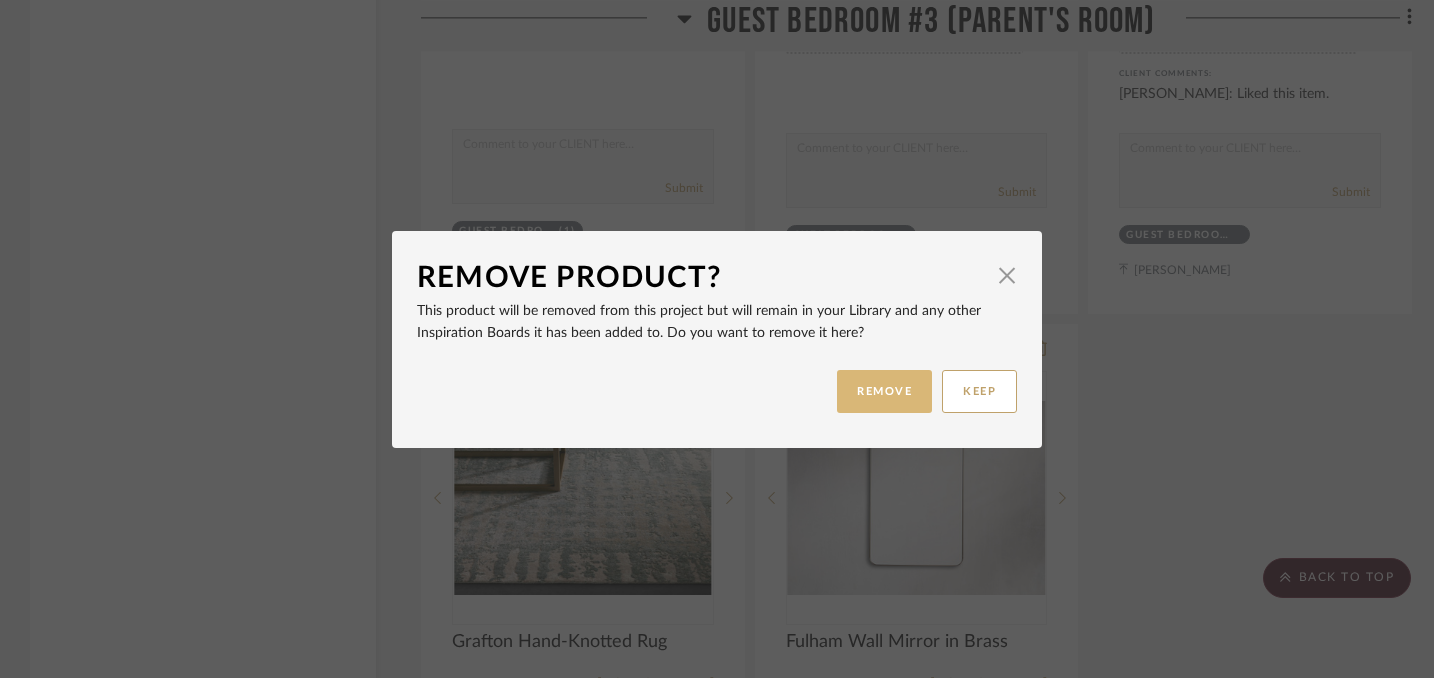 click on "REMOVE" at bounding box center [884, 391] 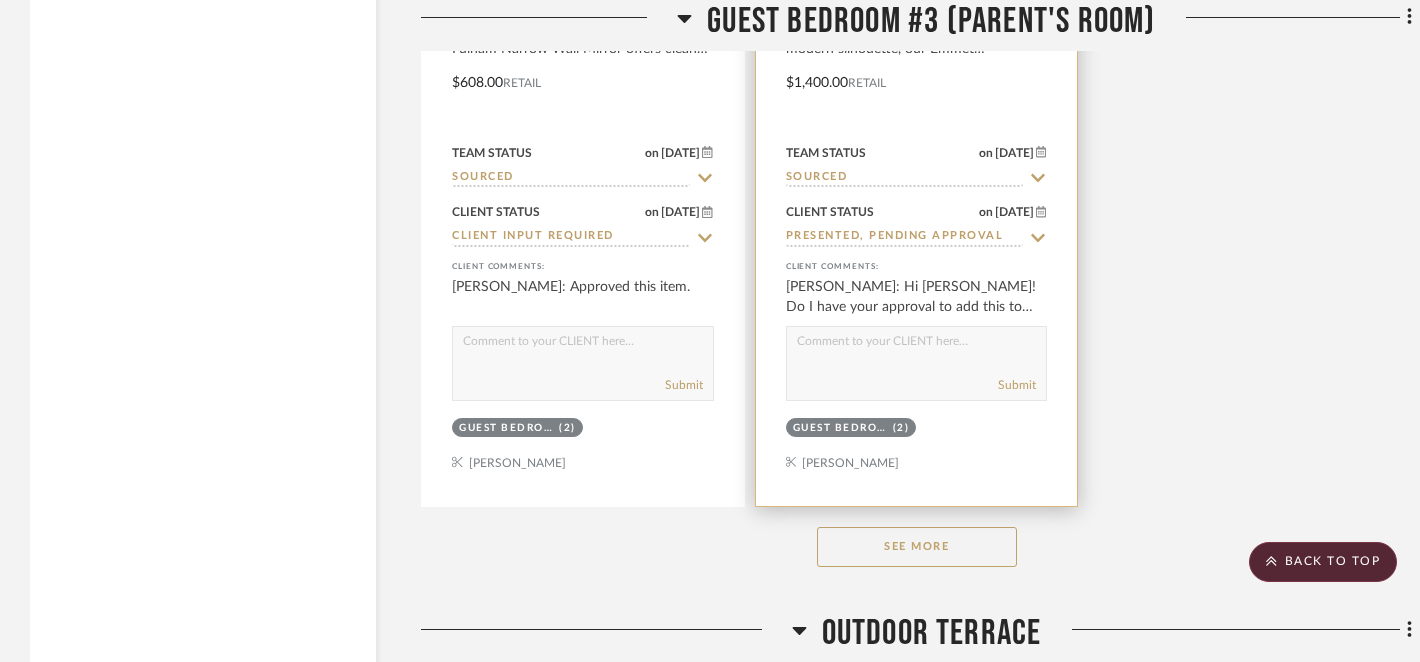 scroll, scrollTop: 14072, scrollLeft: 0, axis: vertical 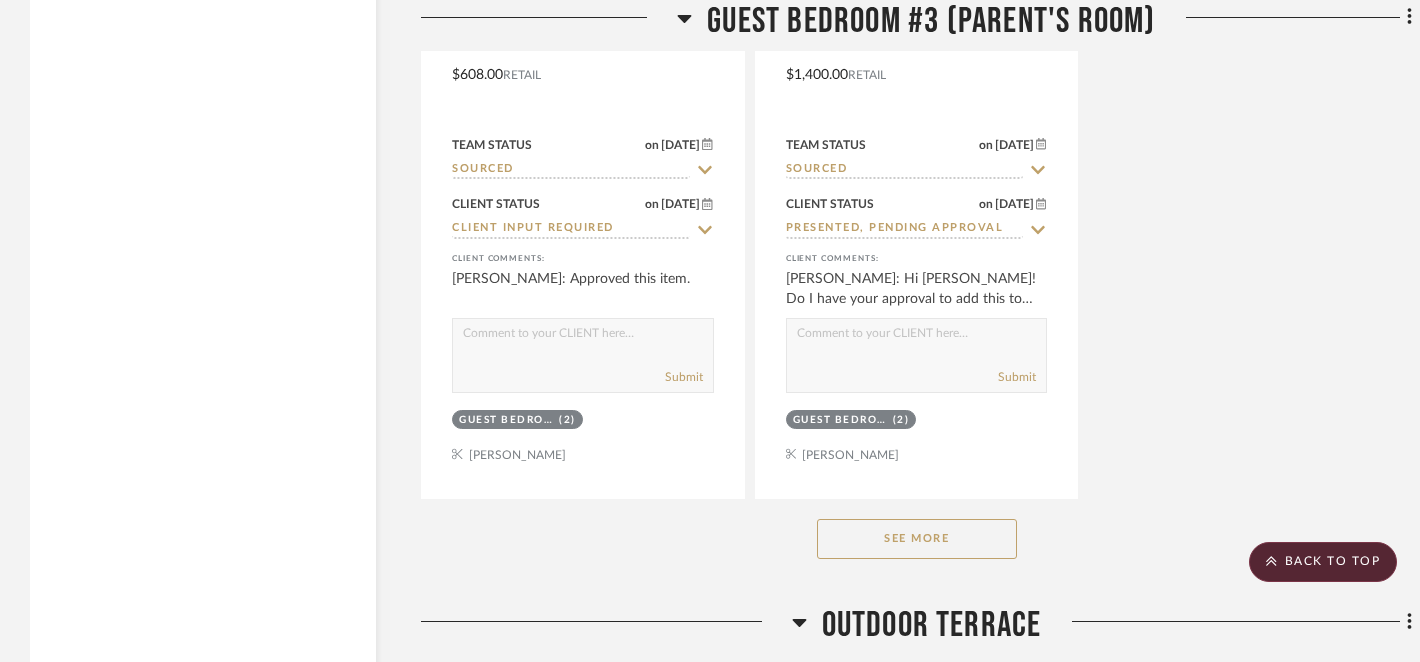 click on "See More" 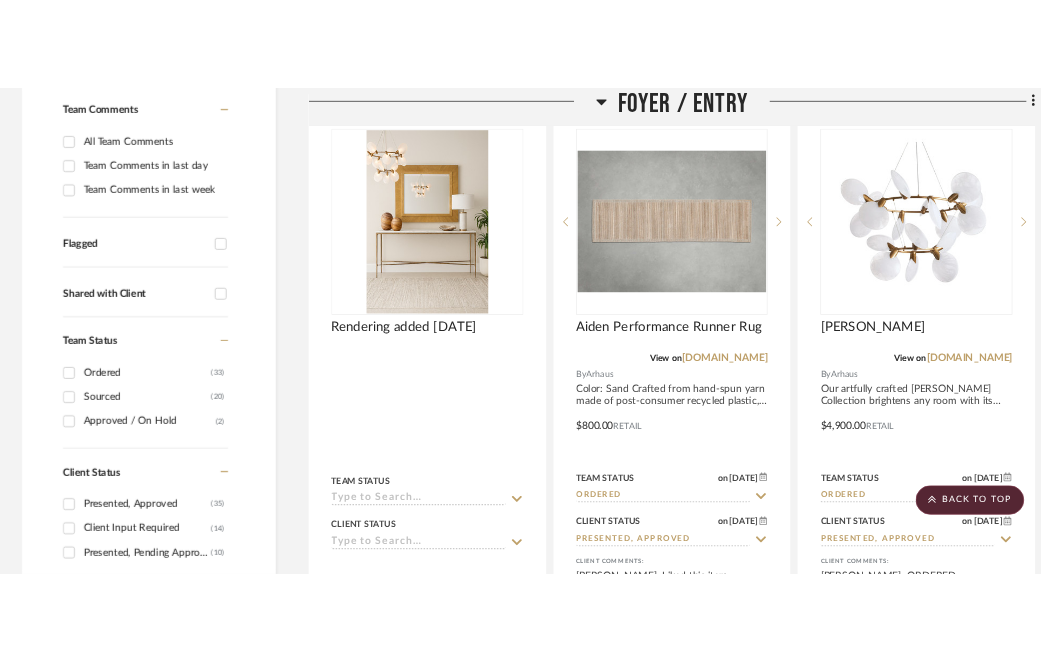 scroll, scrollTop: 565, scrollLeft: 0, axis: vertical 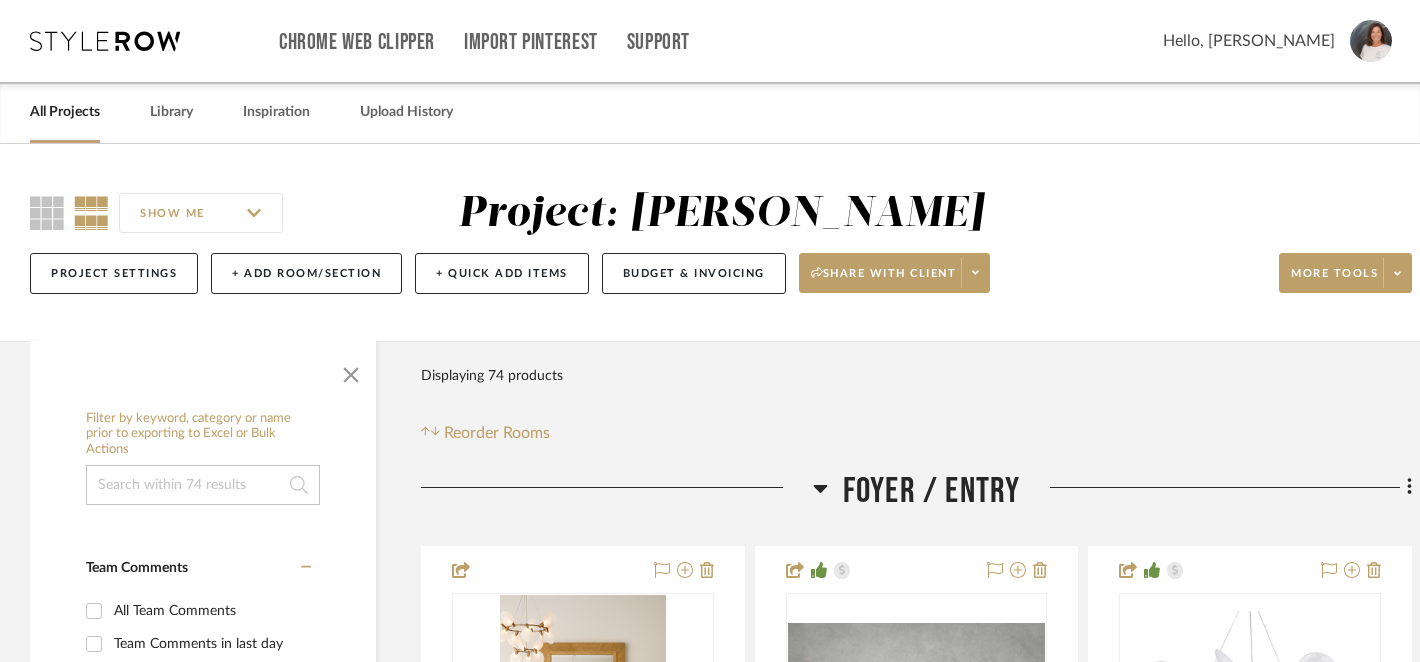 click on "All Projects" at bounding box center (65, 112) 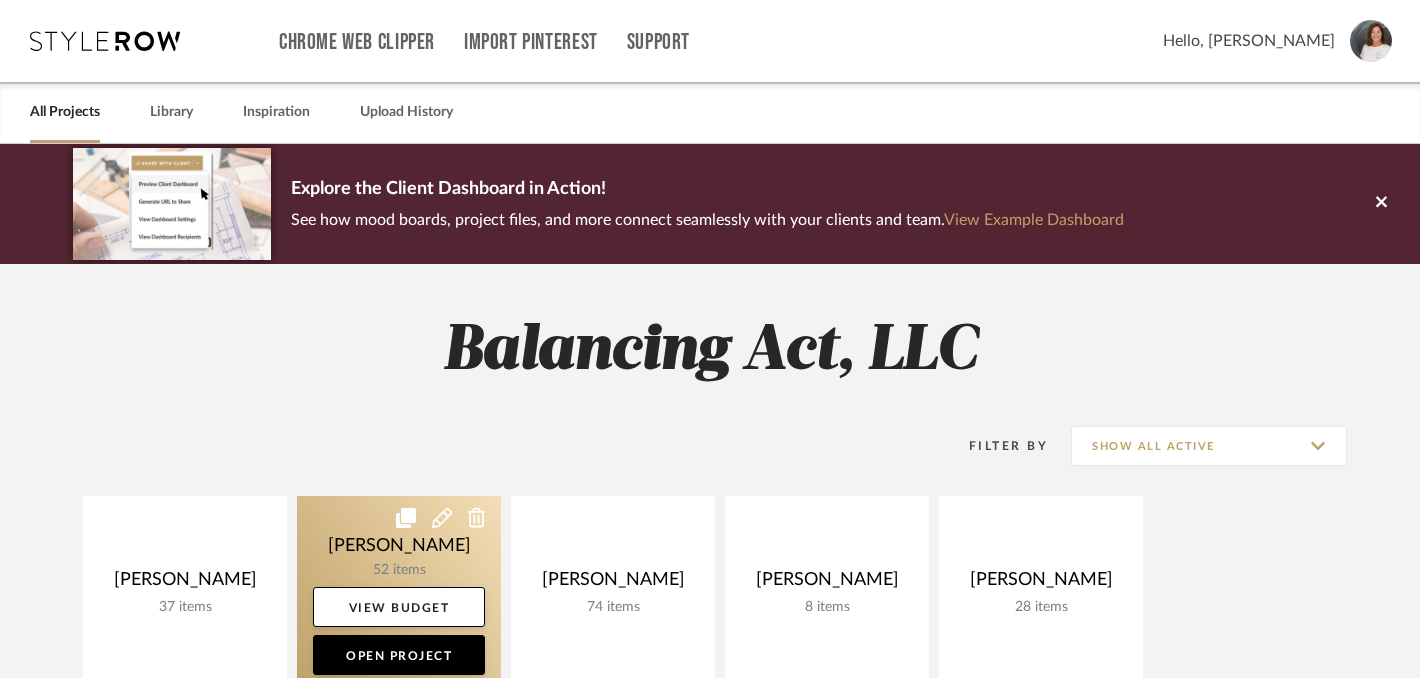 scroll, scrollTop: 98, scrollLeft: 0, axis: vertical 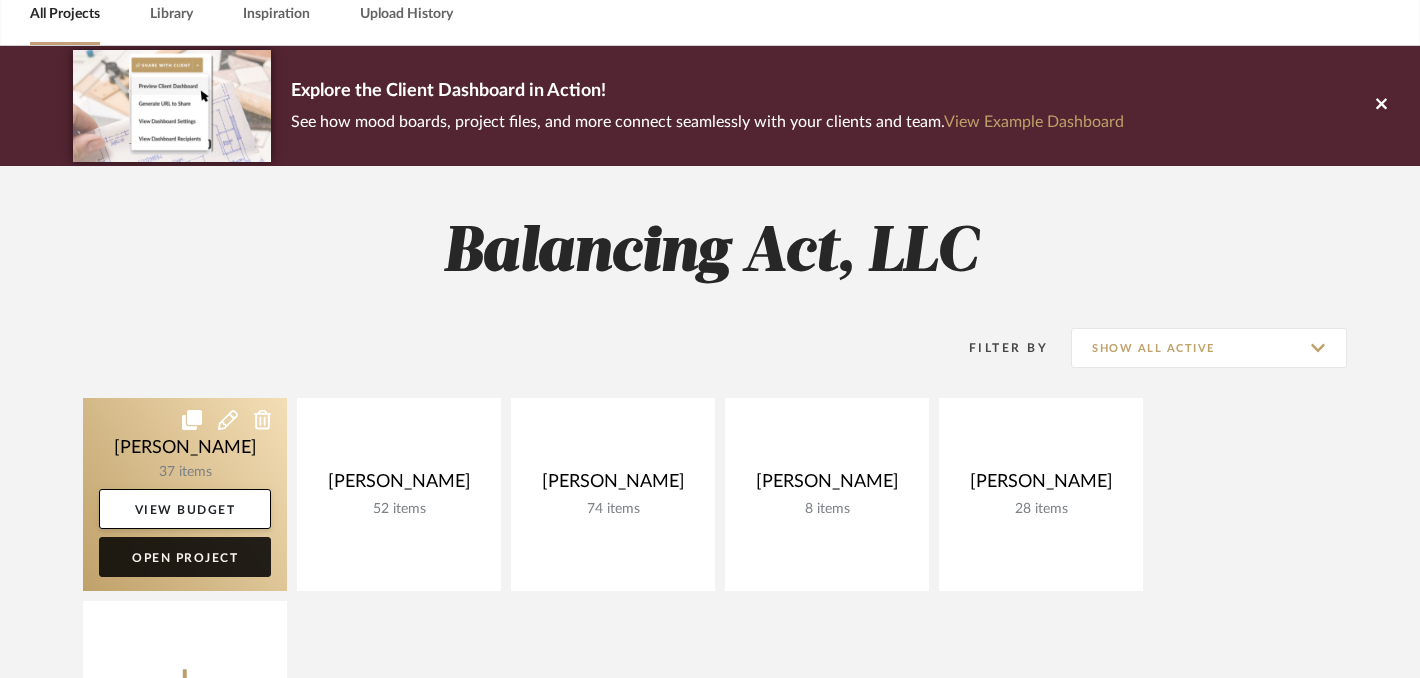 click on "Open Project" 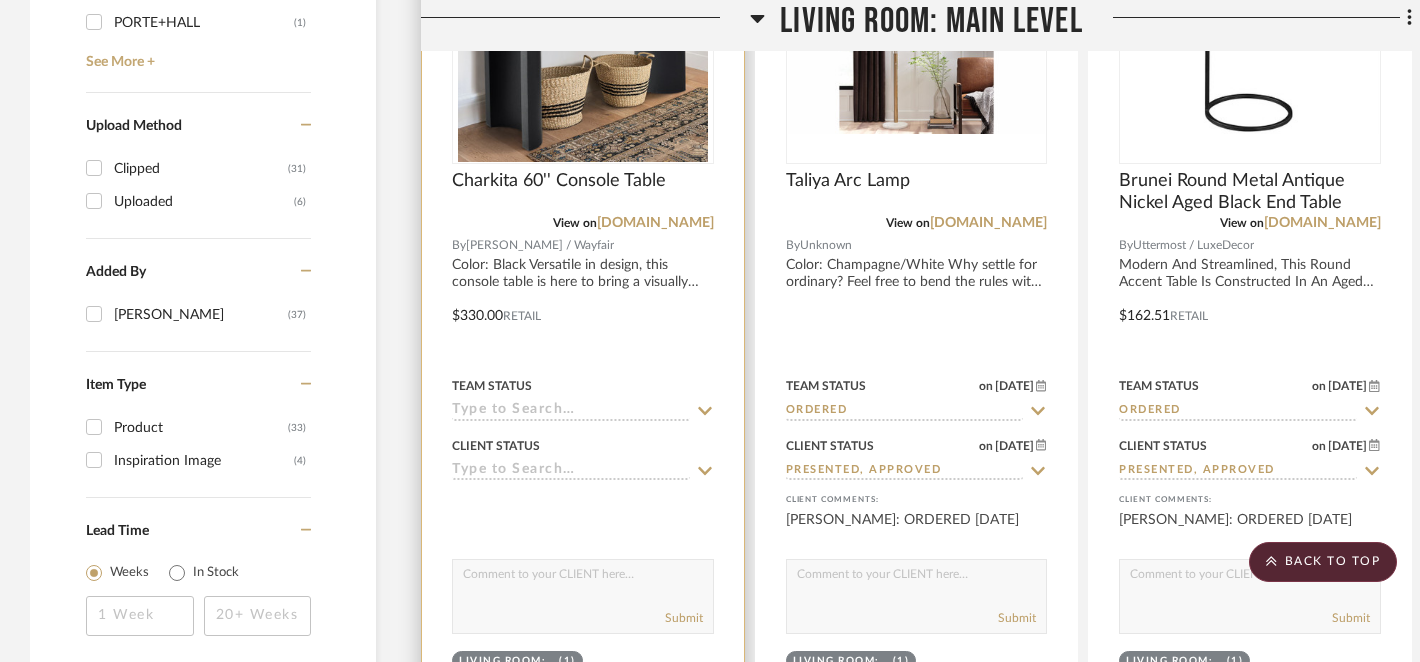 scroll, scrollTop: 2604, scrollLeft: 0, axis: vertical 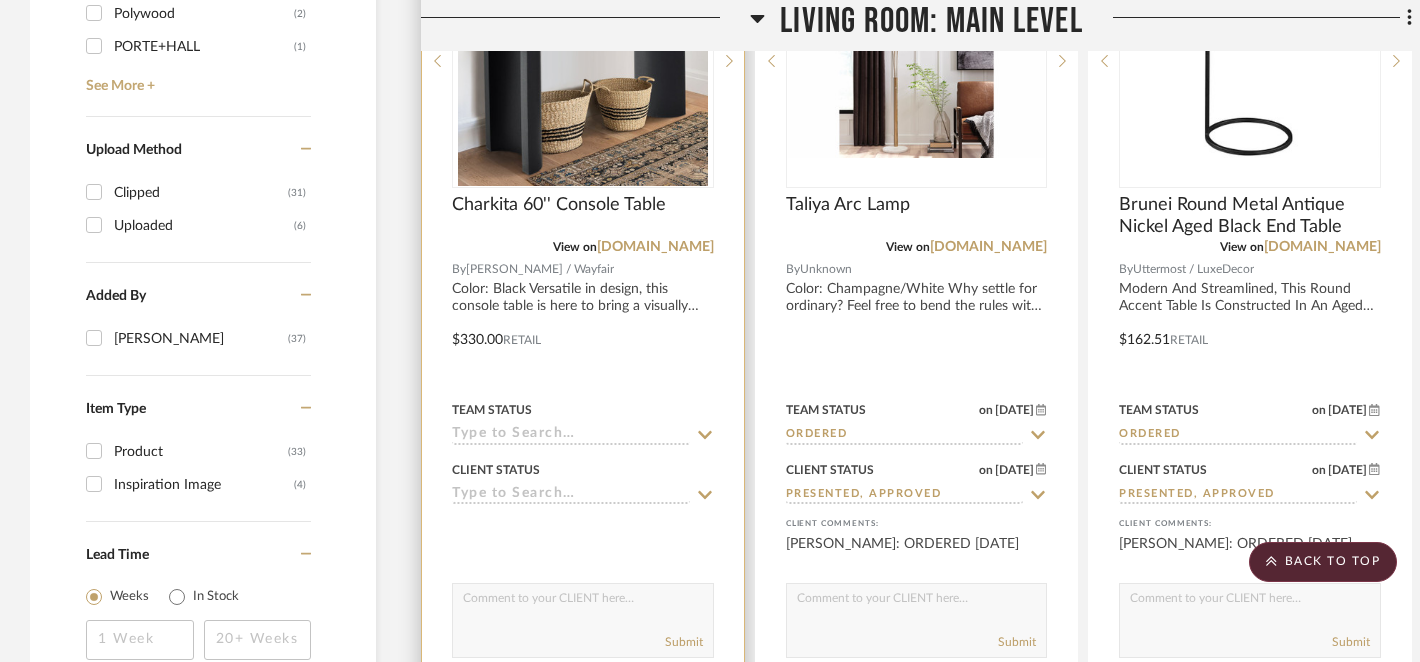click 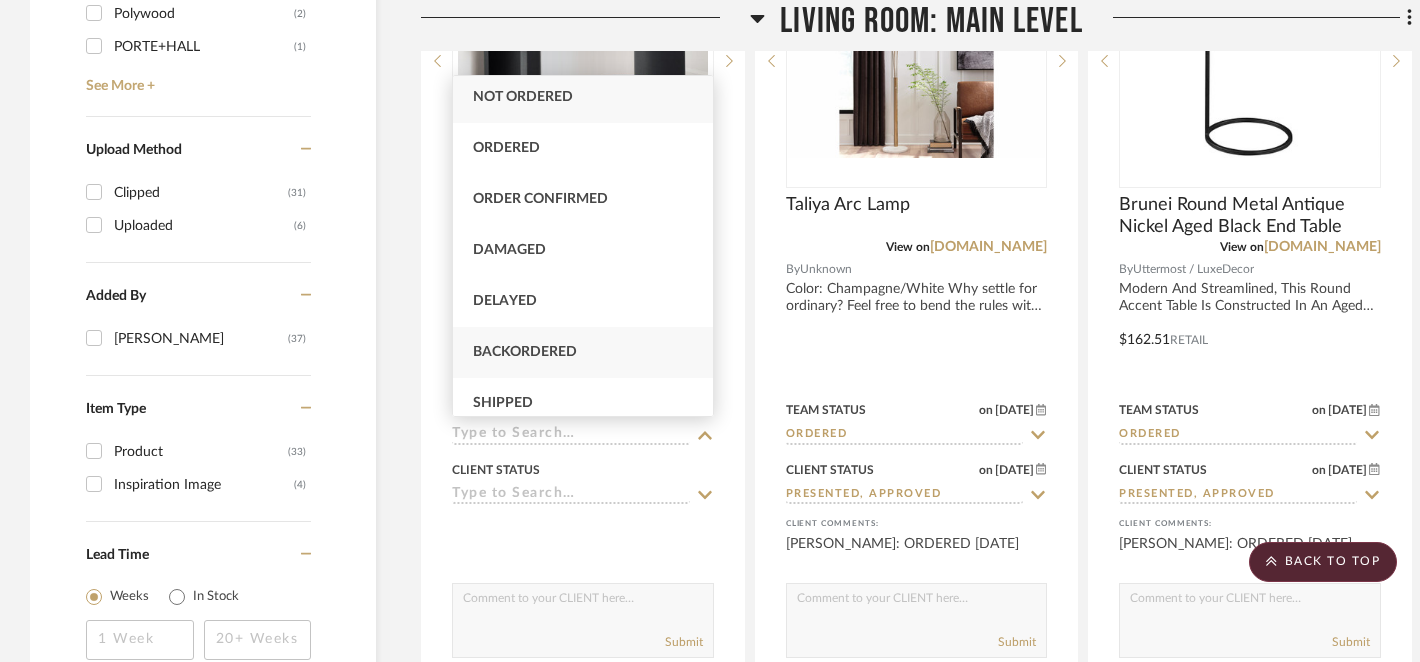 scroll, scrollTop: 0, scrollLeft: 0, axis: both 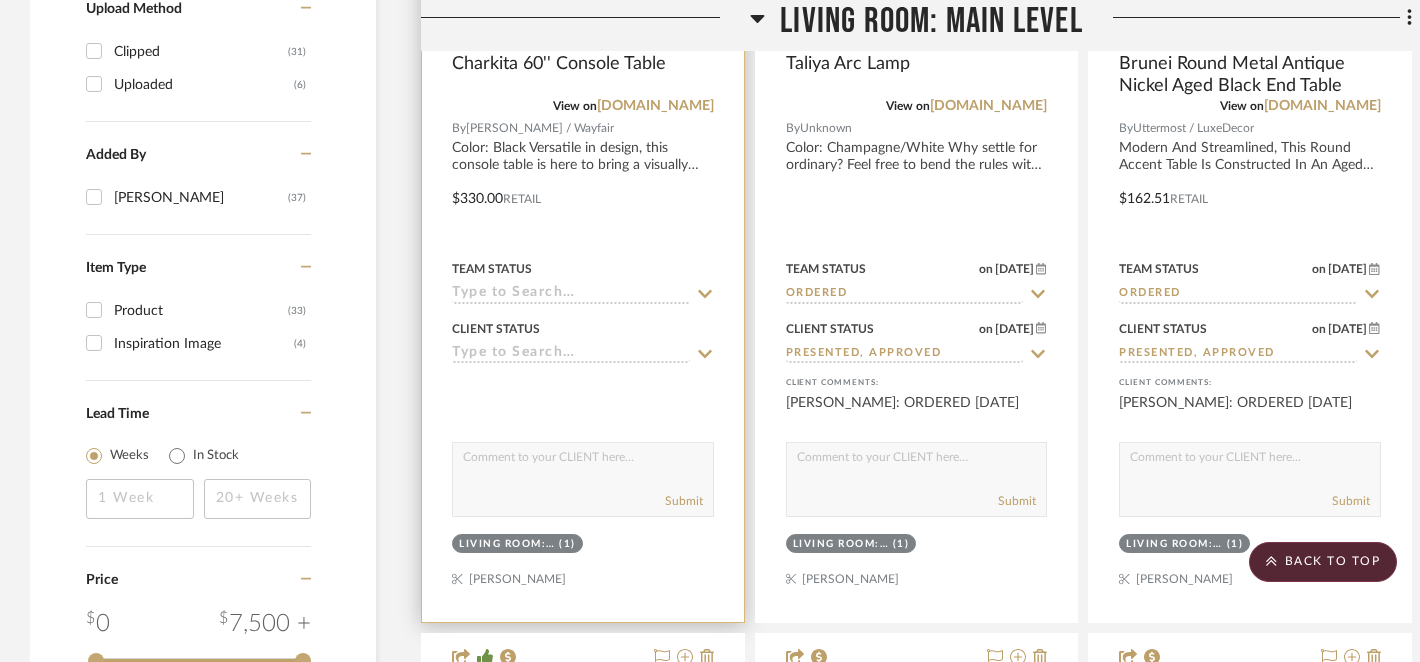 click 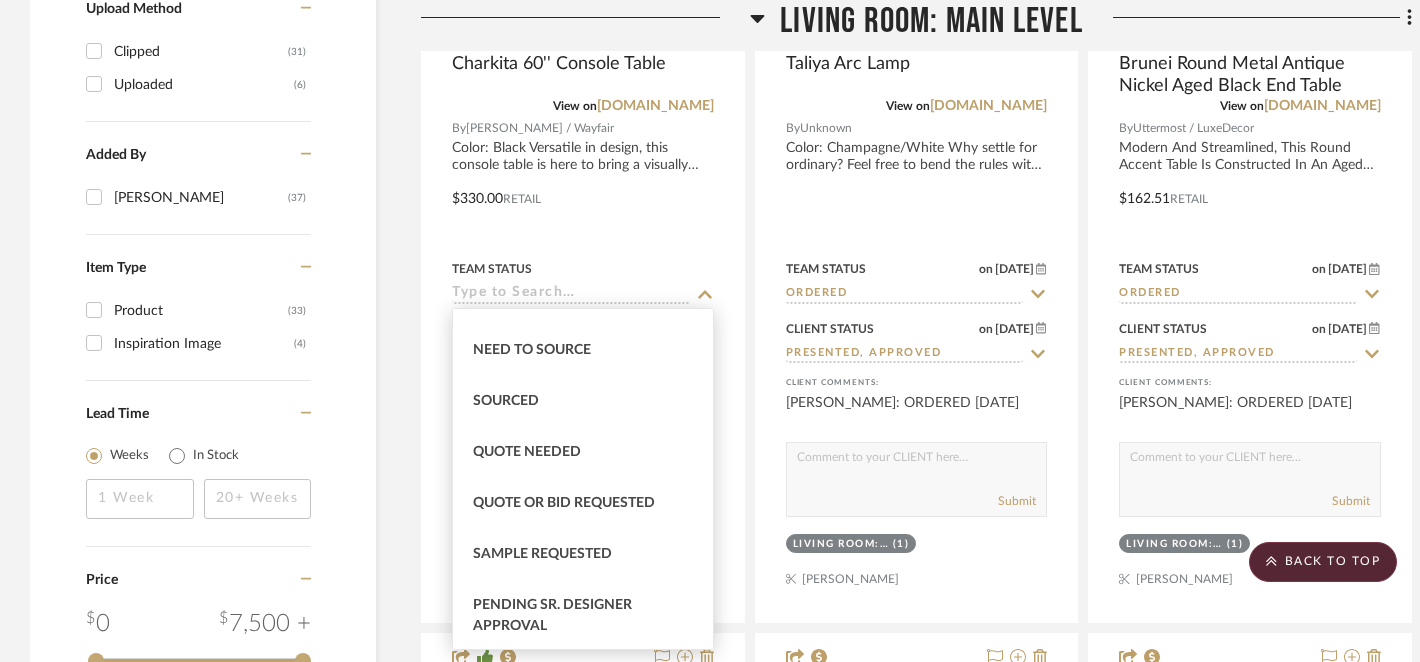 scroll, scrollTop: 597, scrollLeft: 0, axis: vertical 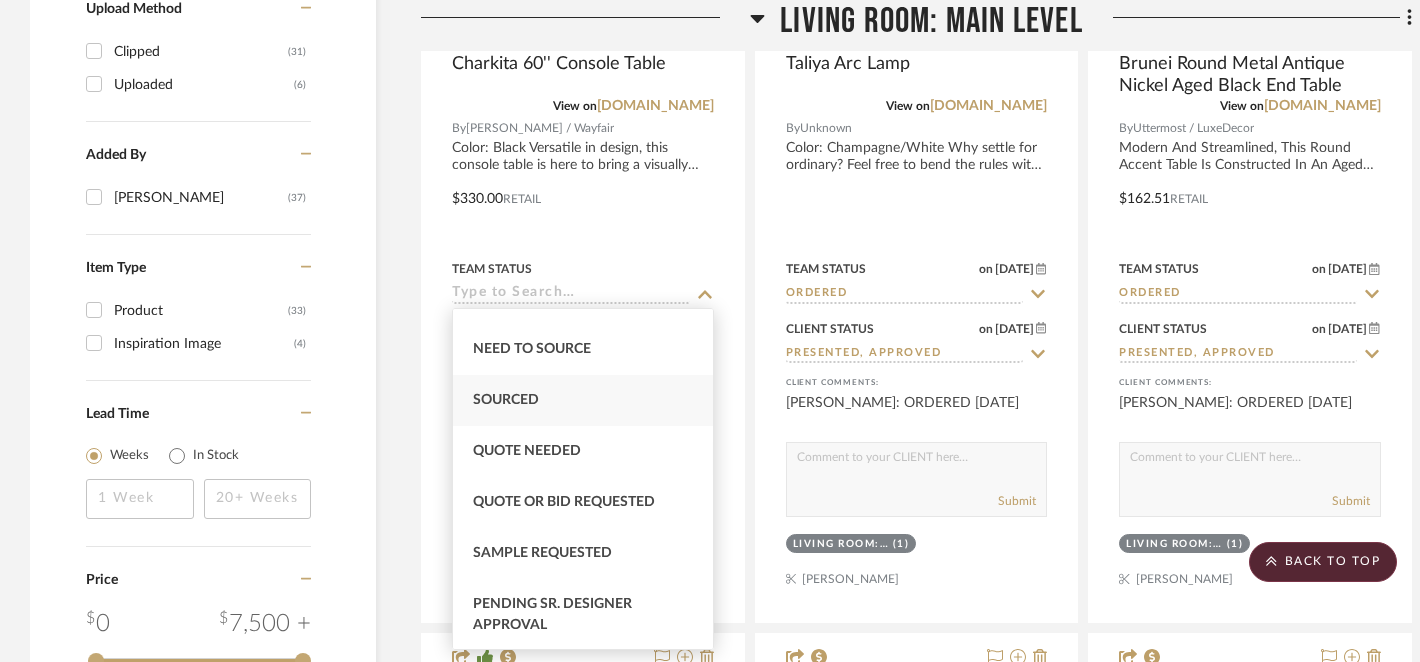 click on "Sourced" at bounding box center (506, 400) 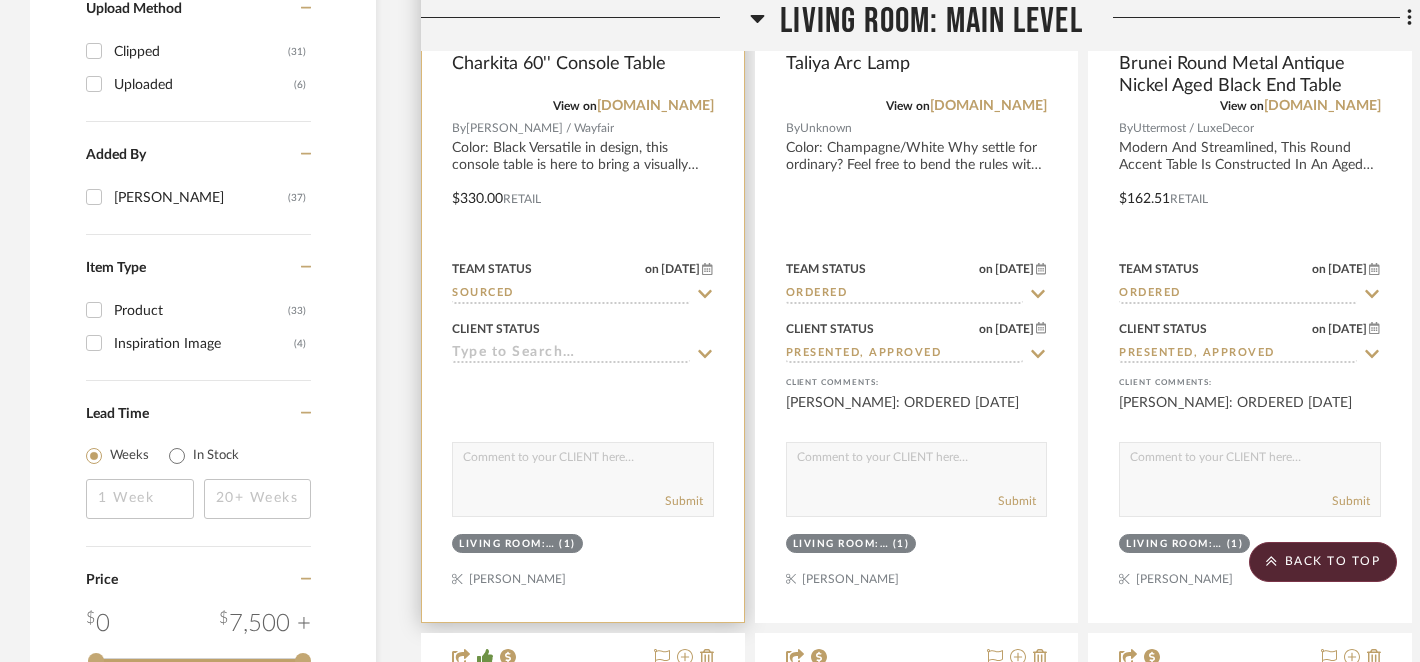 click 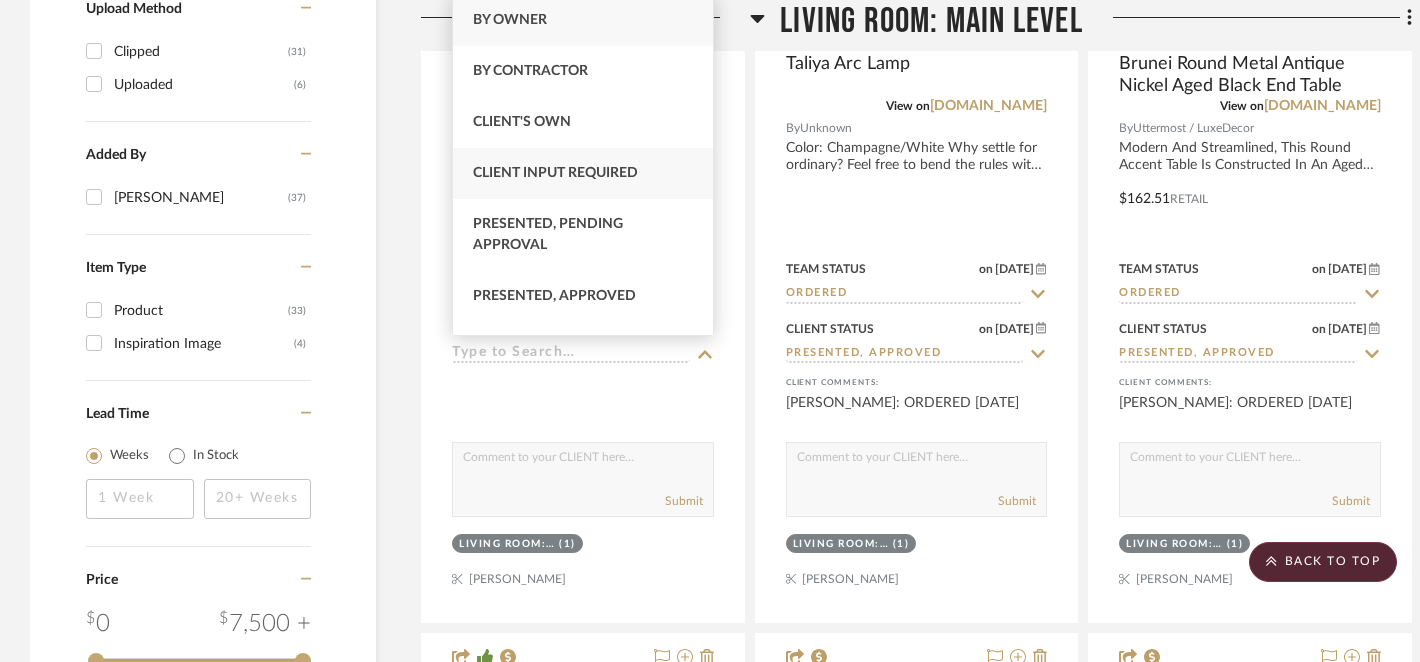click on "Client Input Required" at bounding box center (555, 173) 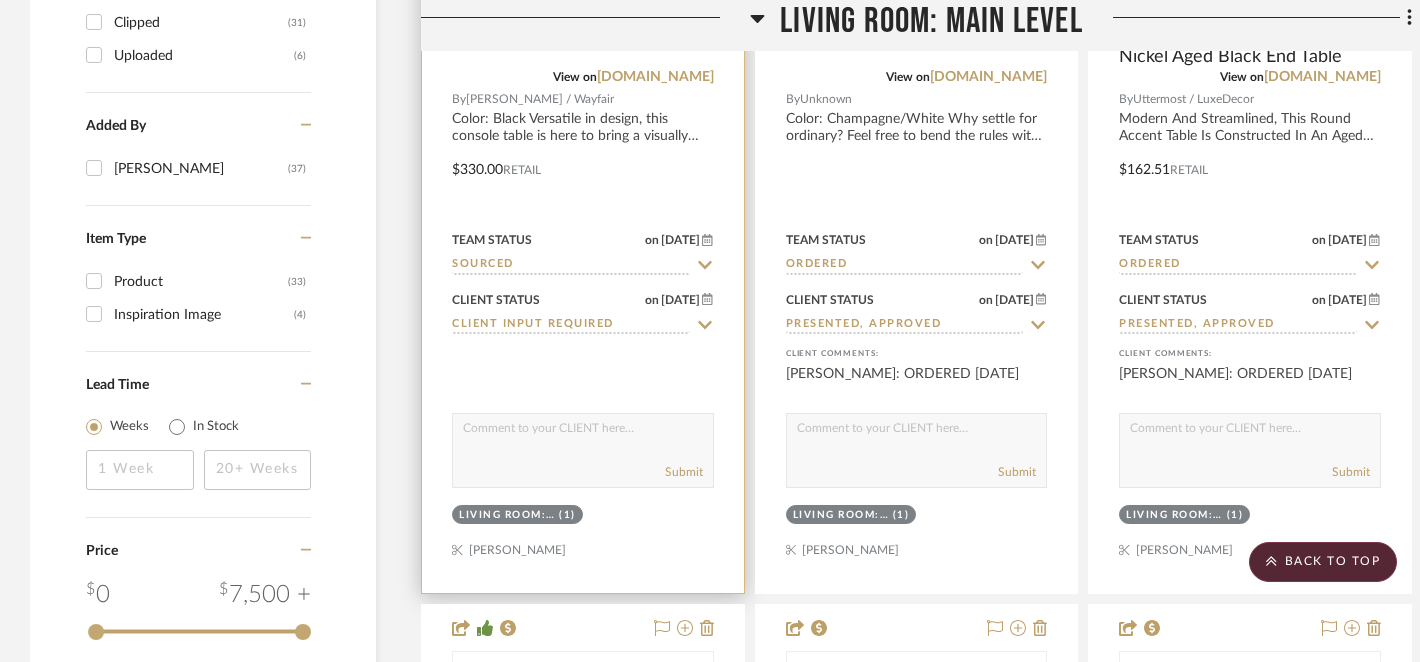 scroll, scrollTop: 2775, scrollLeft: 0, axis: vertical 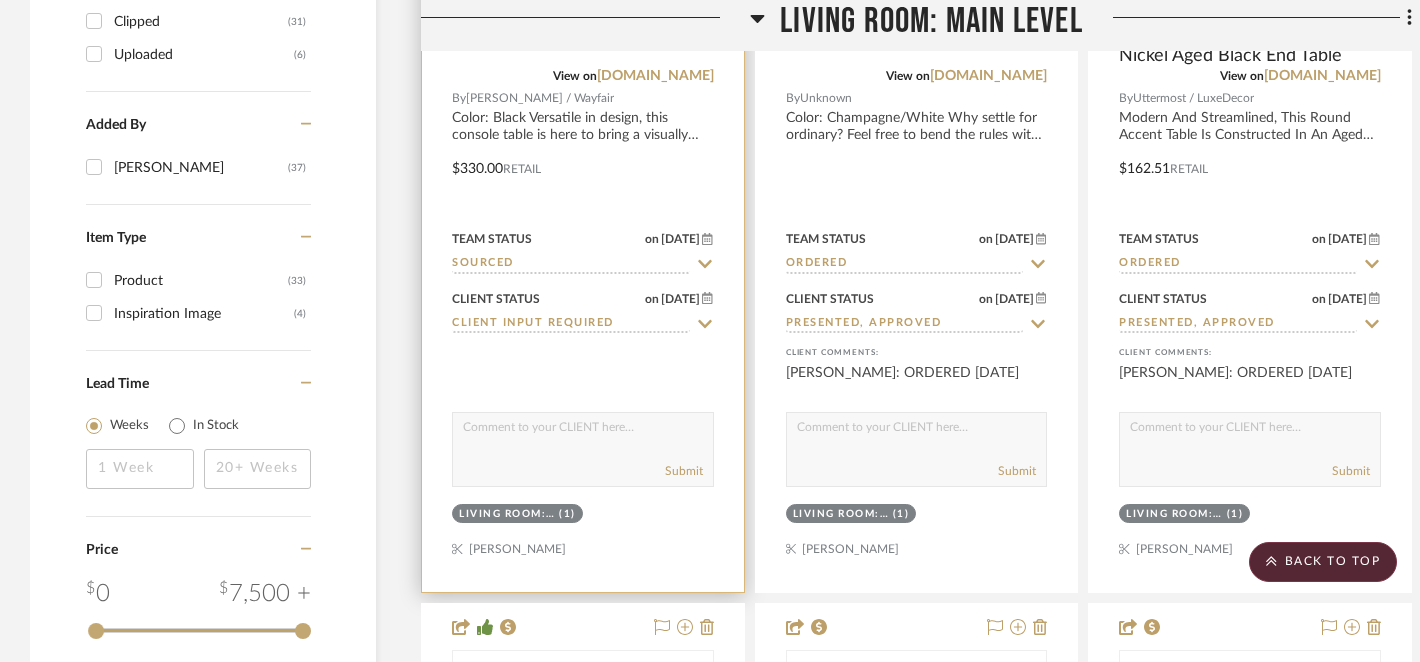 click at bounding box center [583, 432] 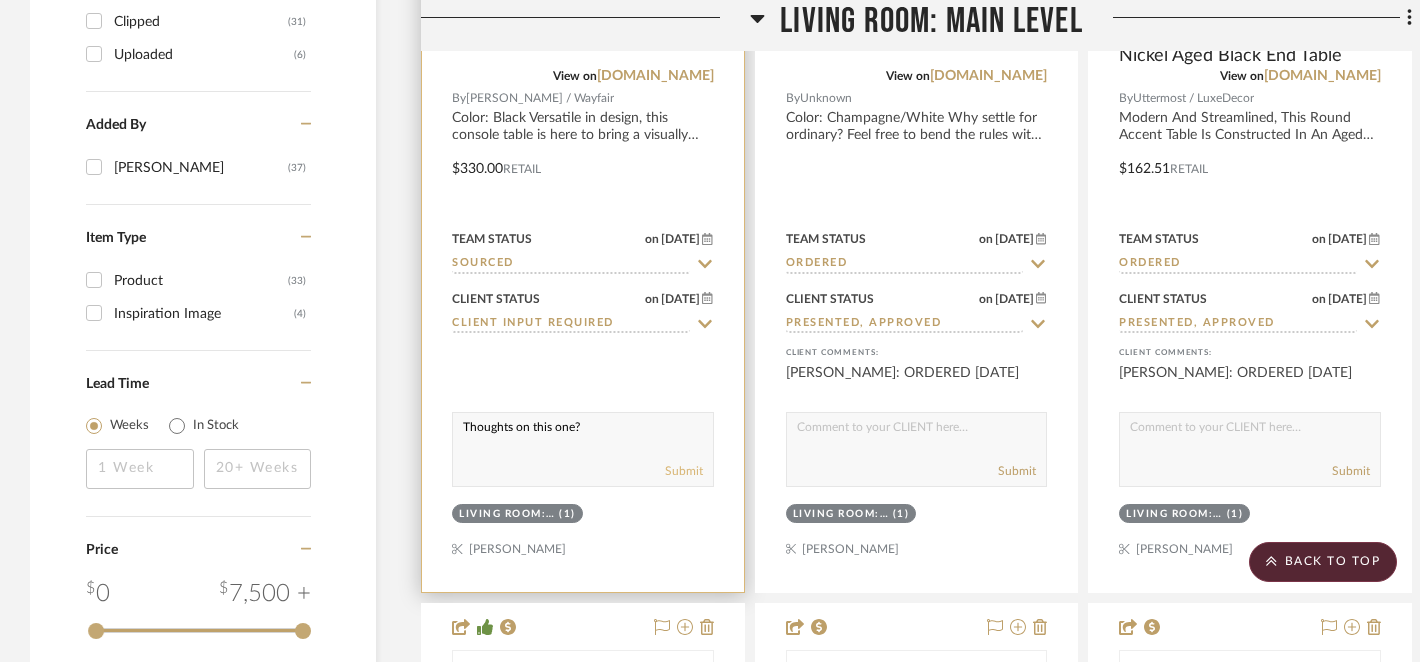 type on "Thoughts on this one?" 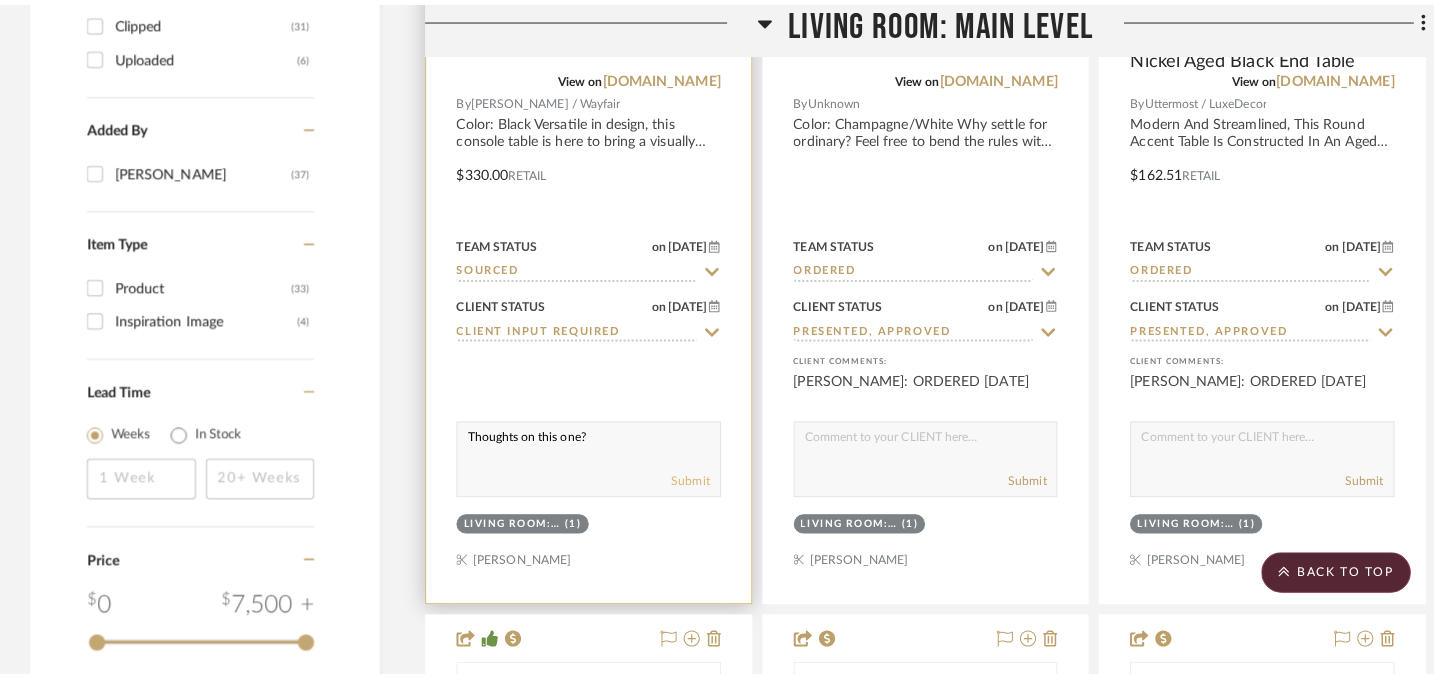scroll, scrollTop: 0, scrollLeft: 0, axis: both 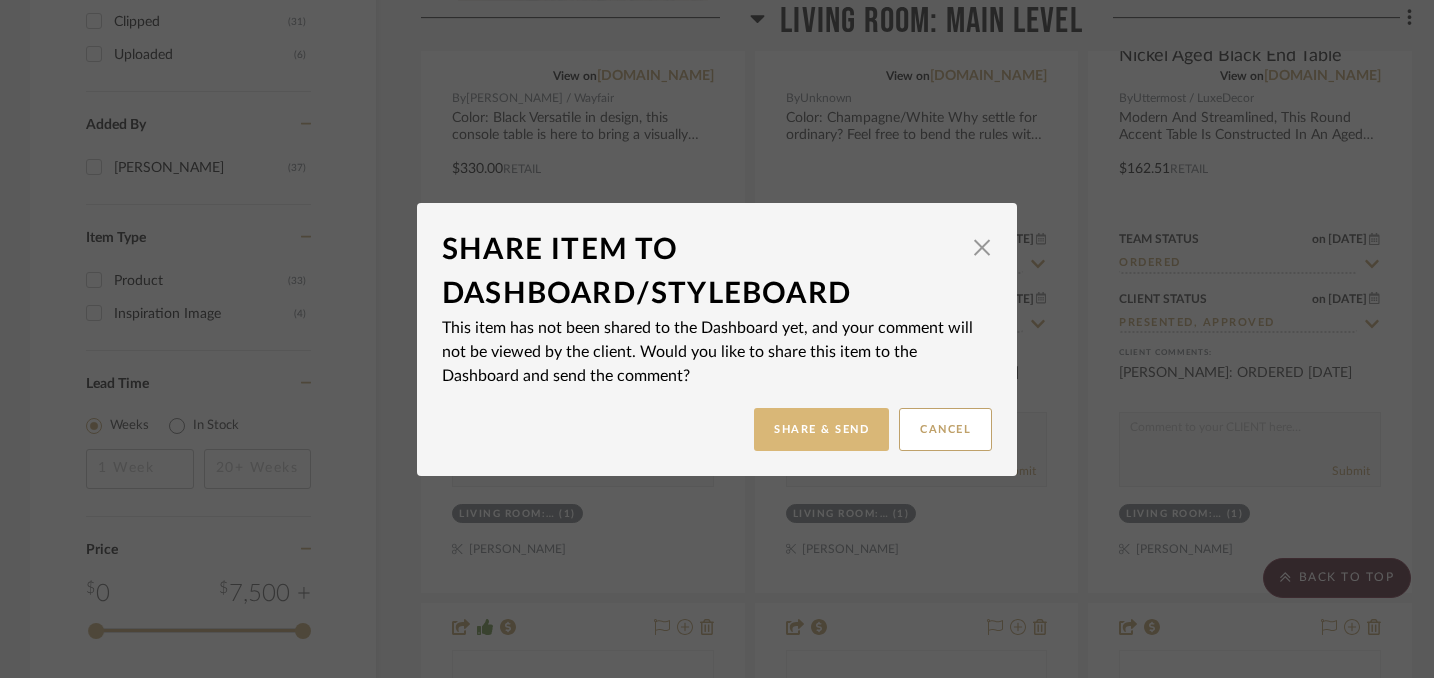 click on "Share & Send" at bounding box center (821, 429) 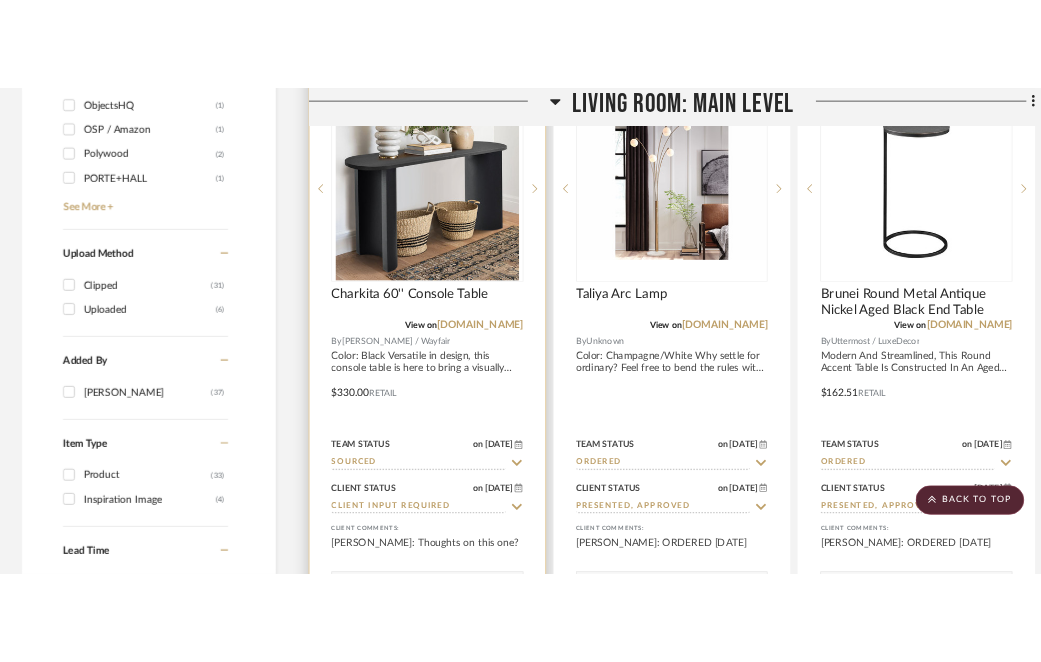 scroll, scrollTop: 2520, scrollLeft: 0, axis: vertical 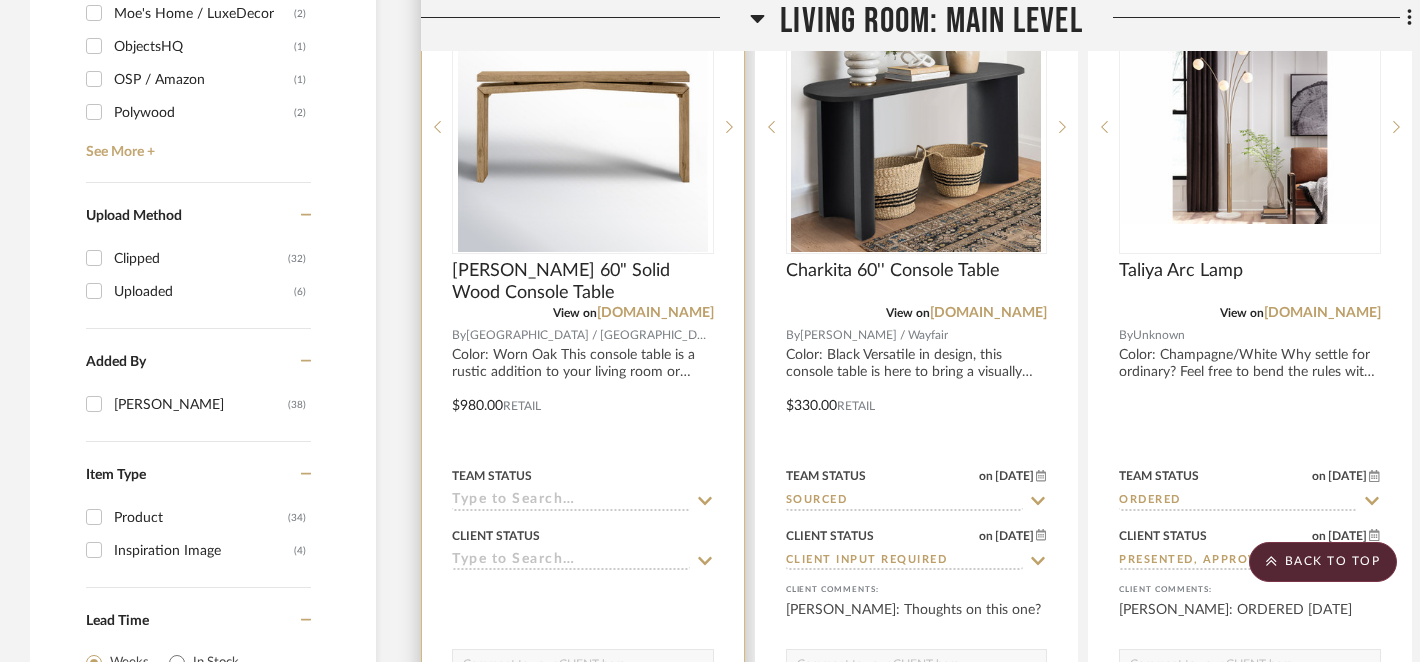 click 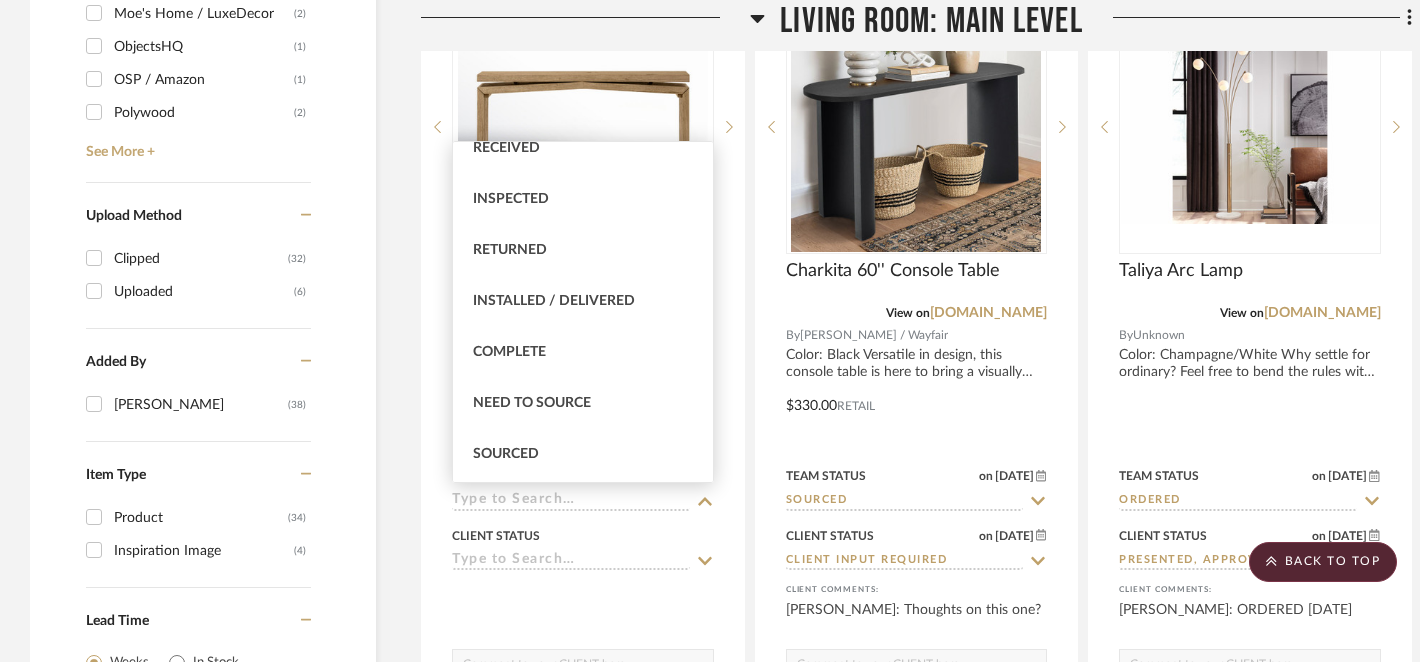 scroll, scrollTop: 379, scrollLeft: 0, axis: vertical 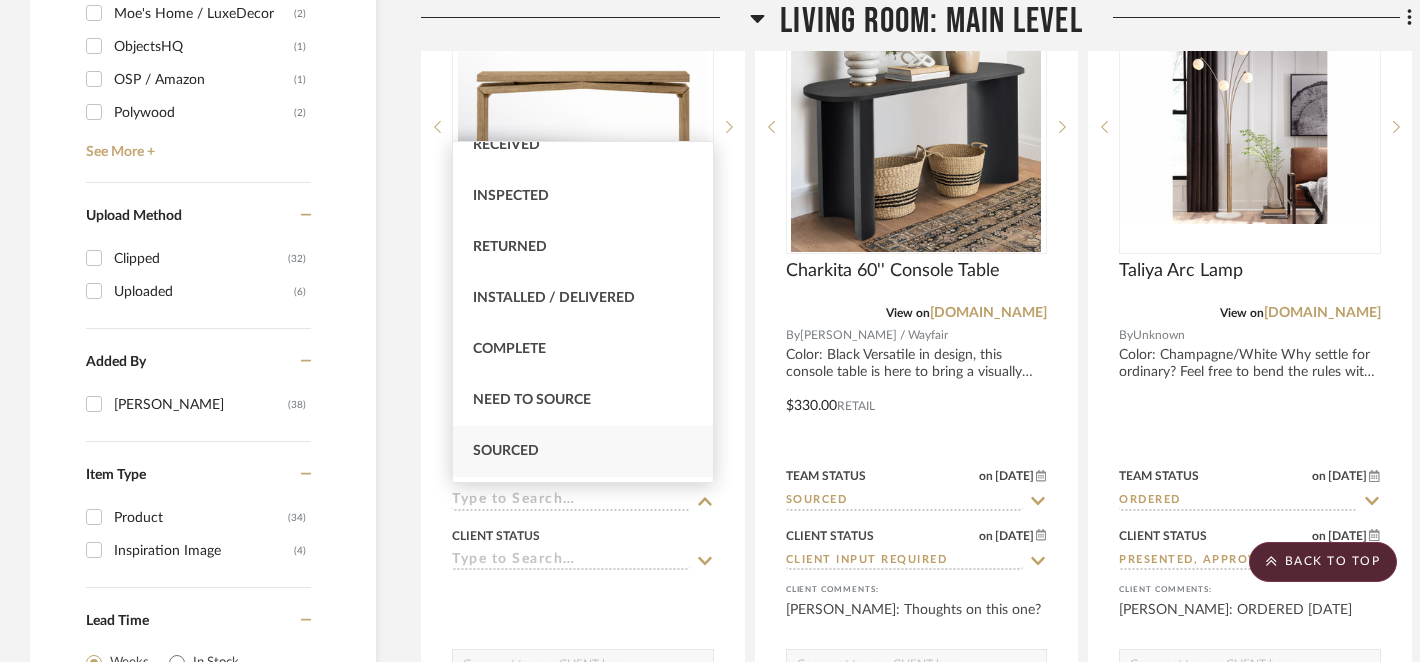 click on "Sourced" at bounding box center [583, 451] 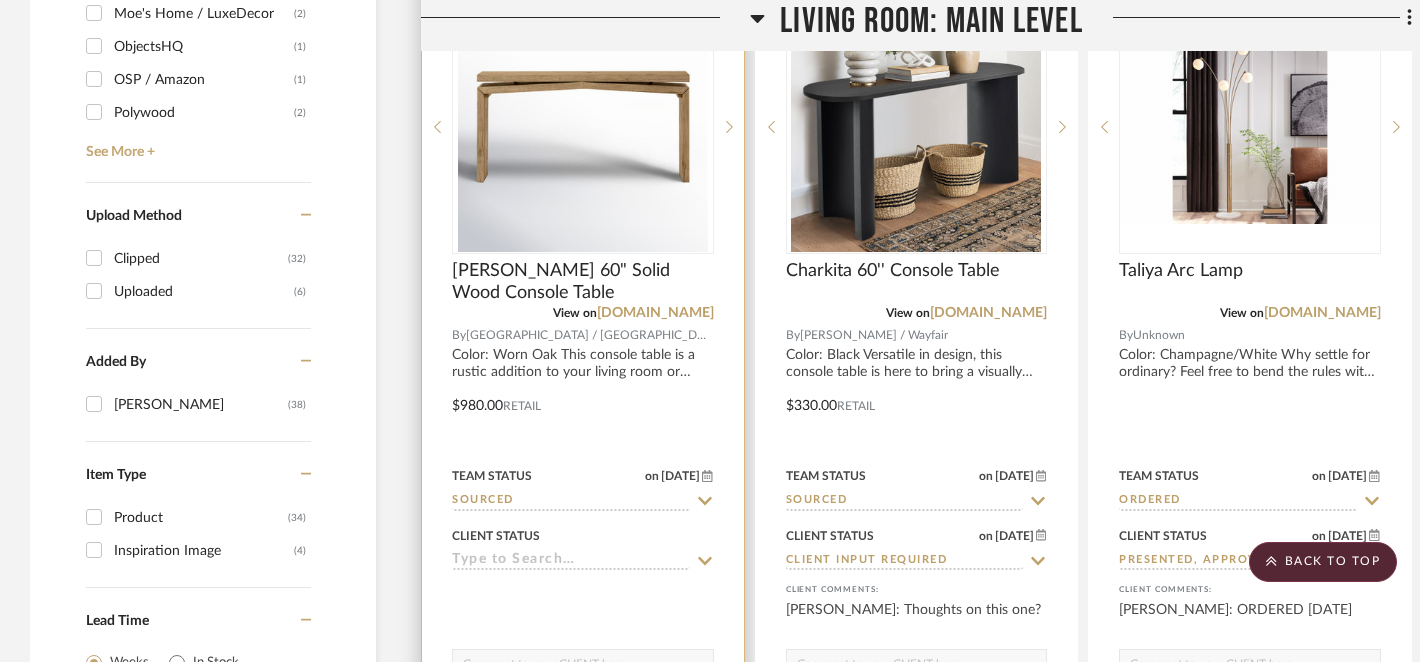 click 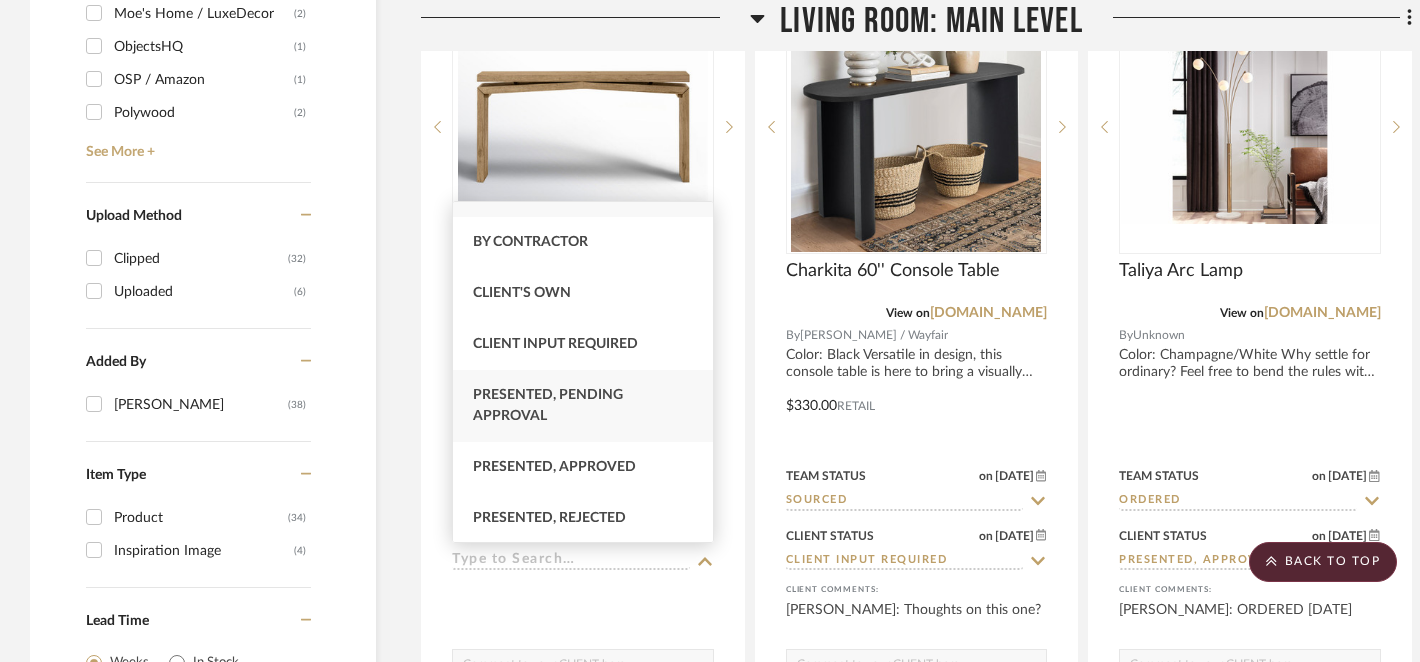 scroll, scrollTop: 48, scrollLeft: 0, axis: vertical 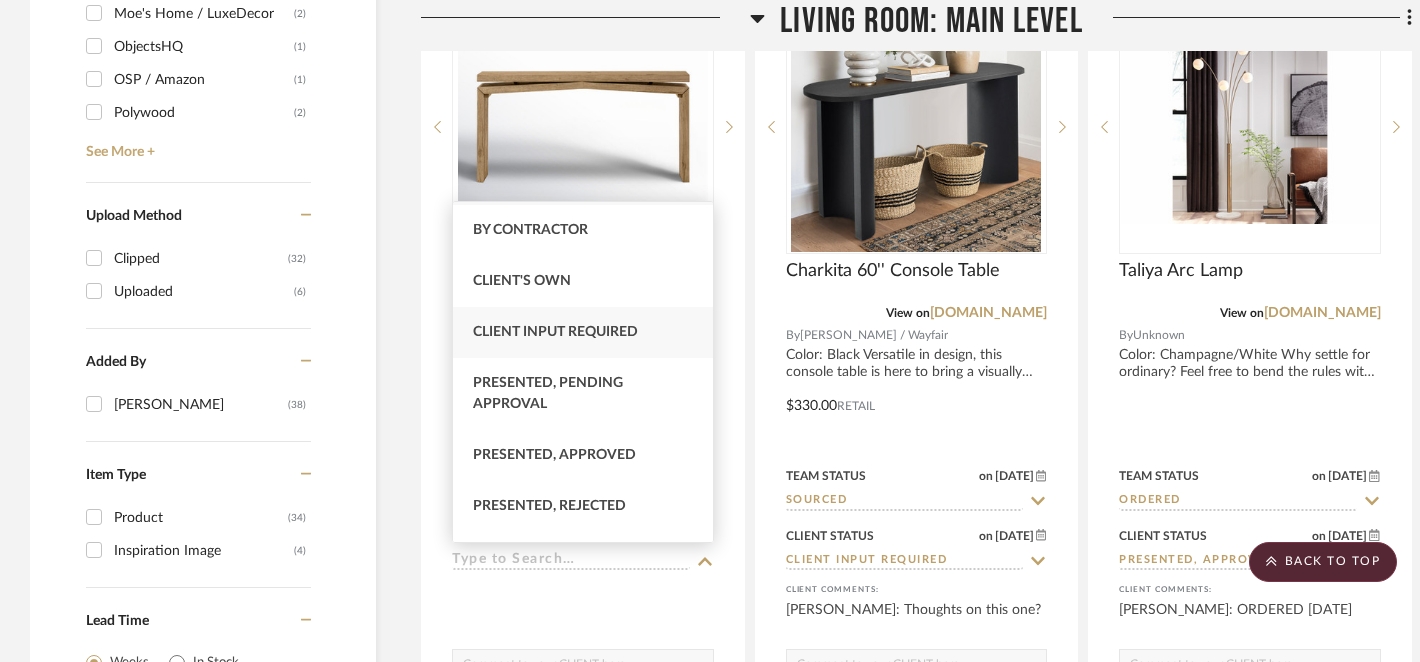 click on "Client Input Required" at bounding box center [555, 332] 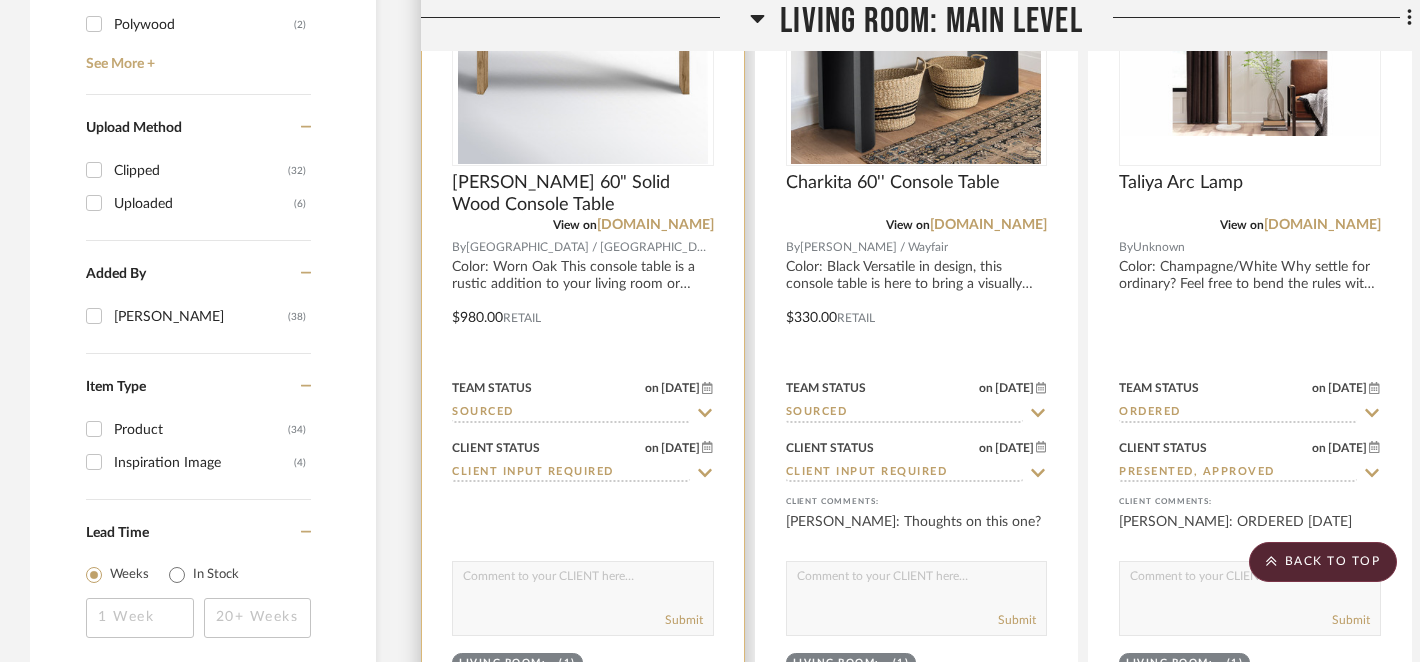 scroll, scrollTop: 2648, scrollLeft: 0, axis: vertical 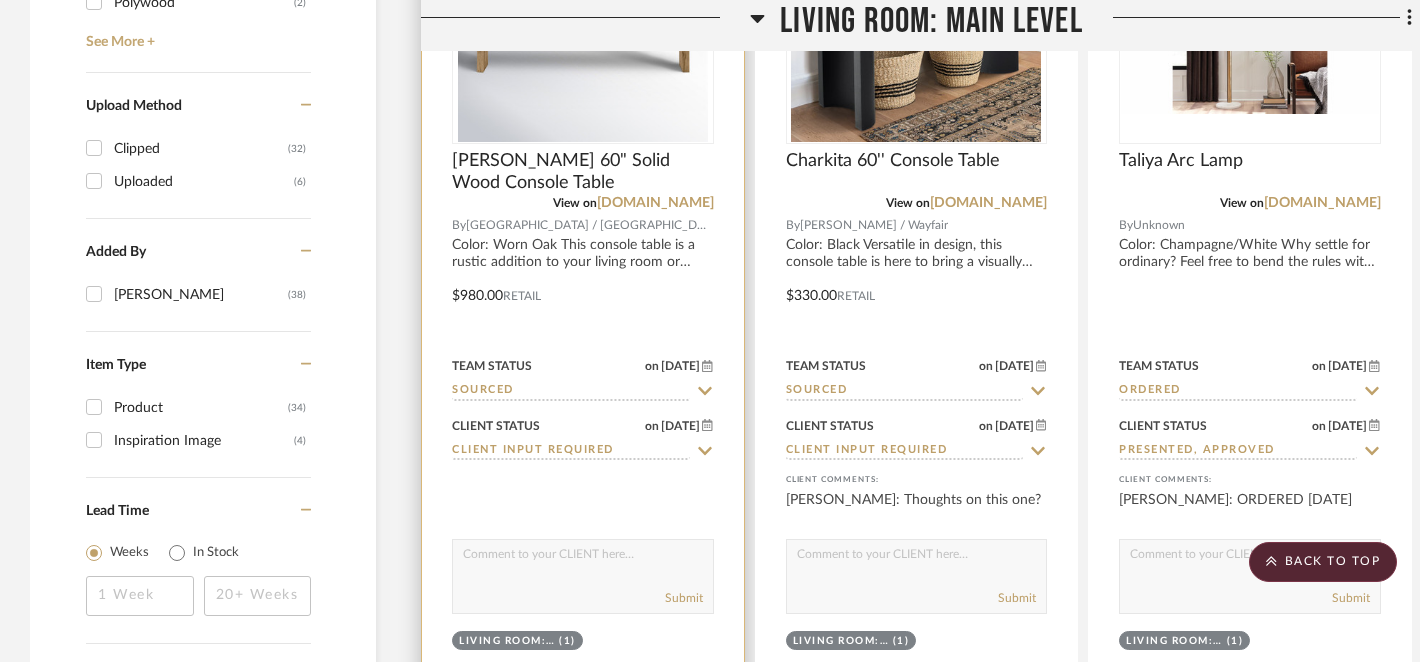 click at bounding box center [583, 559] 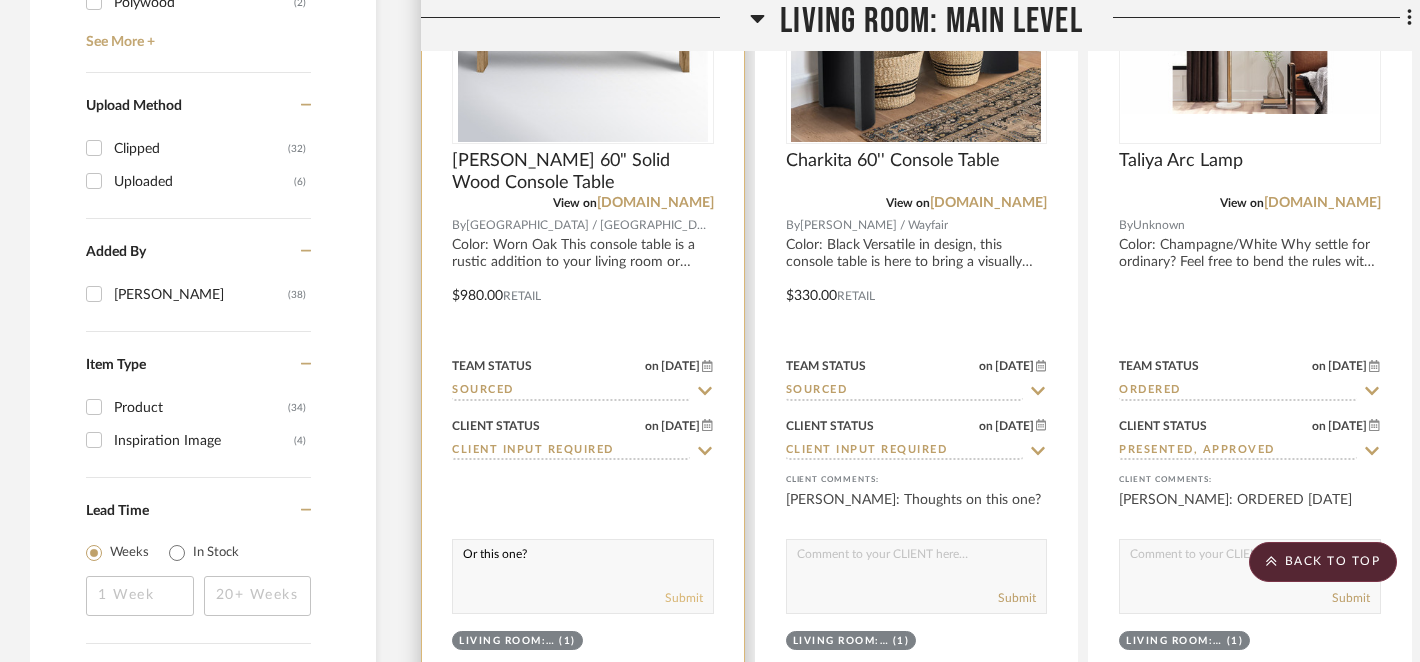 type on "Or this one?" 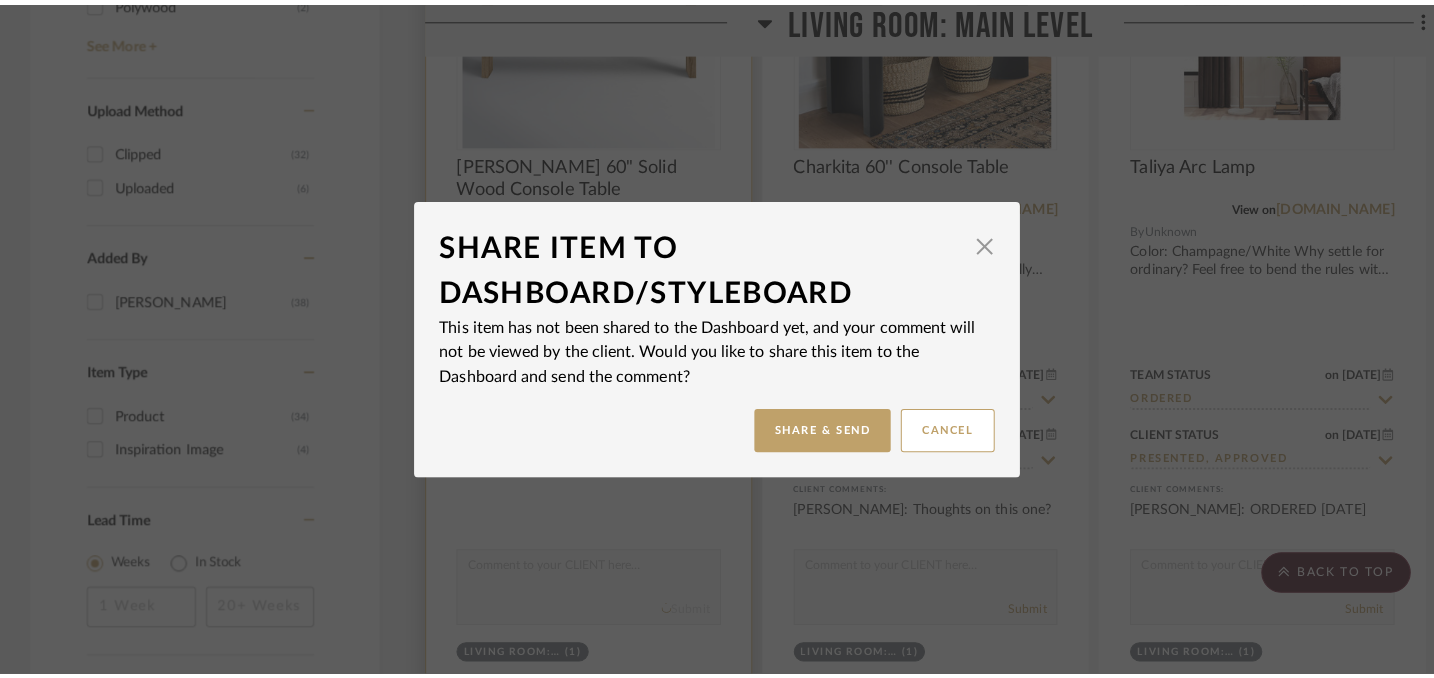 scroll, scrollTop: 0, scrollLeft: 0, axis: both 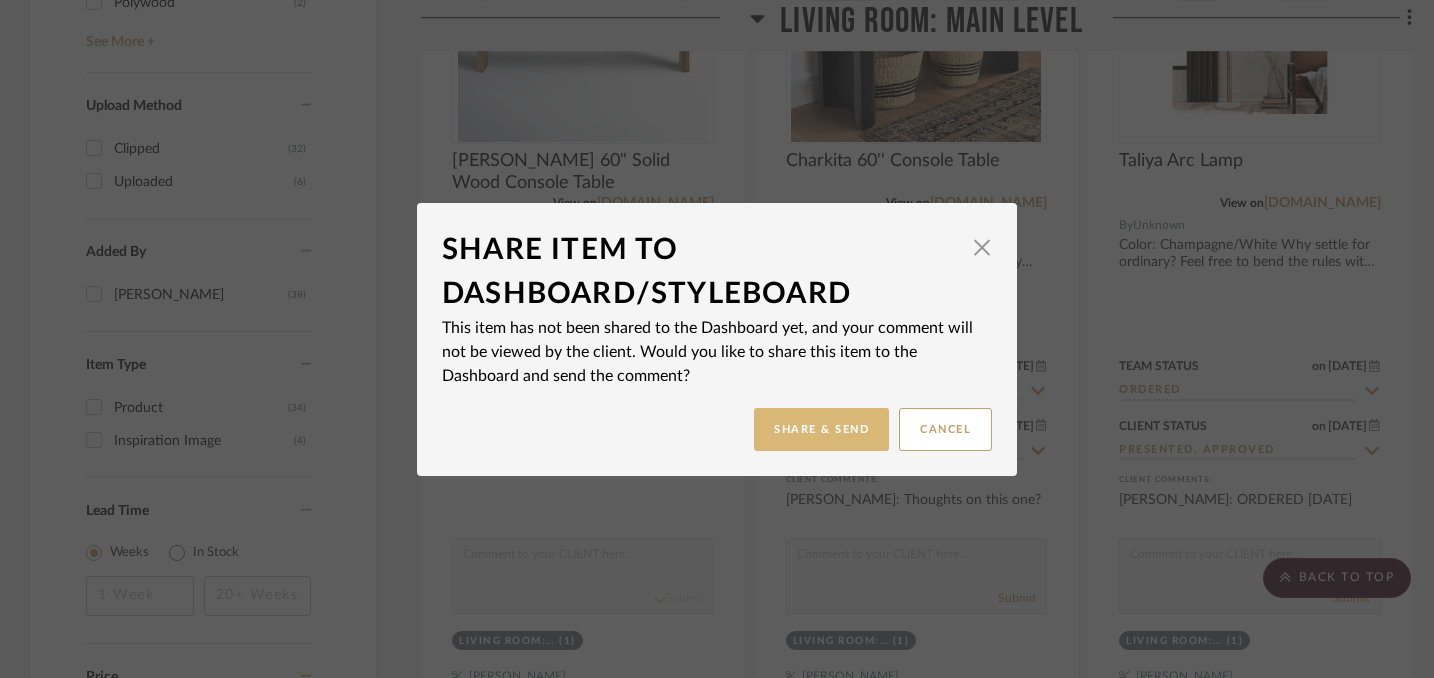 click on "Share & Send" at bounding box center [821, 429] 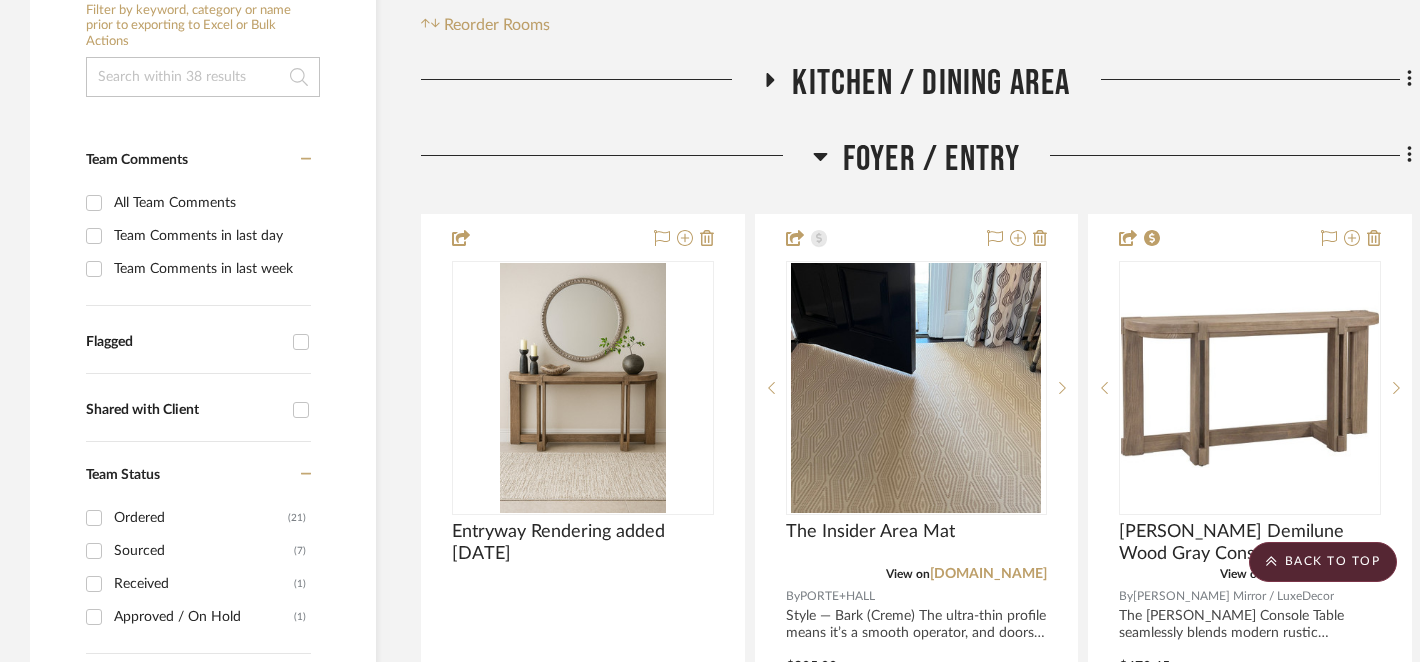 scroll, scrollTop: 355, scrollLeft: 0, axis: vertical 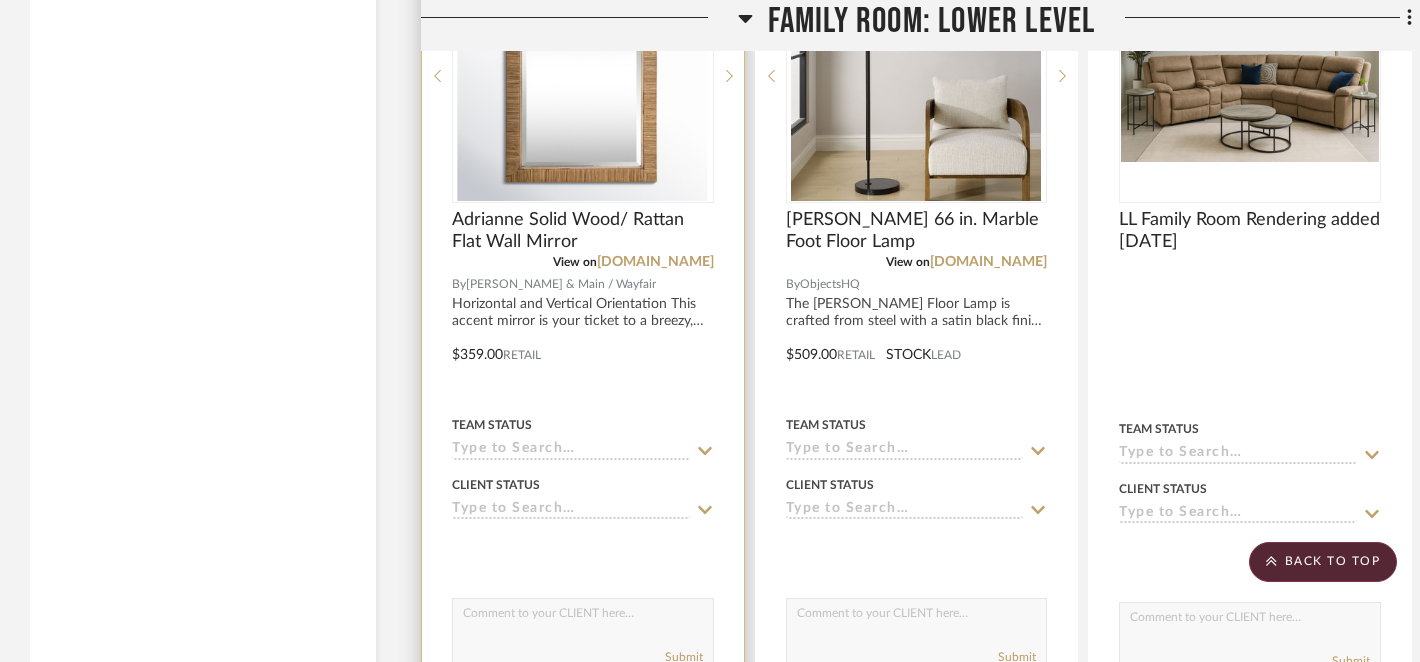 click 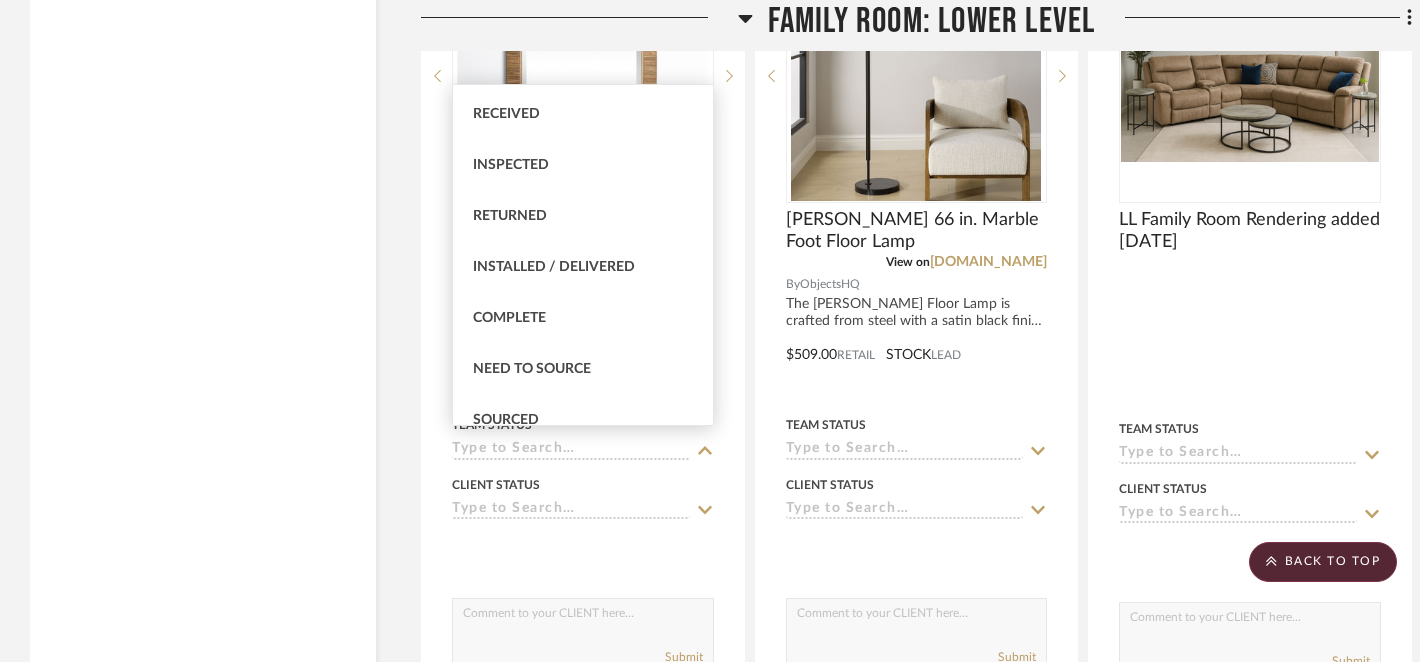 scroll, scrollTop: 438, scrollLeft: 0, axis: vertical 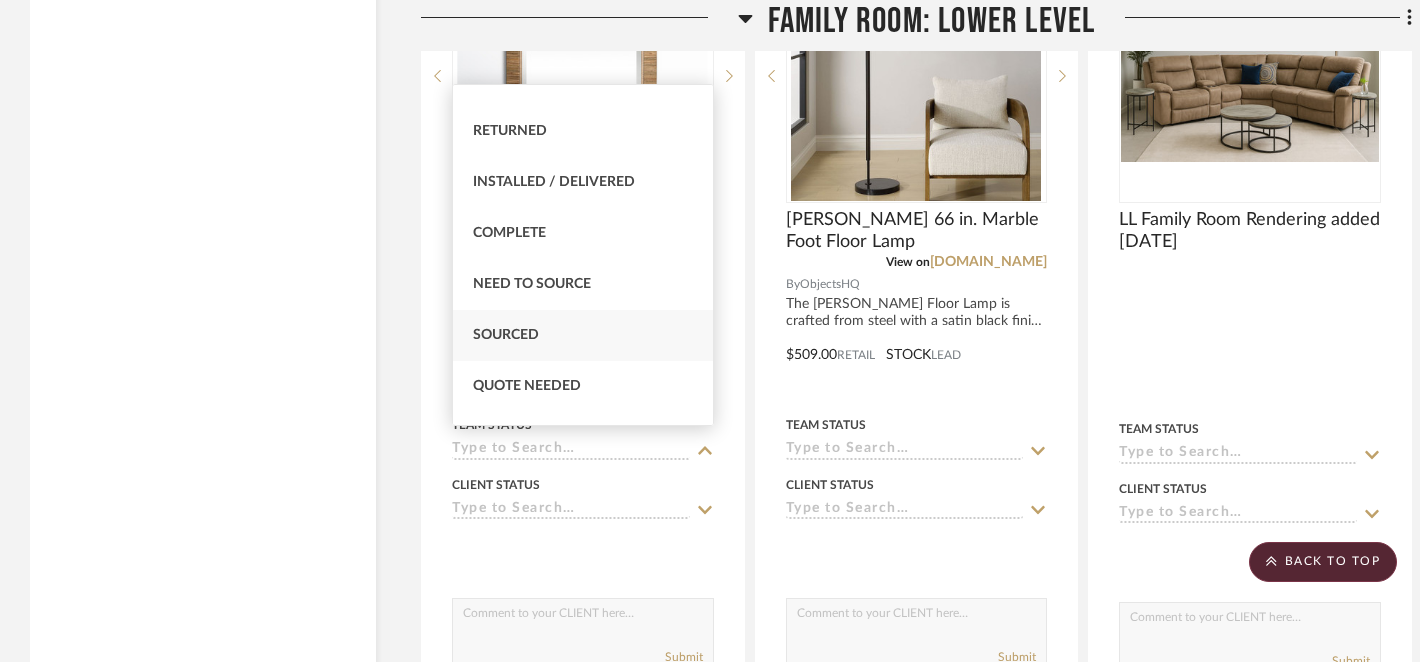 click on "Sourced" at bounding box center (506, 335) 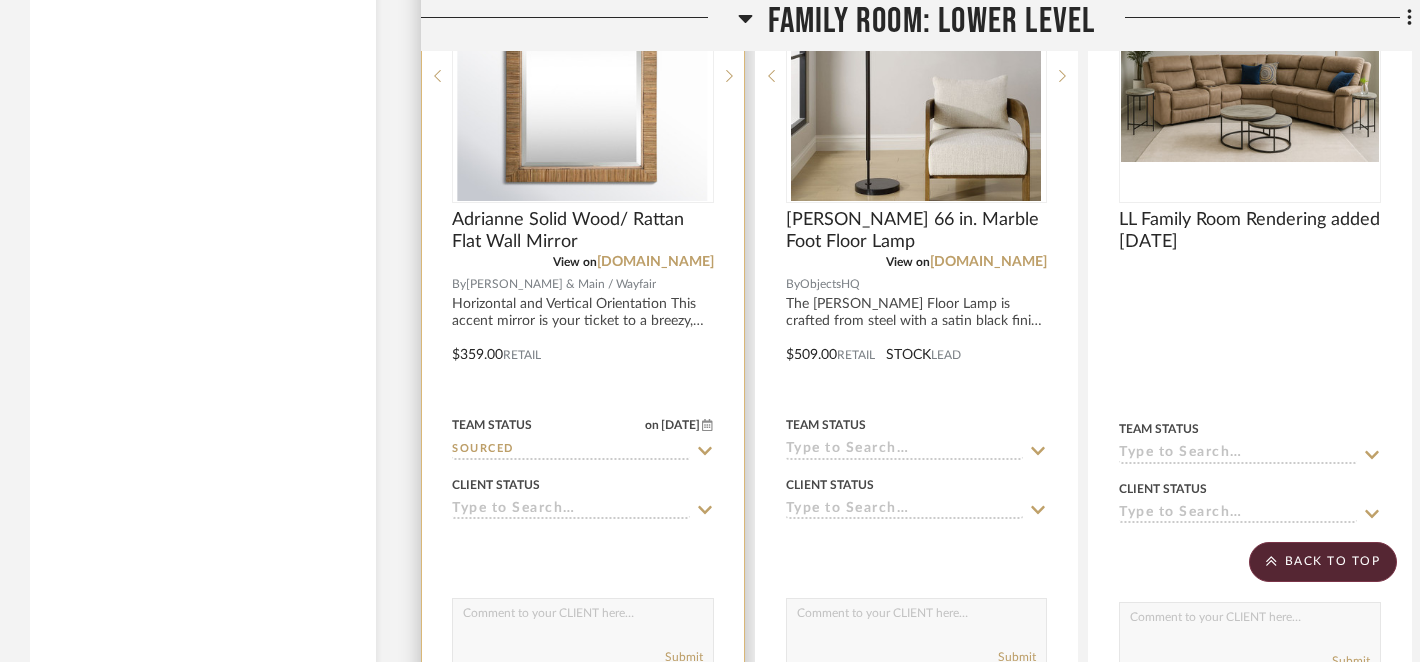 click 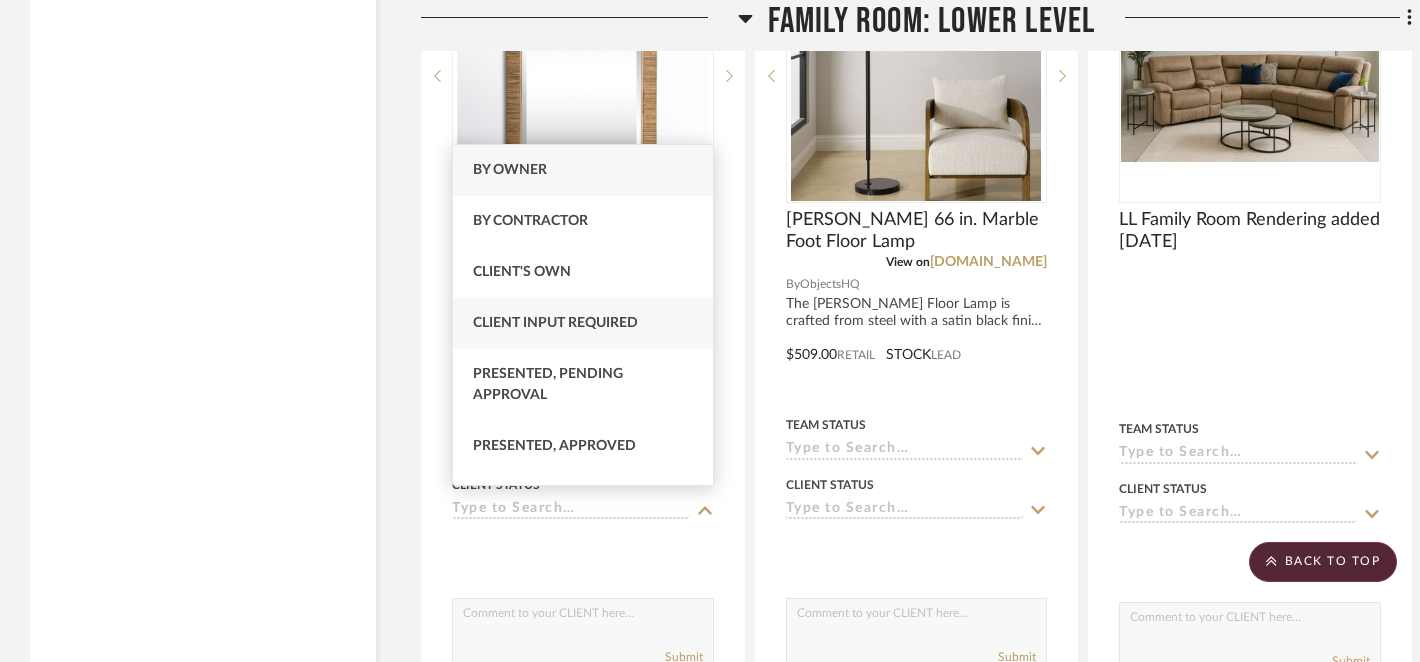 click on "Client Input Required" at bounding box center [555, 323] 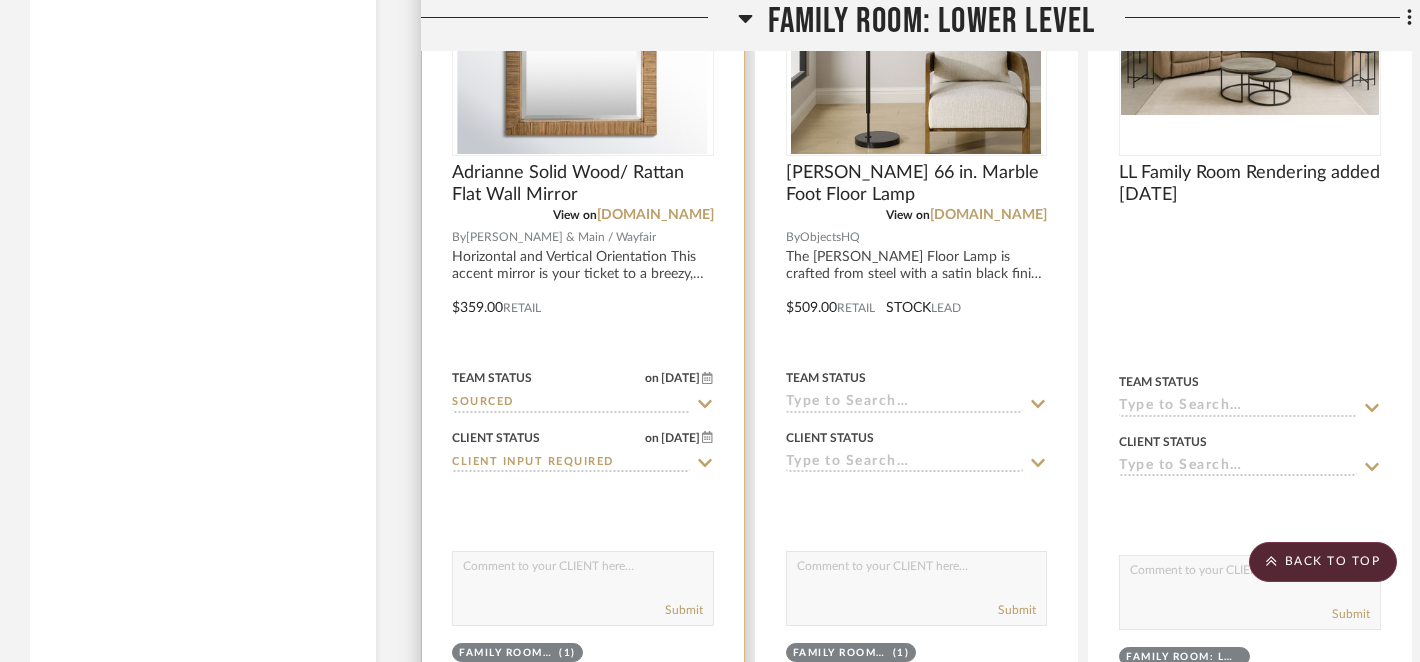 scroll, scrollTop: 8355, scrollLeft: 0, axis: vertical 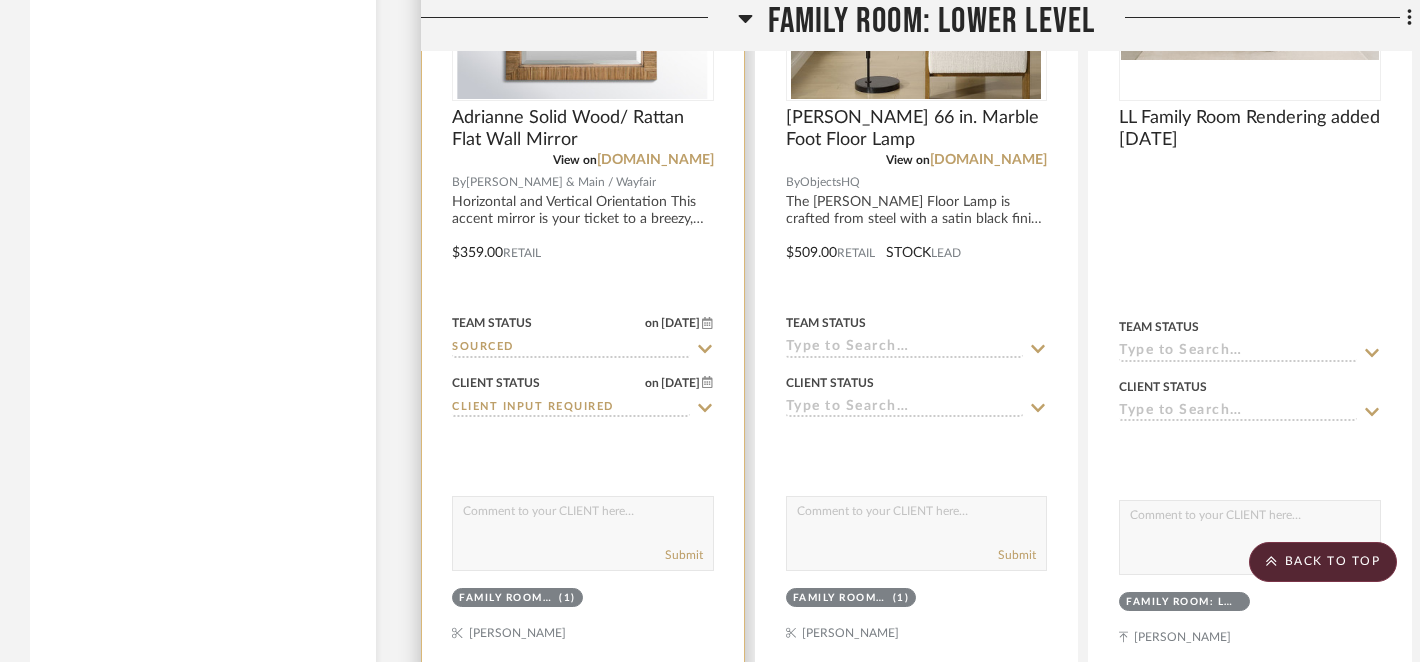 click at bounding box center (583, 516) 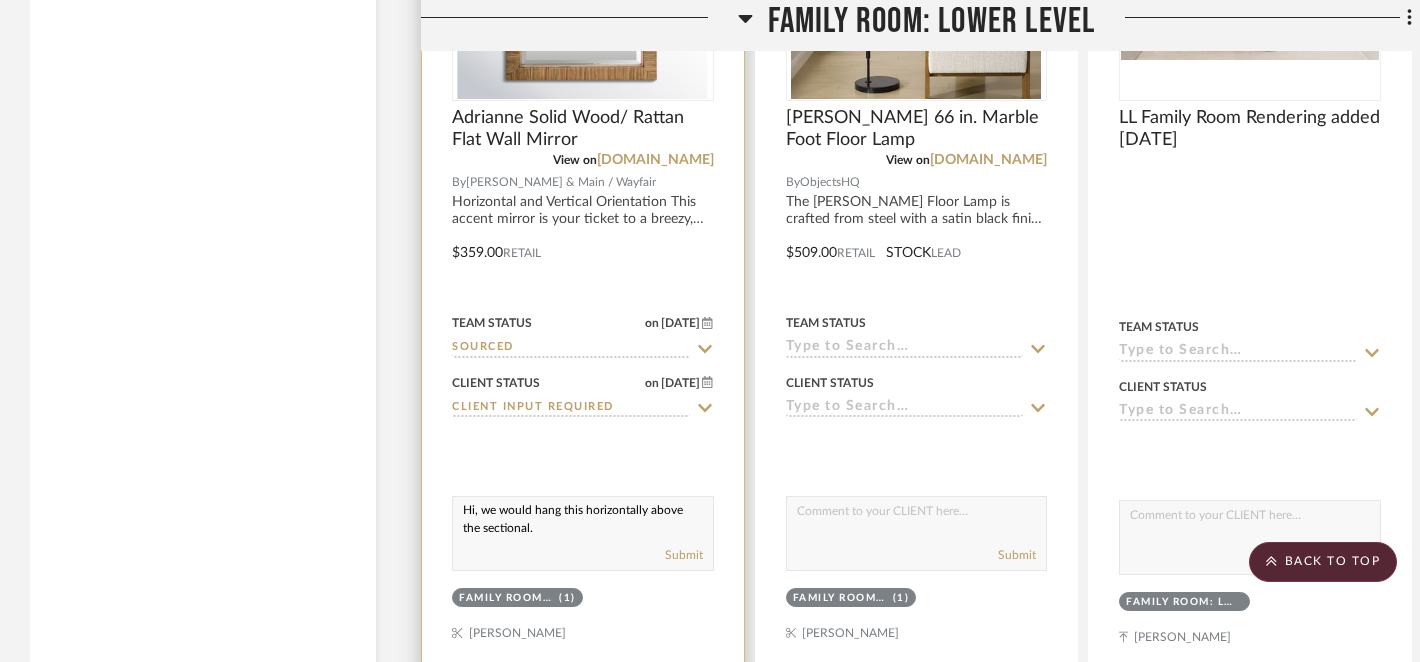 scroll, scrollTop: 0, scrollLeft: 0, axis: both 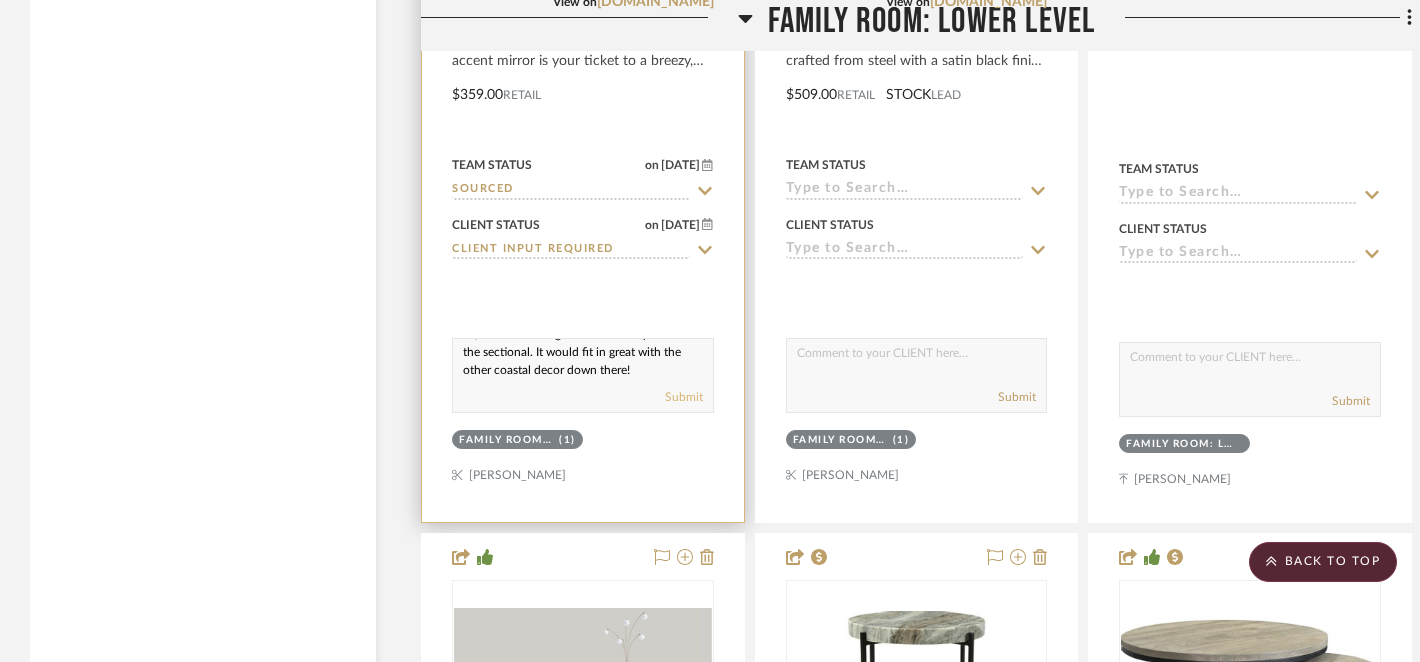 type on "Hi, we would hang this horizontally above the sectional. It would fit in great with the other coastal decor down there!" 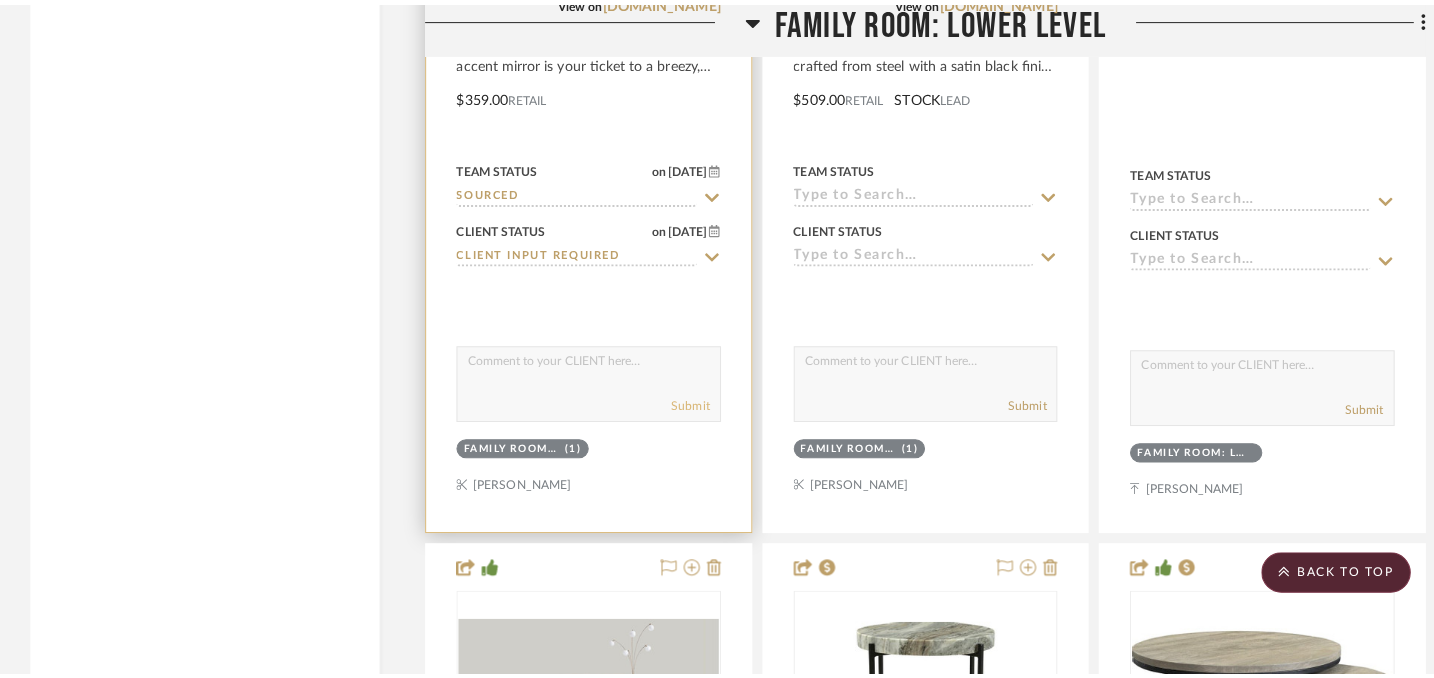 scroll, scrollTop: 0, scrollLeft: 0, axis: both 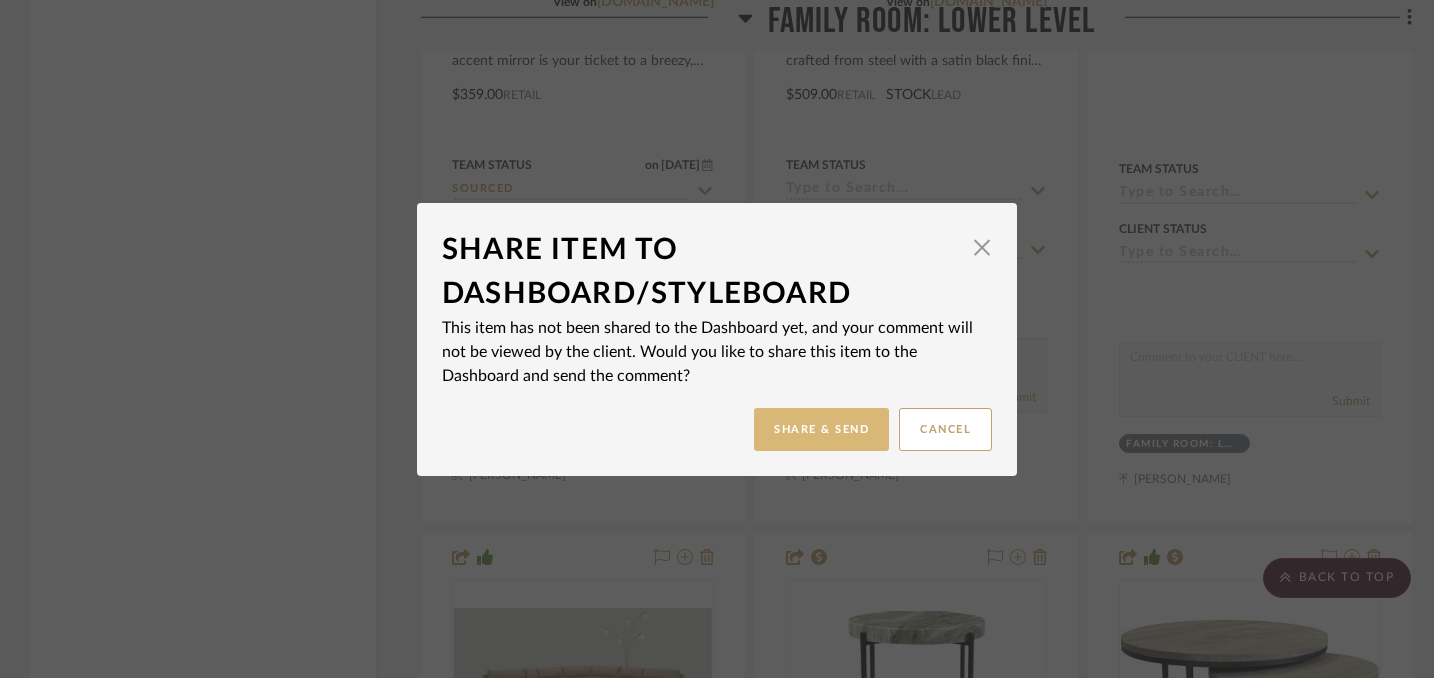 click on "Share & Send" at bounding box center [821, 429] 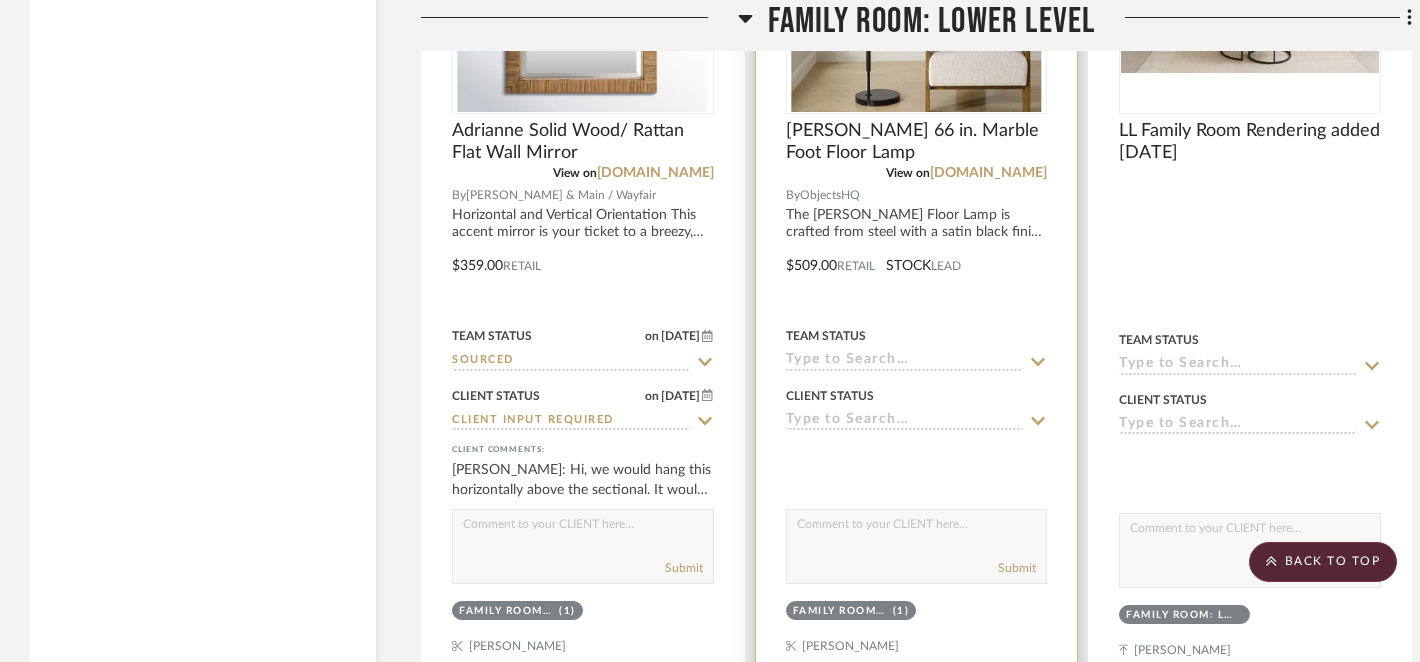 scroll, scrollTop: 8343, scrollLeft: 0, axis: vertical 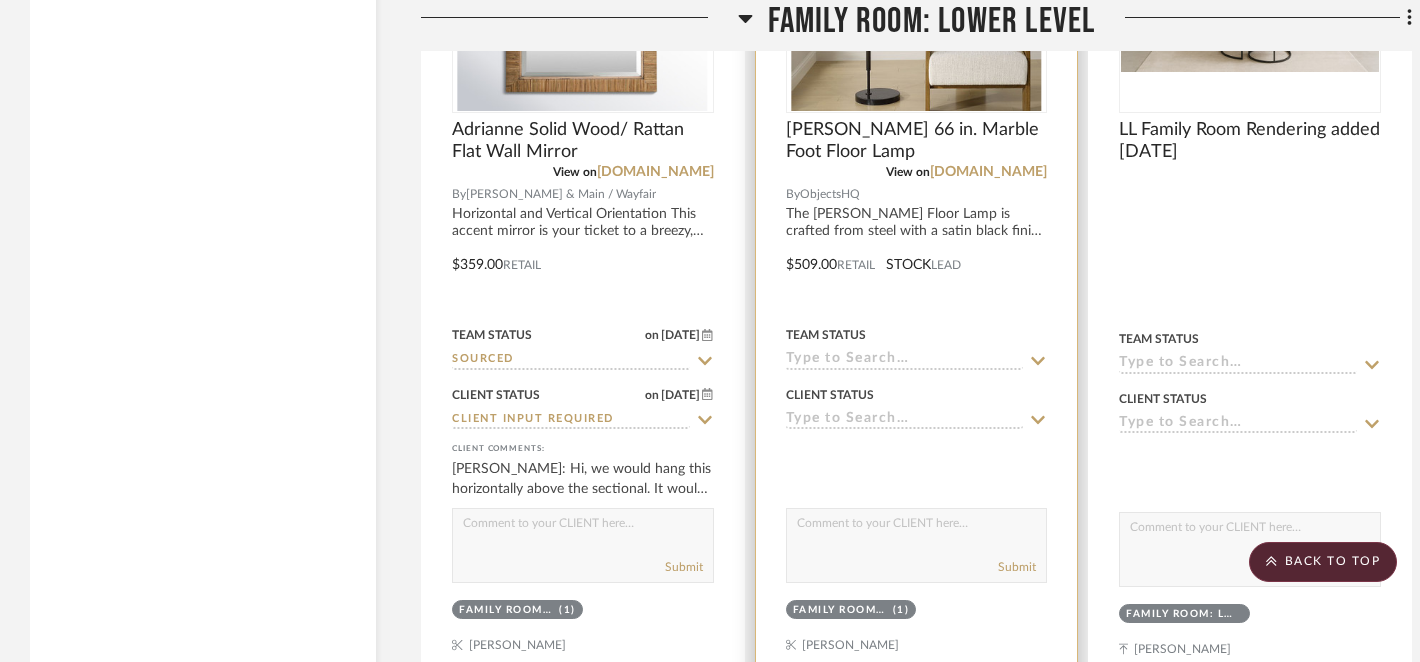 click 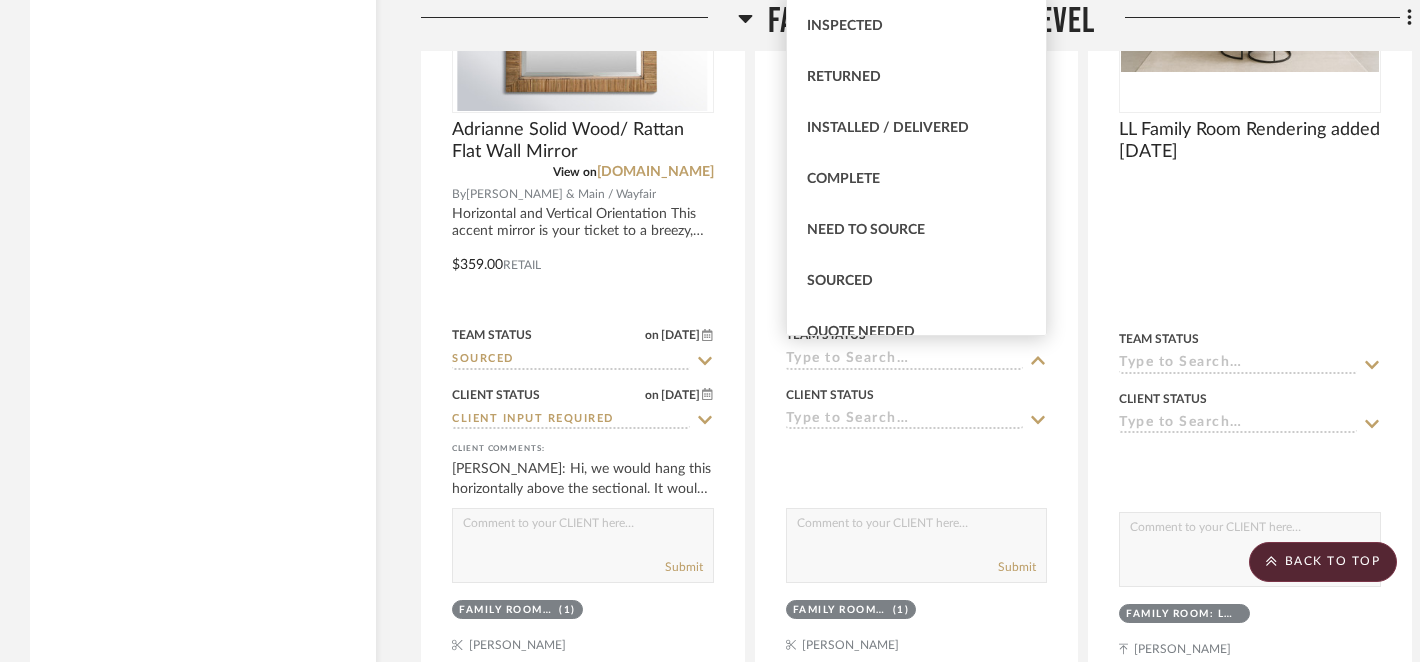 scroll, scrollTop: 393, scrollLeft: 0, axis: vertical 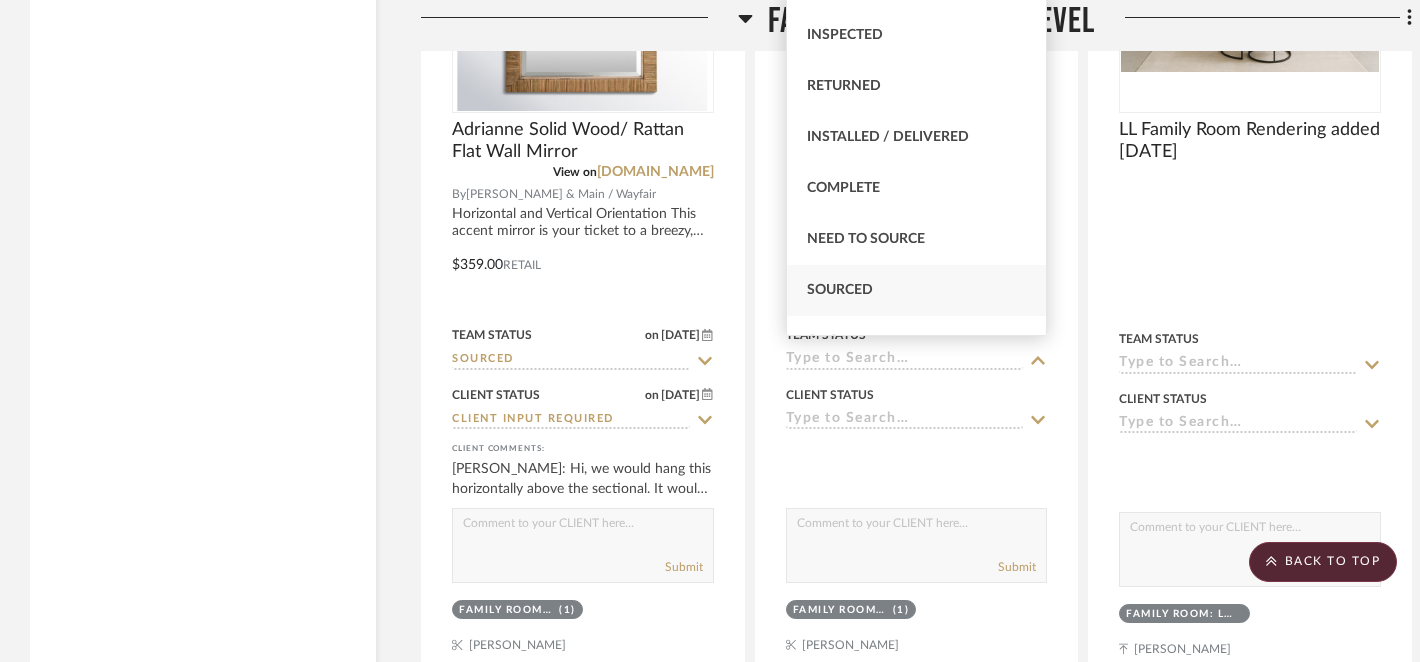 click on "Sourced" at bounding box center (917, 290) 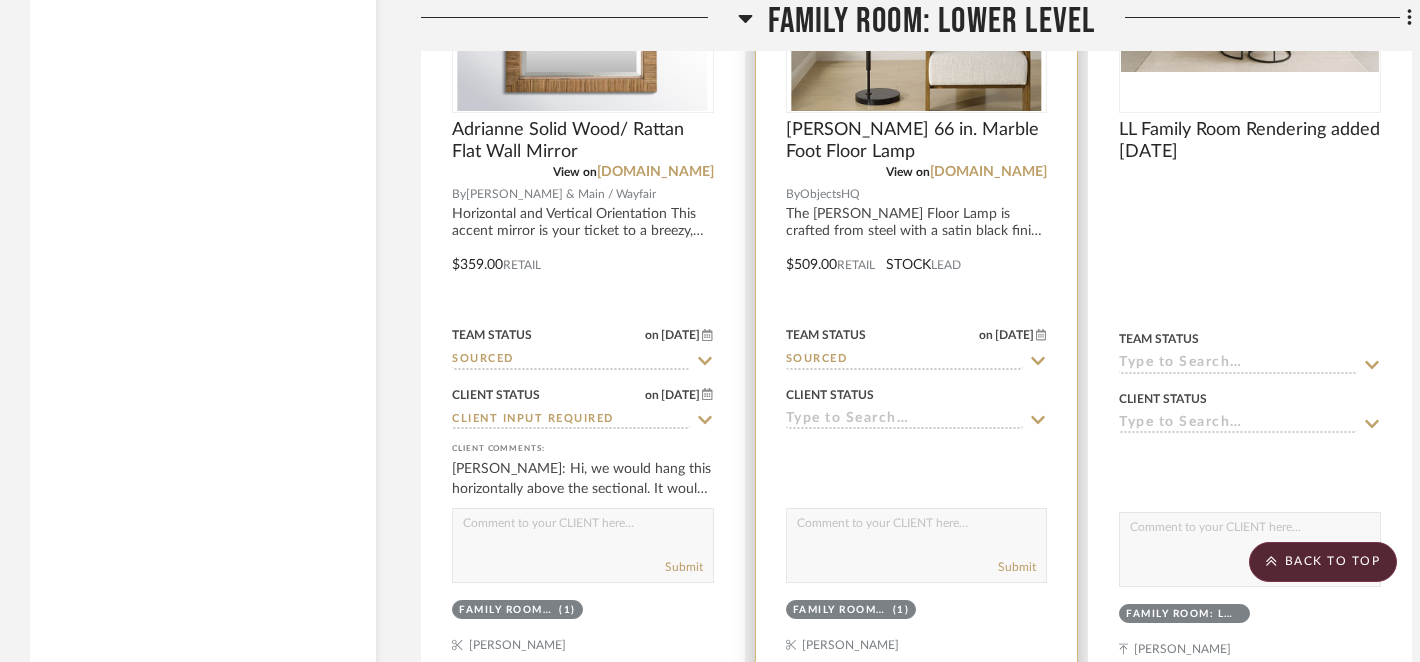 click 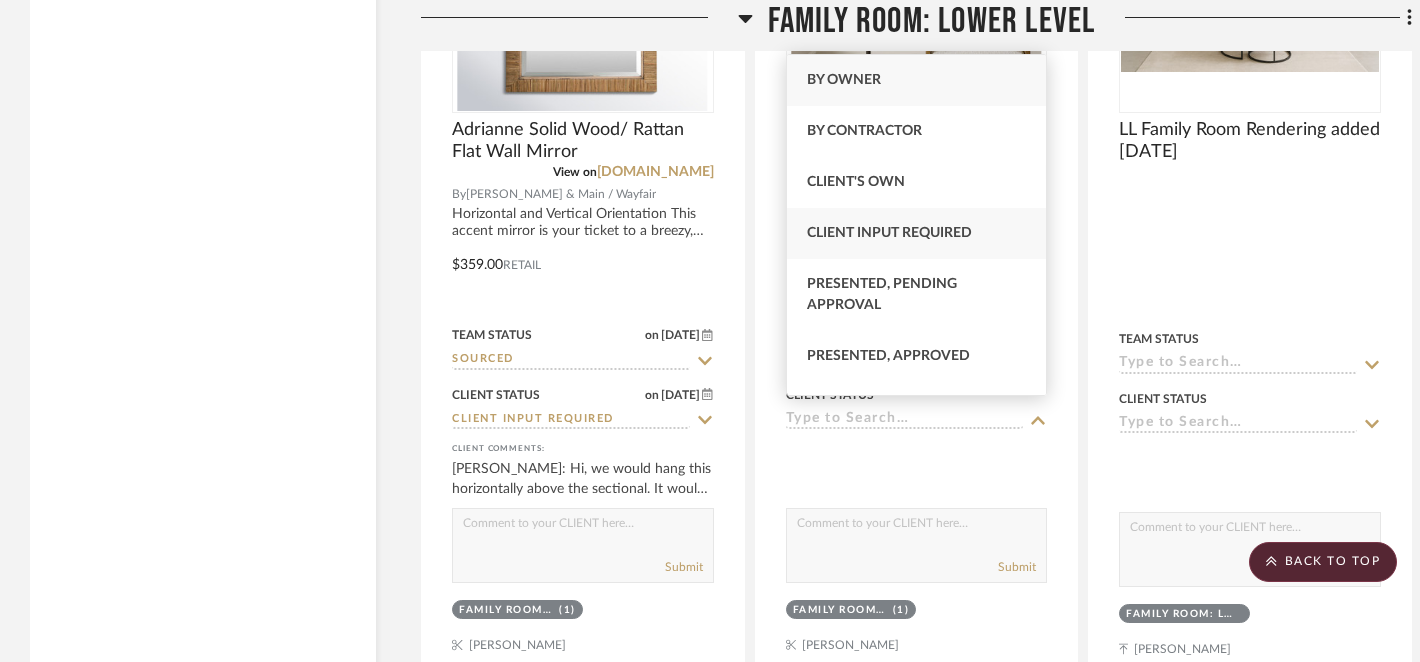 click on "Client Input Required" at bounding box center [889, 233] 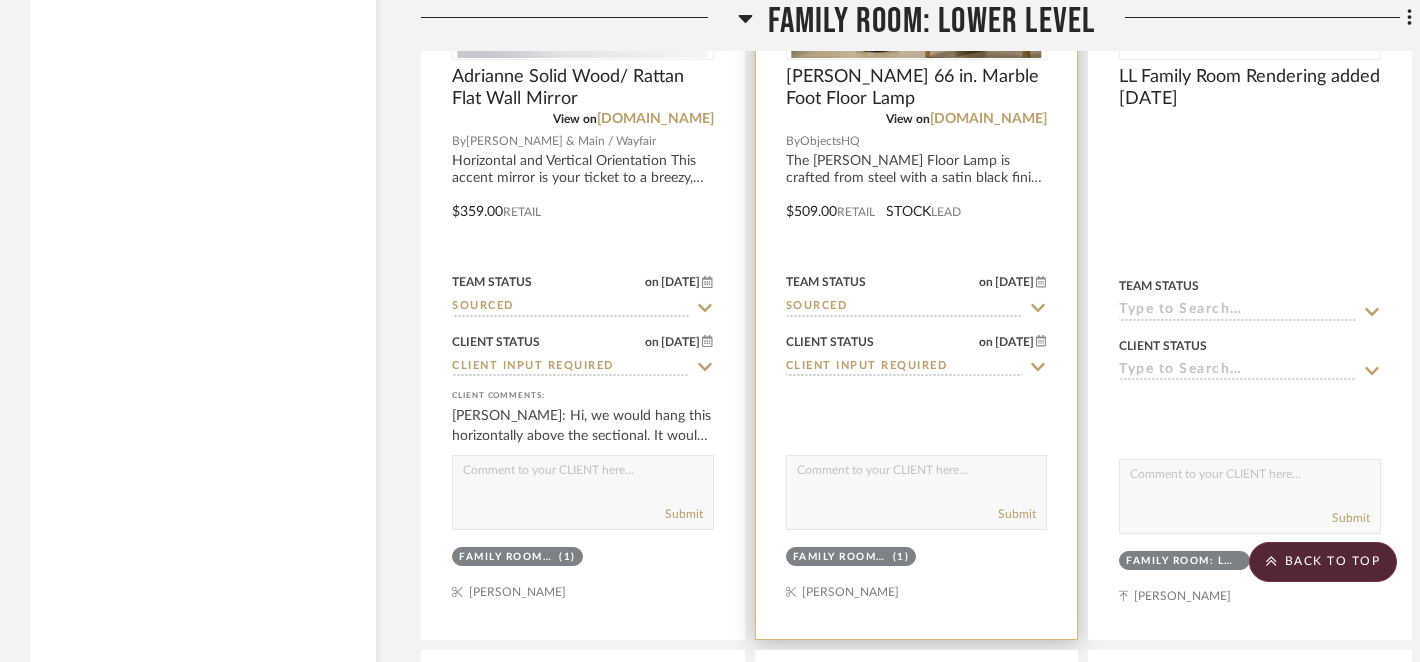scroll, scrollTop: 8402, scrollLeft: 0, axis: vertical 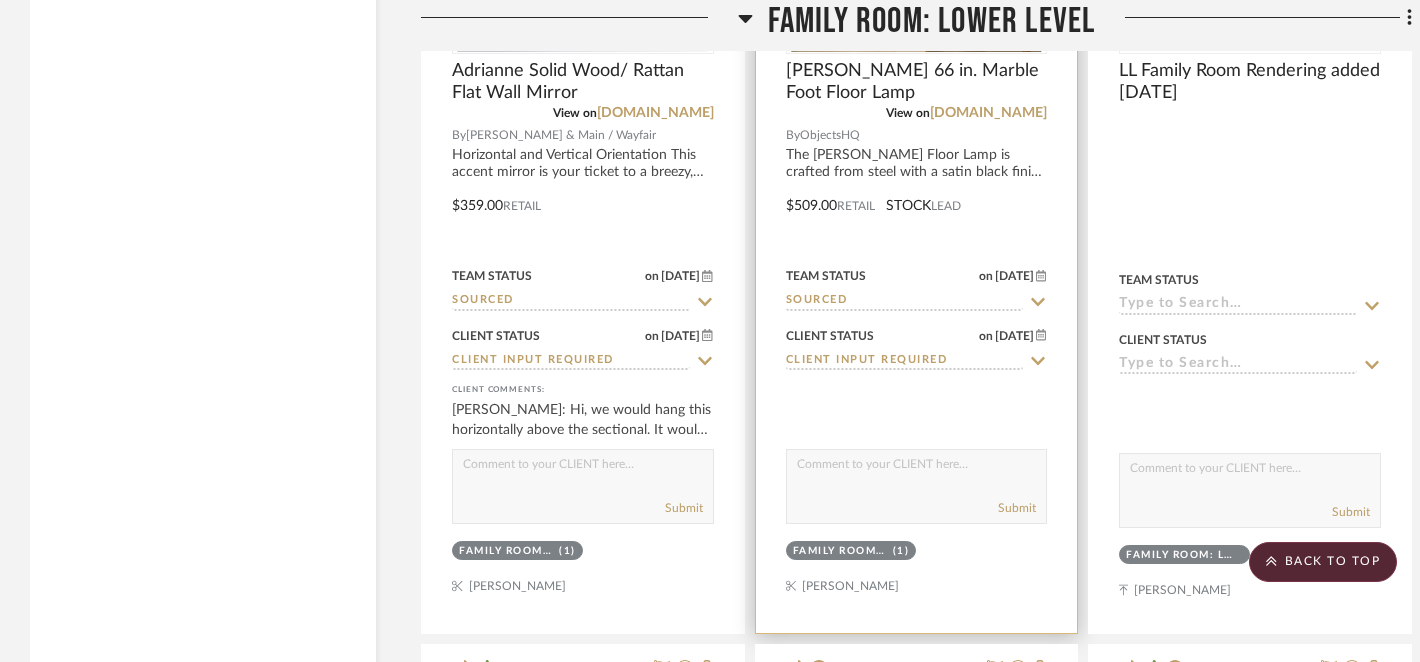 click at bounding box center (917, 469) 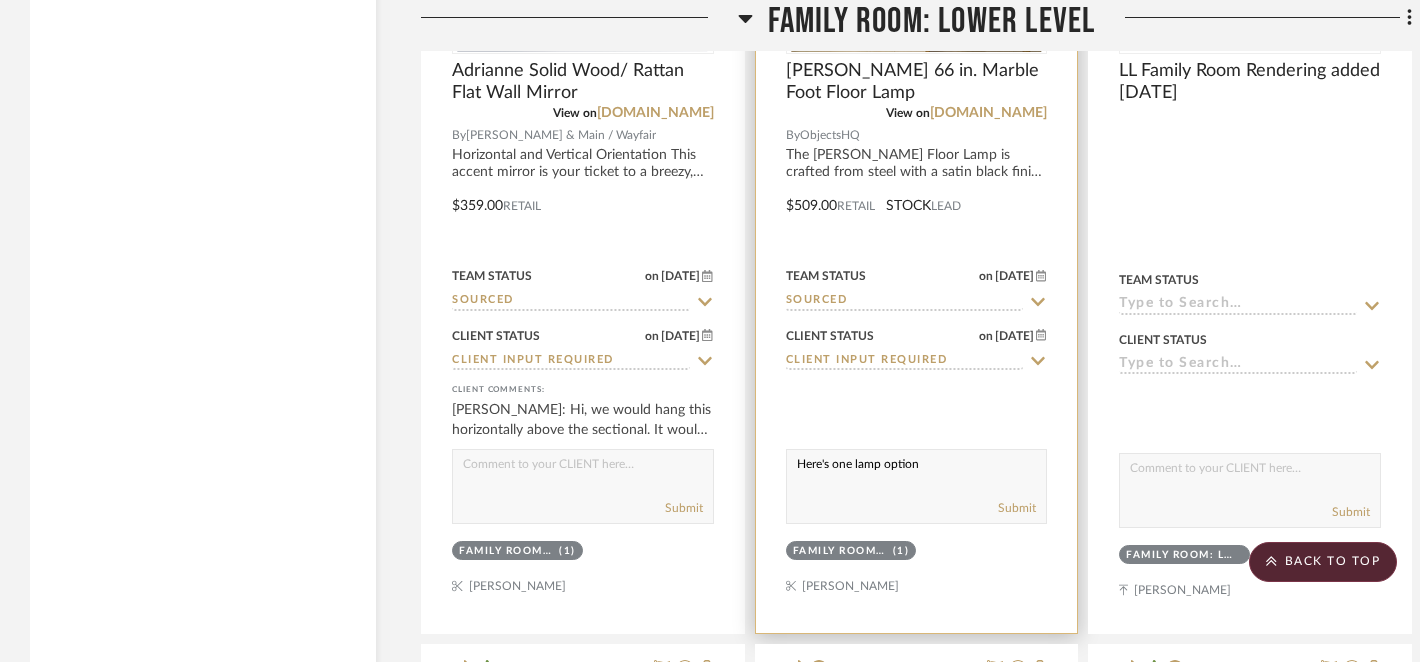 type on "Here's one lamp option" 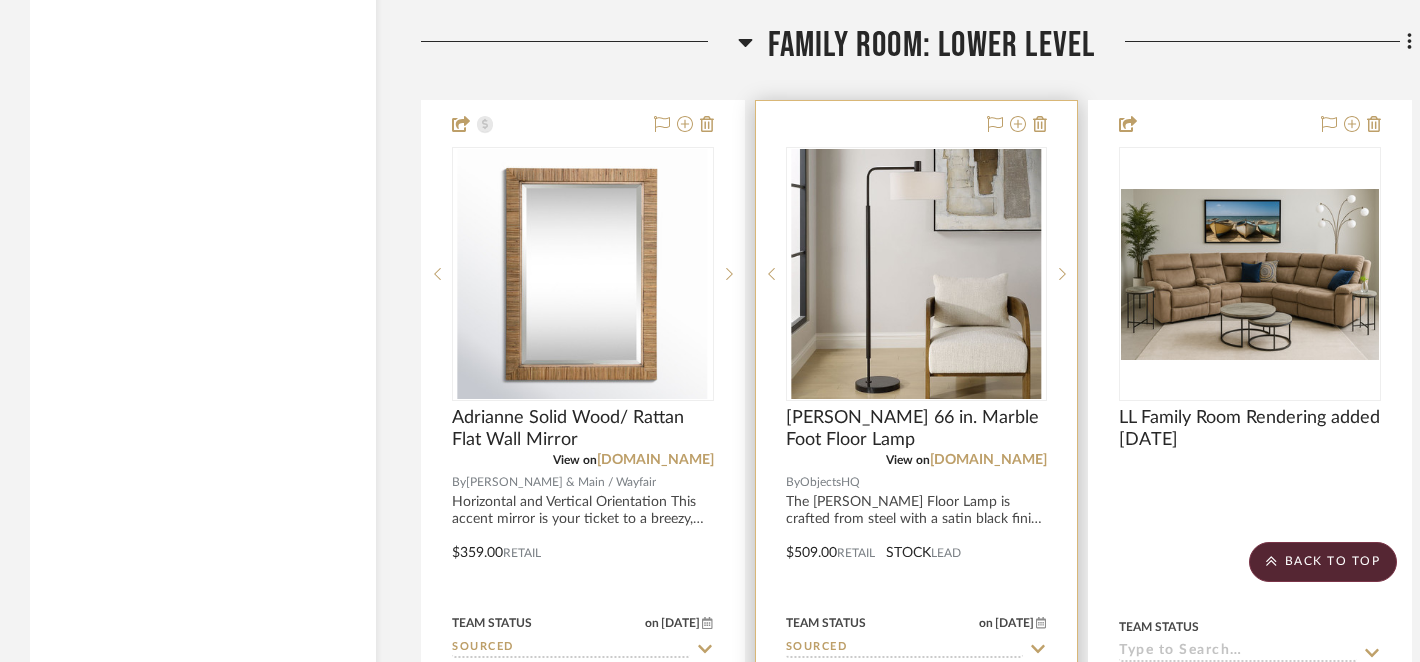 scroll, scrollTop: 8059, scrollLeft: 0, axis: vertical 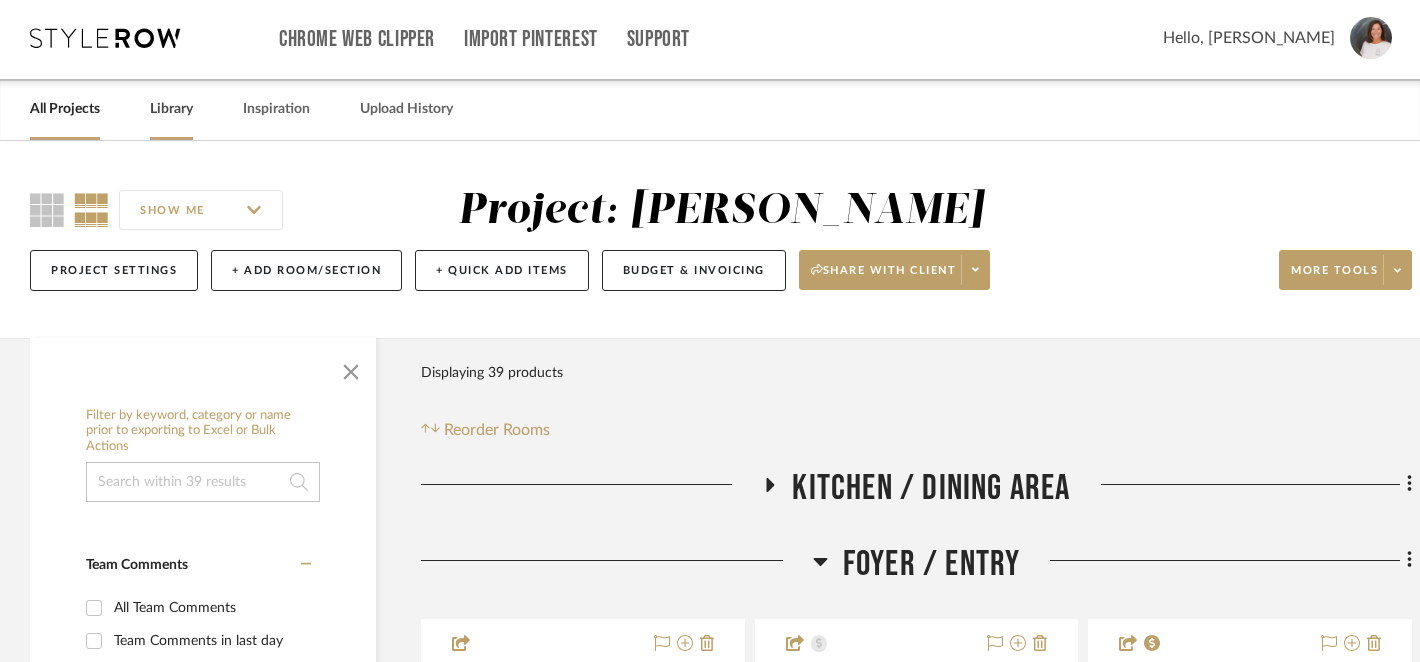 click on "Library" at bounding box center (171, 109) 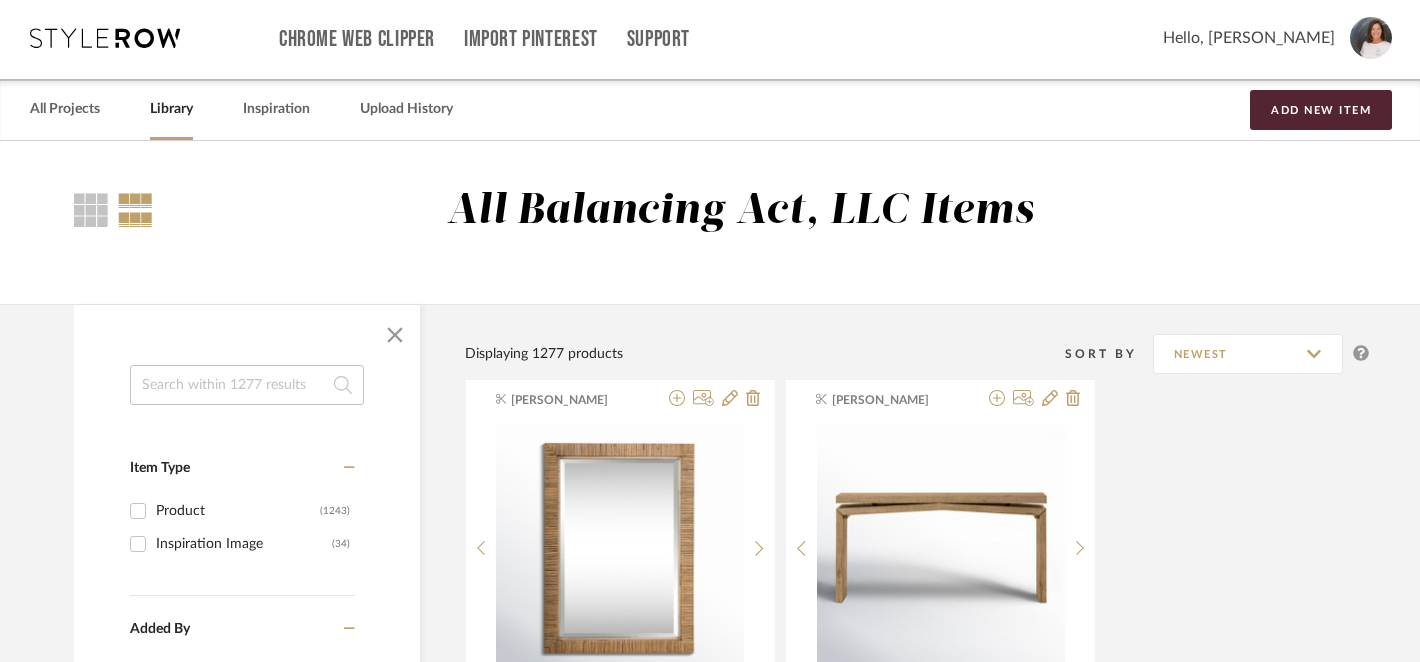 click 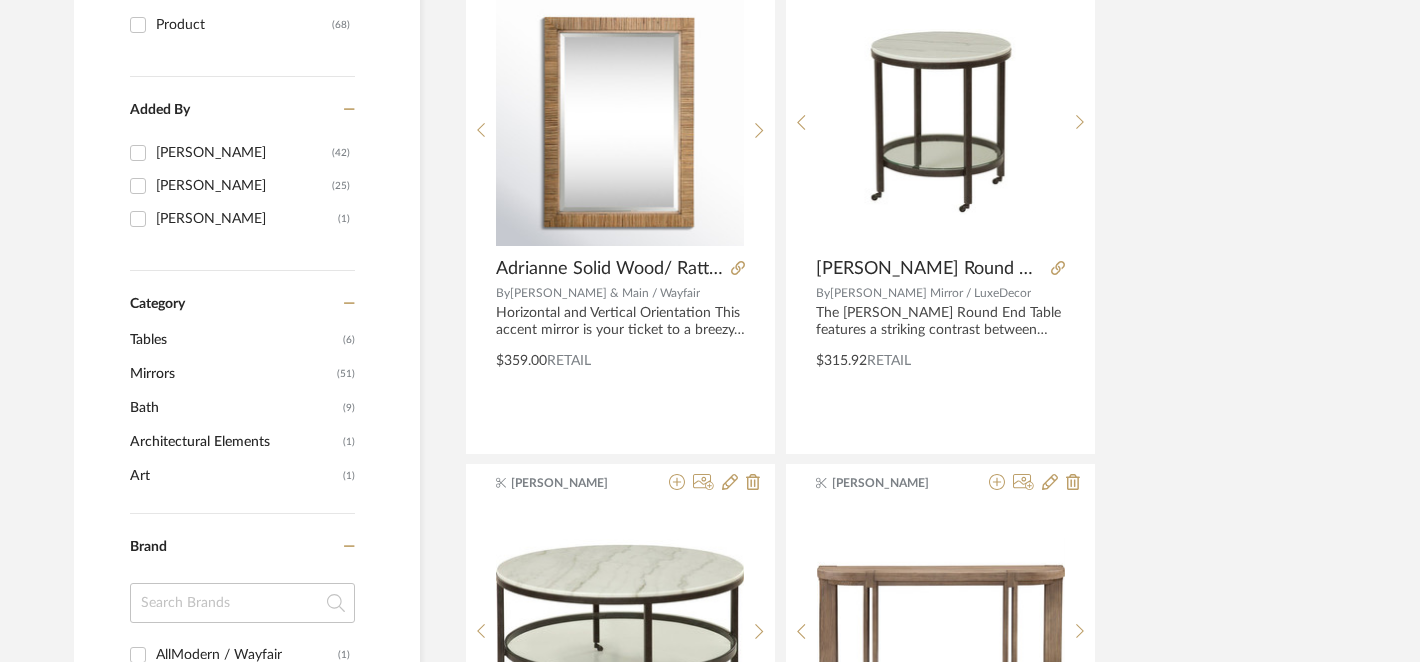 type on "mirror" 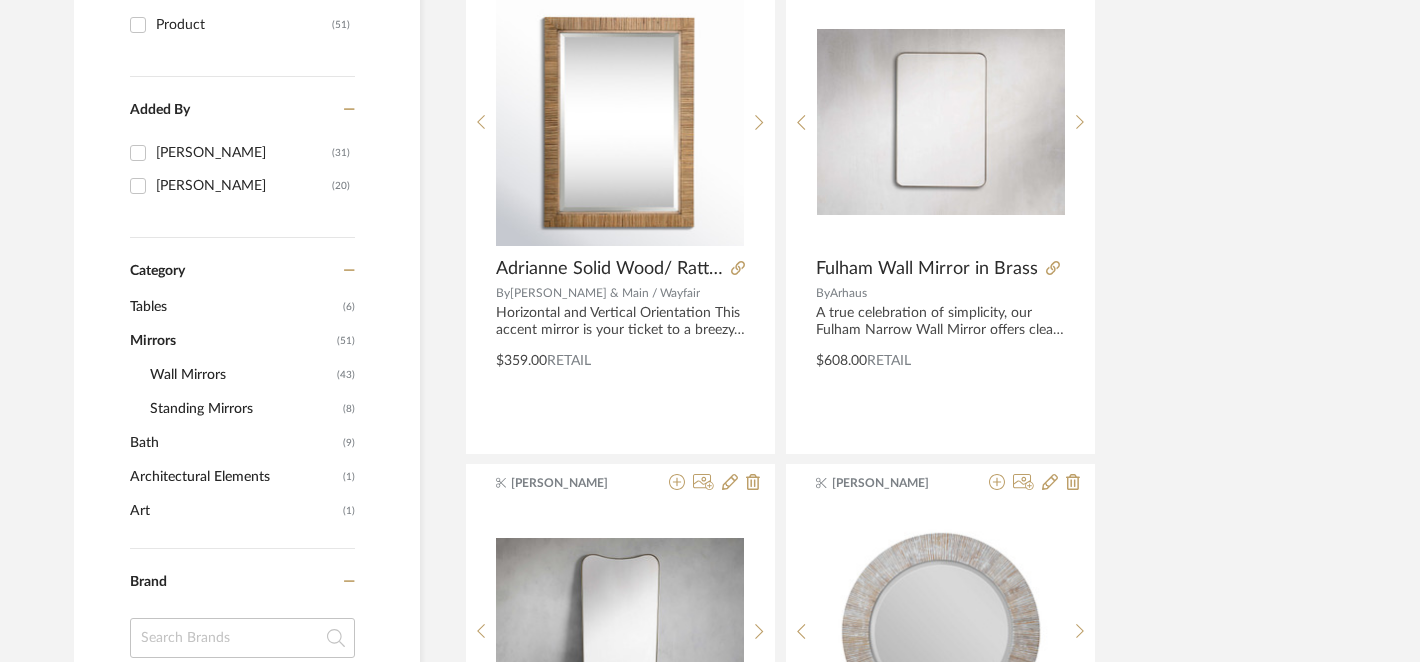 click on "Wall Mirrors" 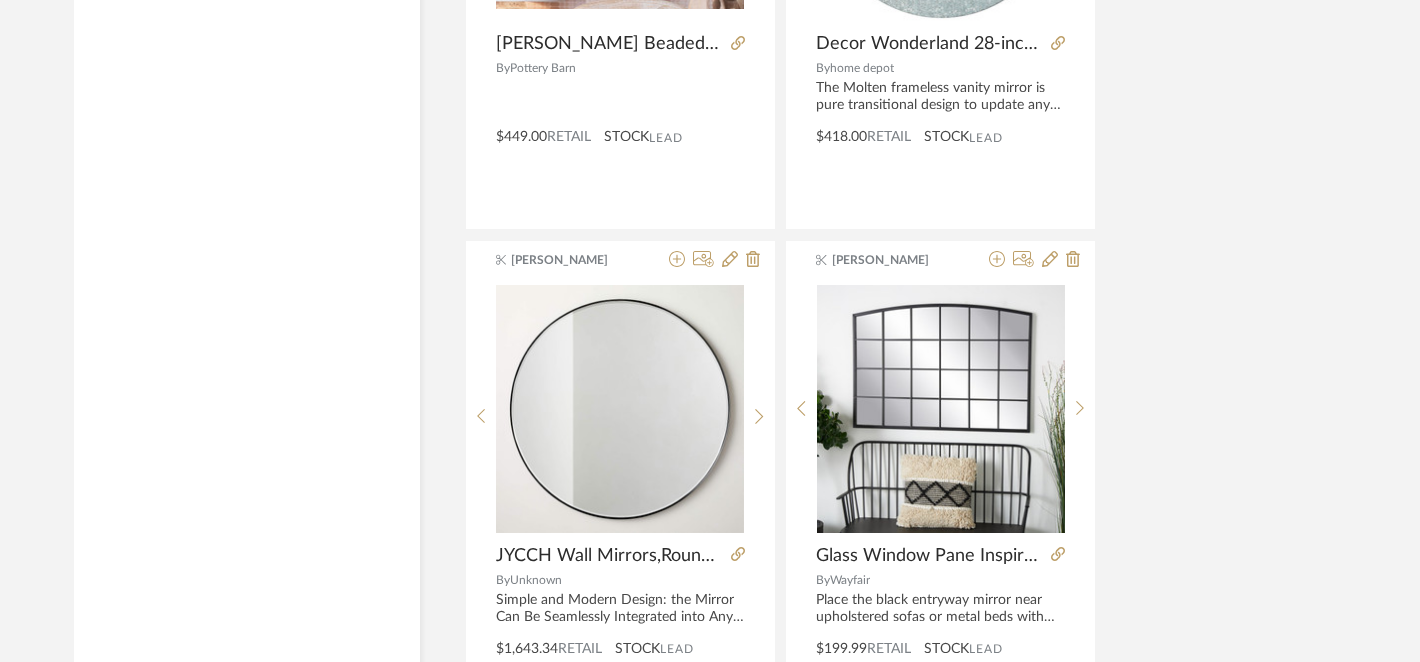 scroll, scrollTop: 6931, scrollLeft: 0, axis: vertical 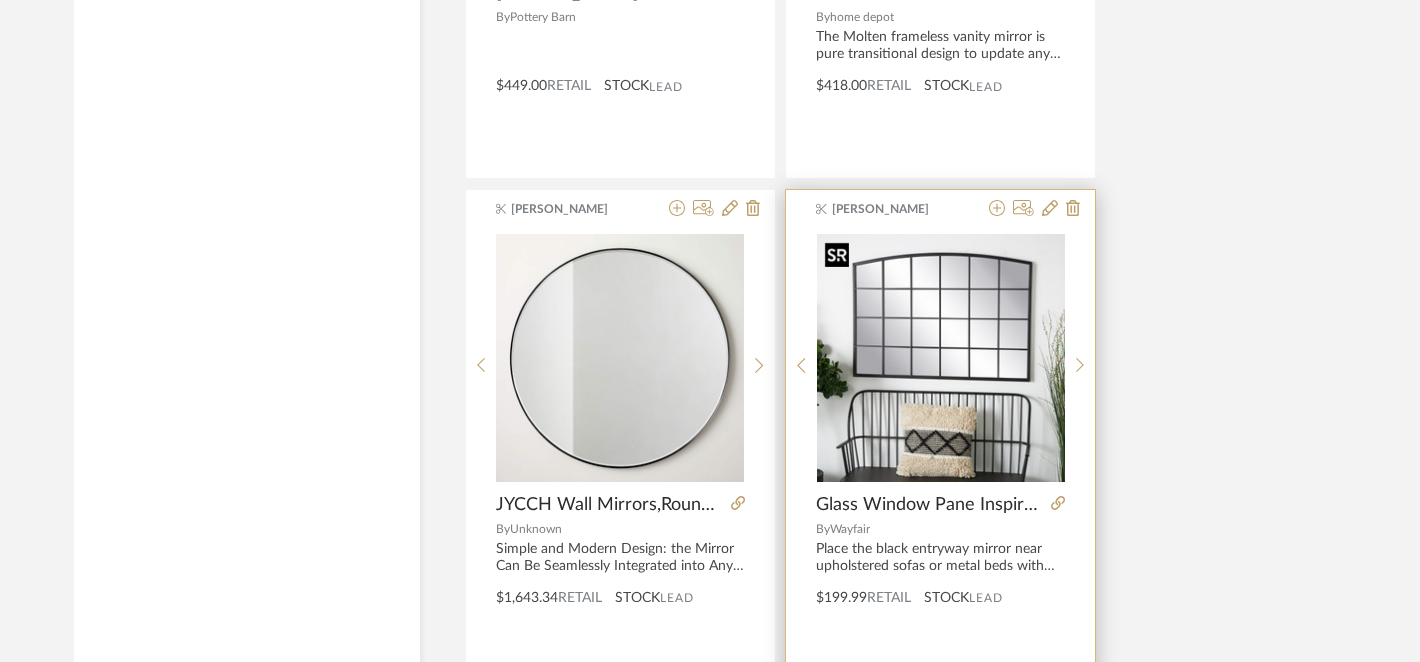 click at bounding box center (941, 358) 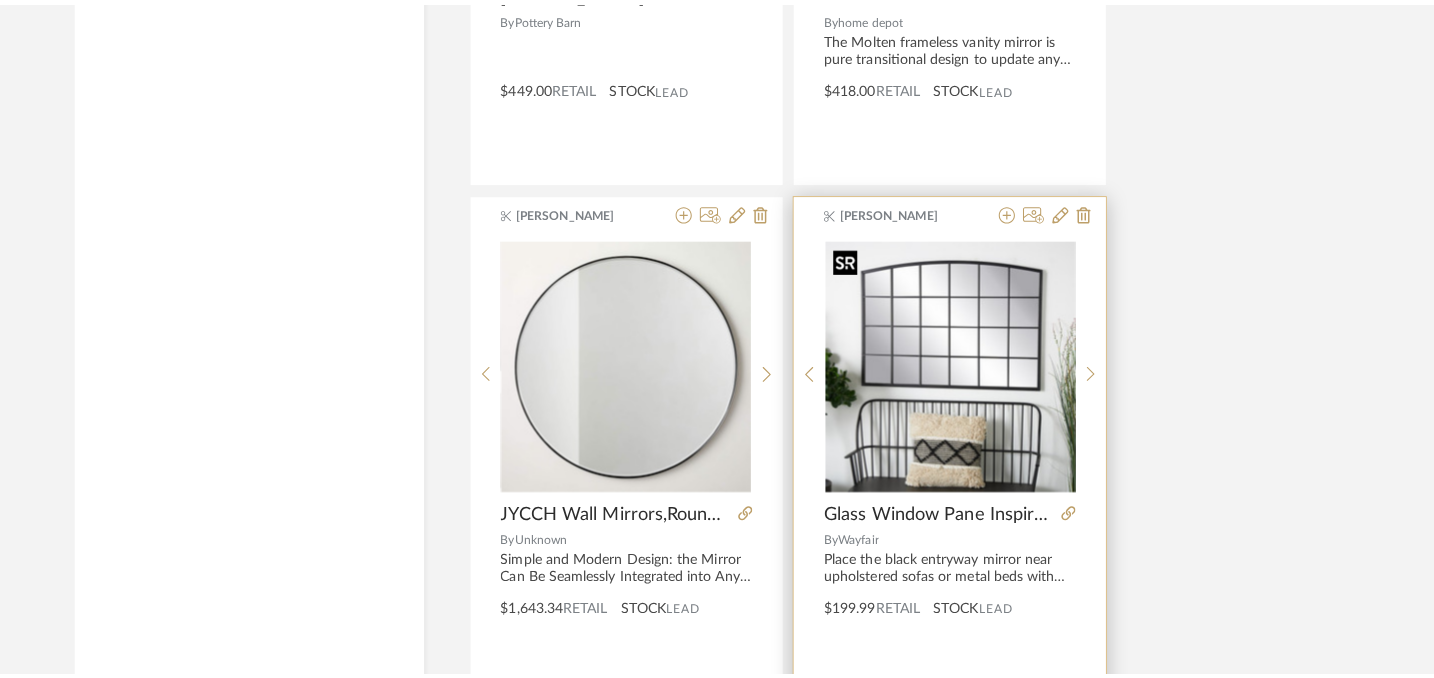 scroll, scrollTop: 0, scrollLeft: 0, axis: both 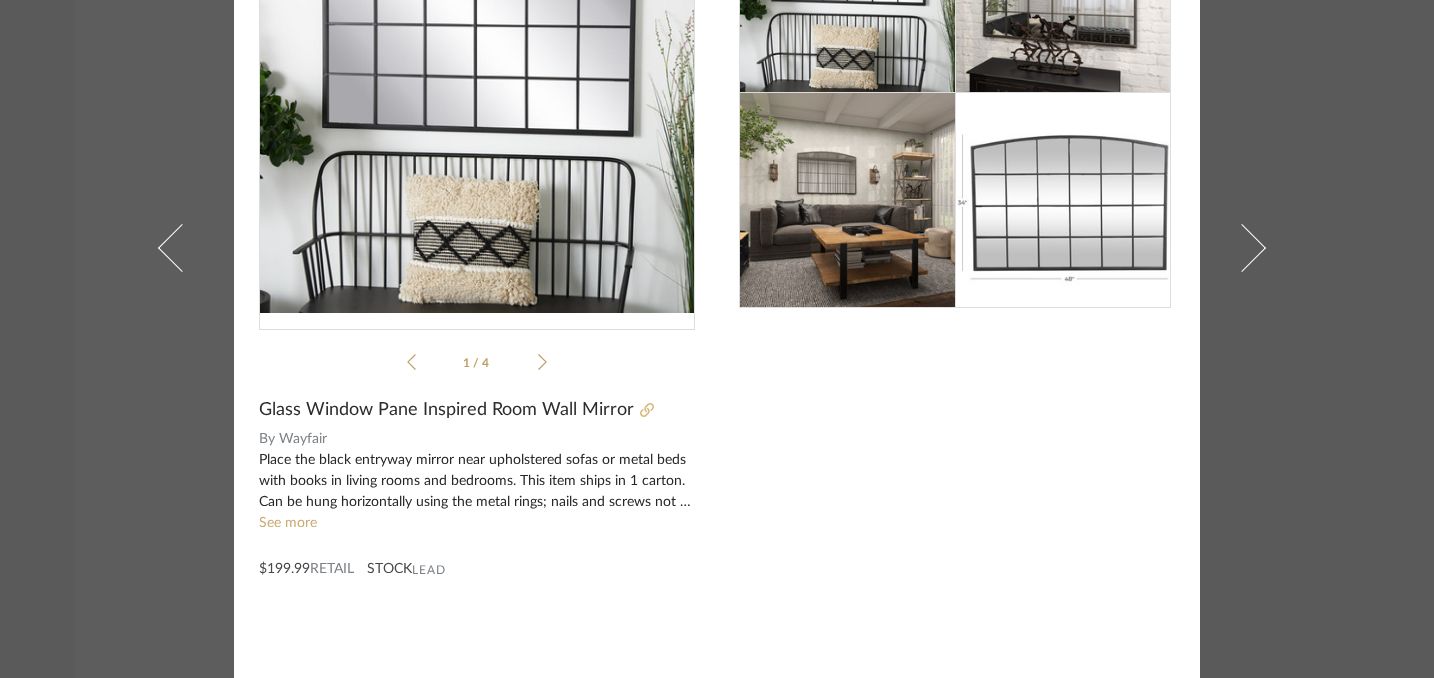 click 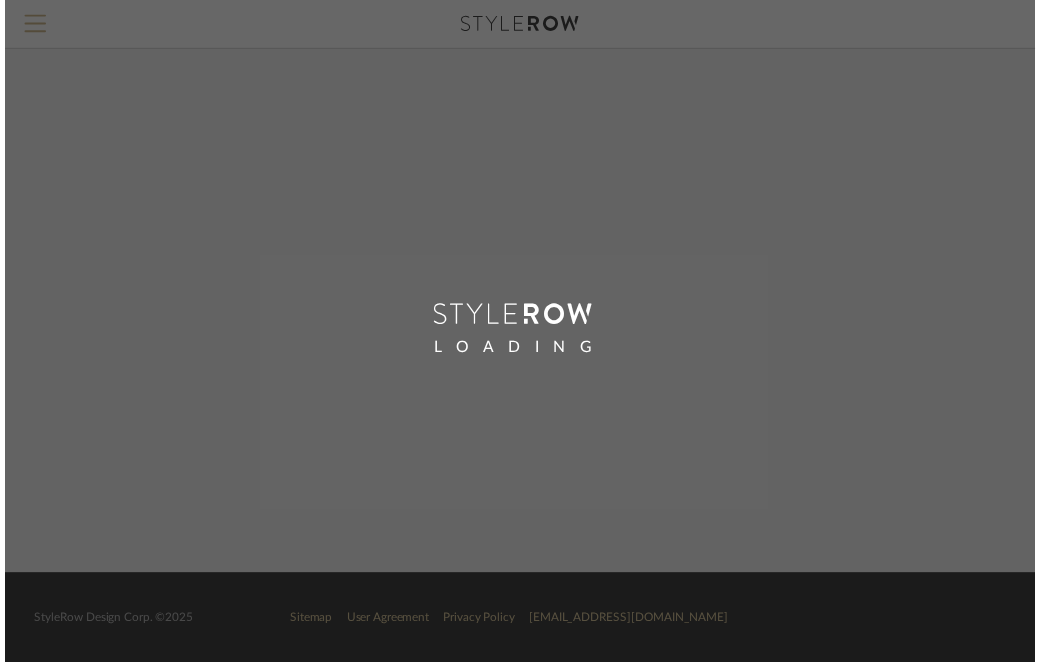 scroll, scrollTop: 0, scrollLeft: 0, axis: both 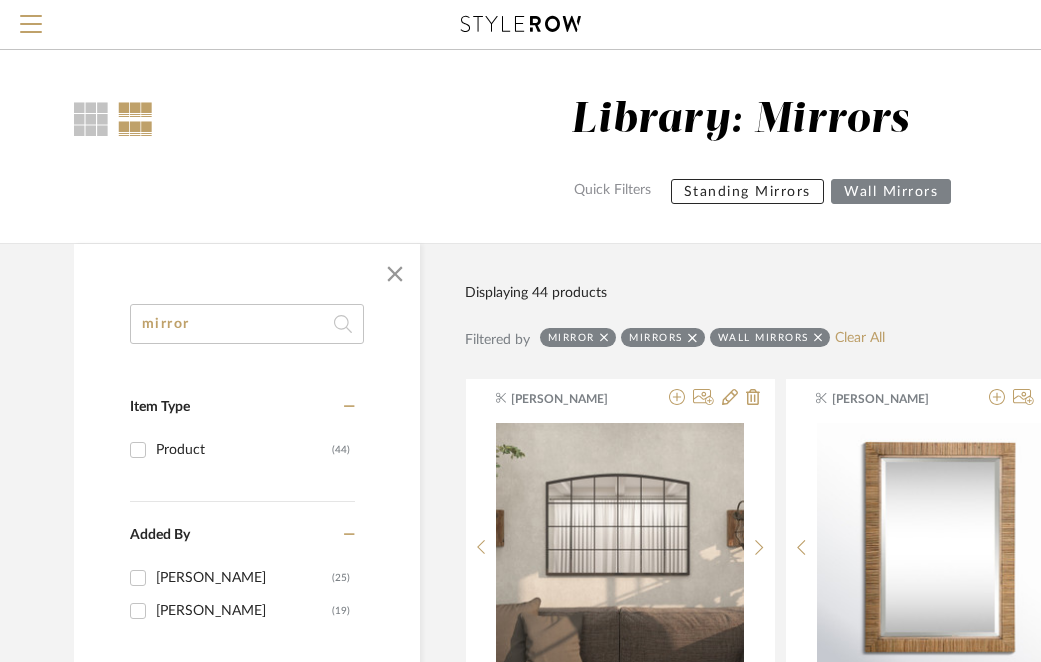 click at bounding box center [521, 24] 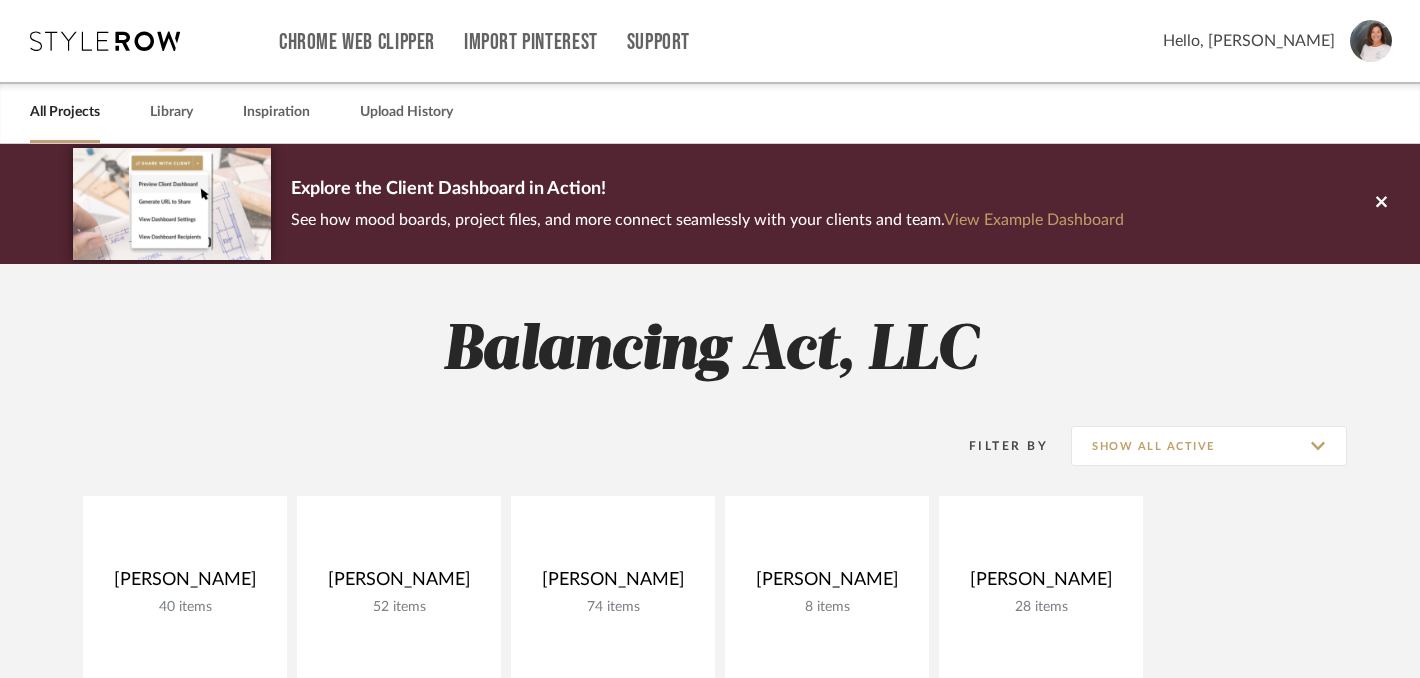 click on "All Projects" at bounding box center (65, 112) 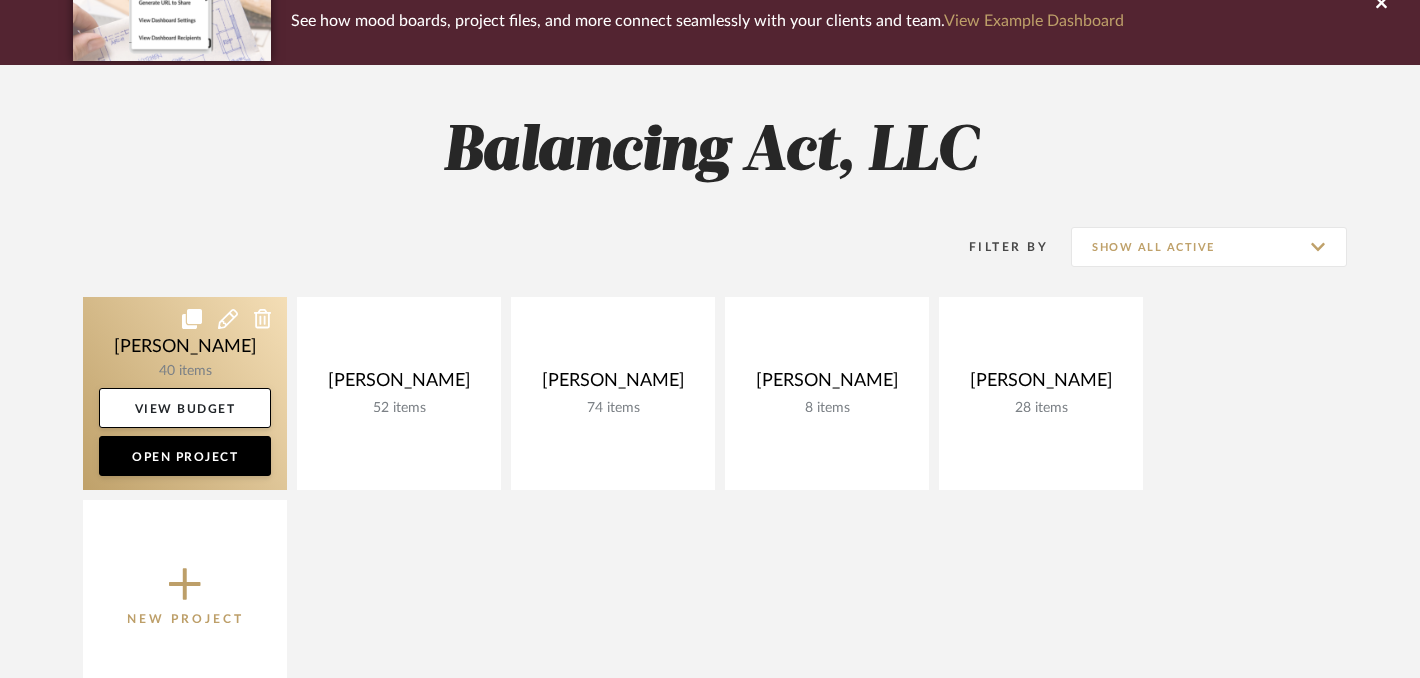 scroll, scrollTop: 213, scrollLeft: 0, axis: vertical 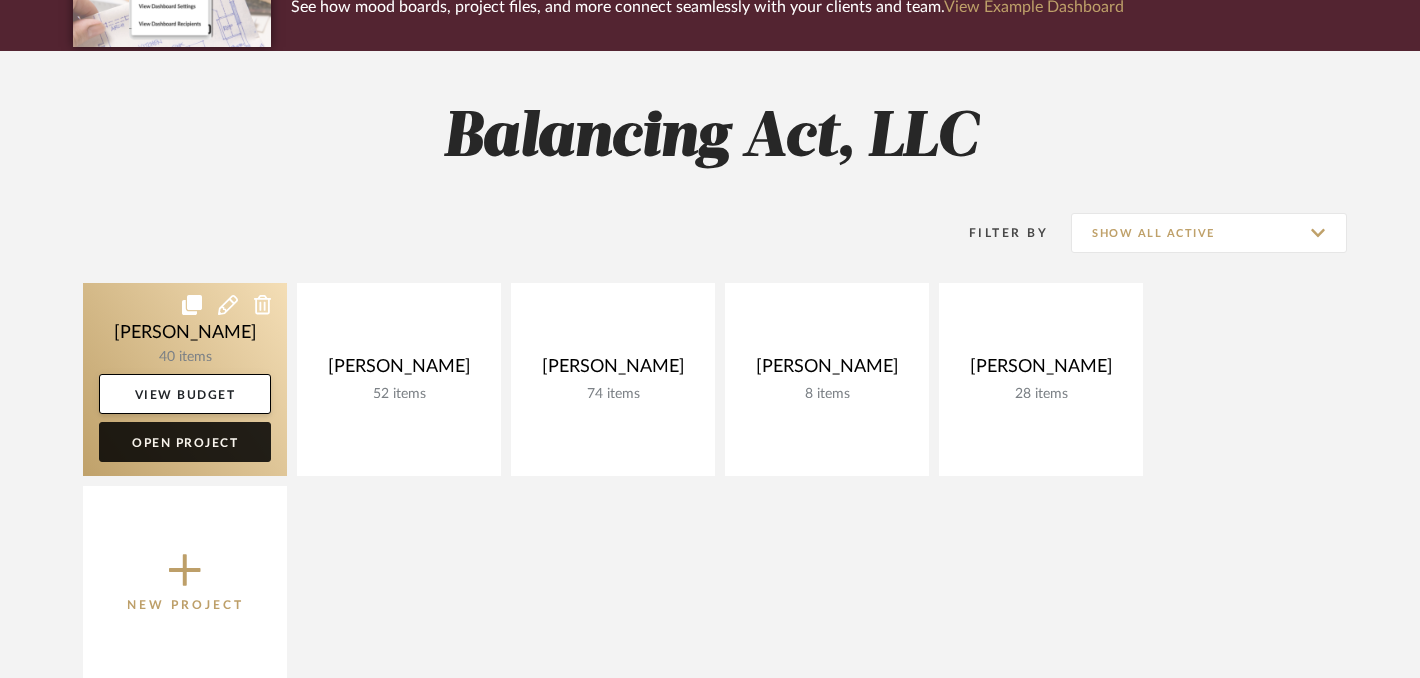 click on "Open Project" 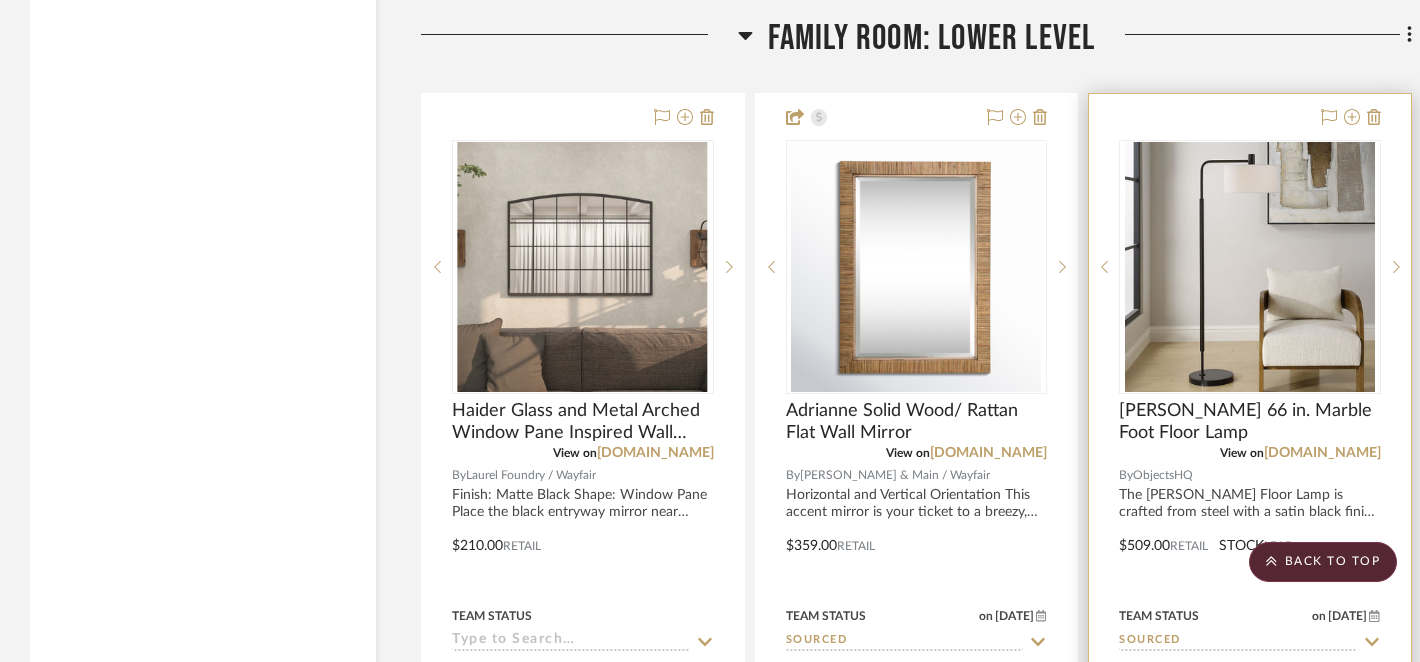 scroll, scrollTop: 8078, scrollLeft: 0, axis: vertical 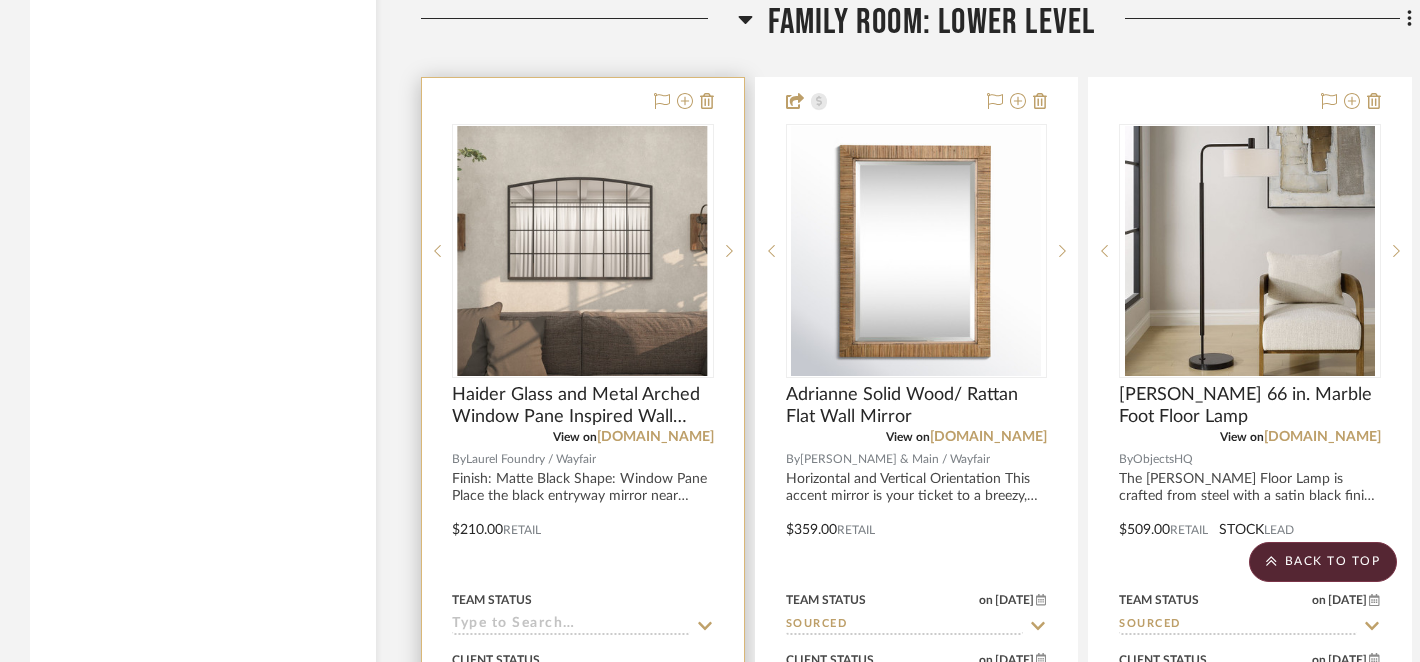click 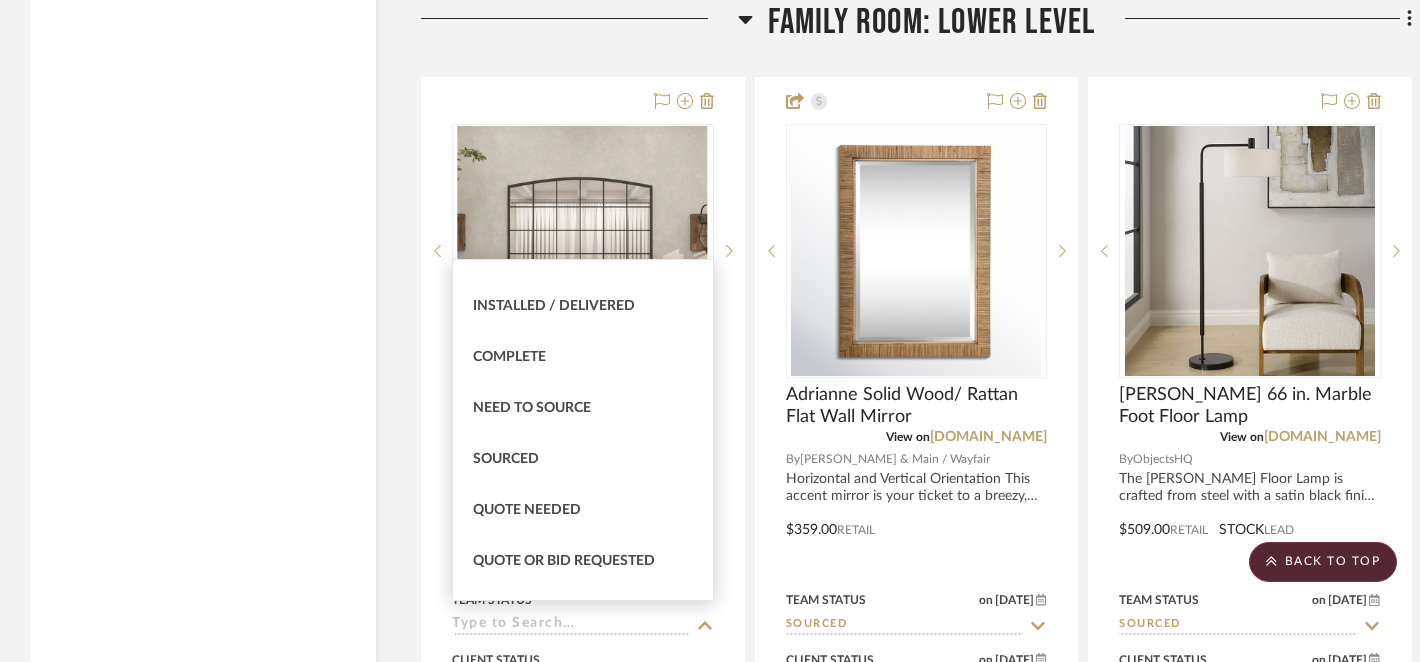 scroll, scrollTop: 529, scrollLeft: 0, axis: vertical 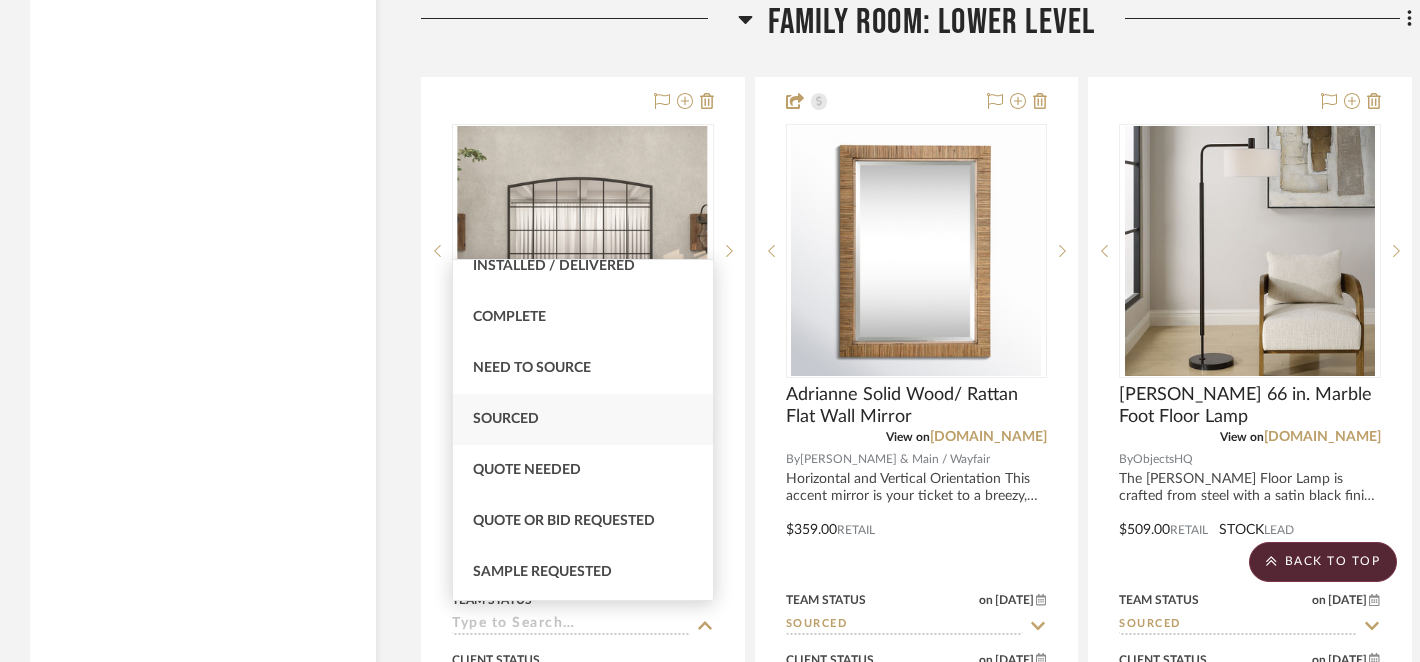 click on "Sourced" at bounding box center (506, 419) 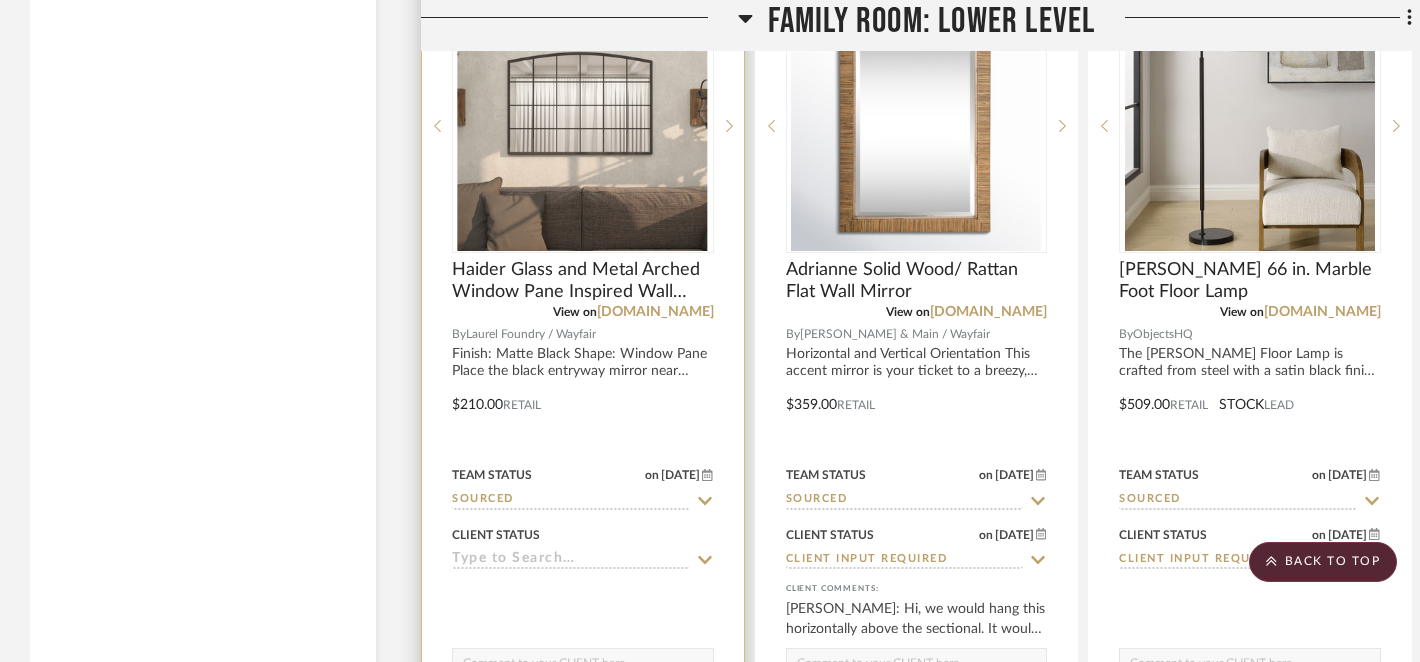 scroll, scrollTop: 8235, scrollLeft: 0, axis: vertical 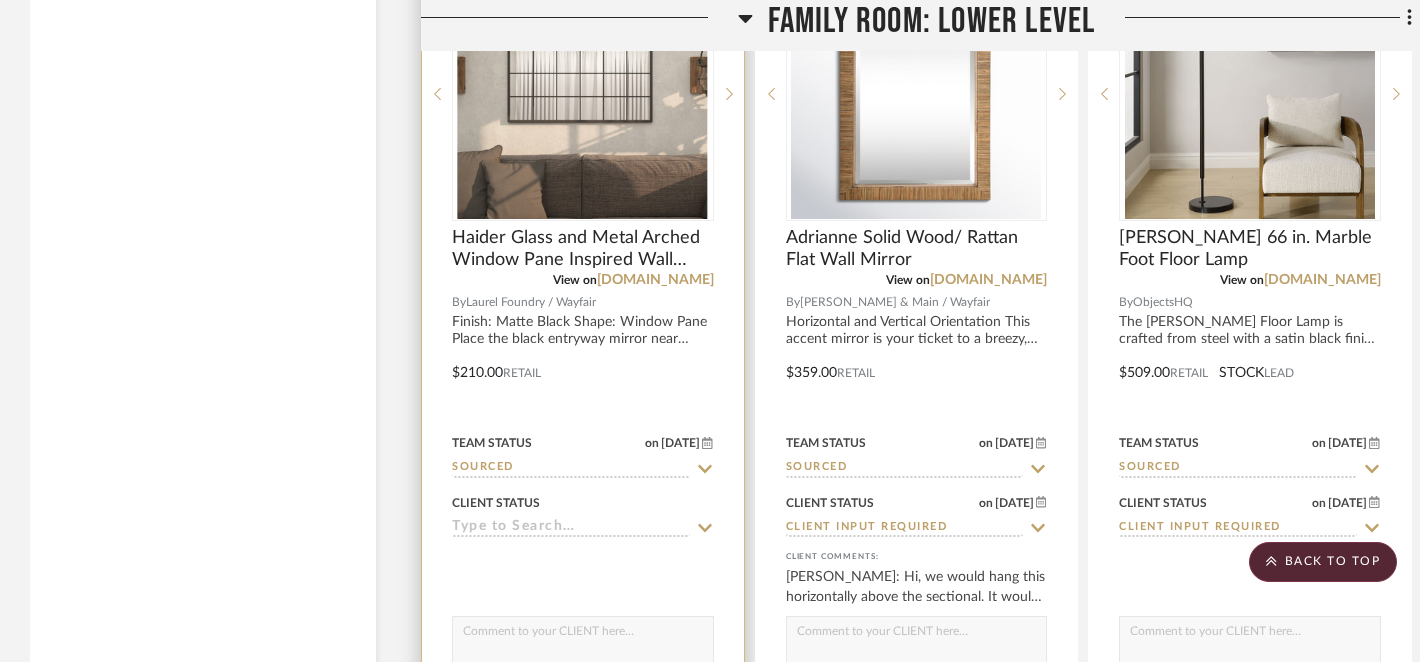 click 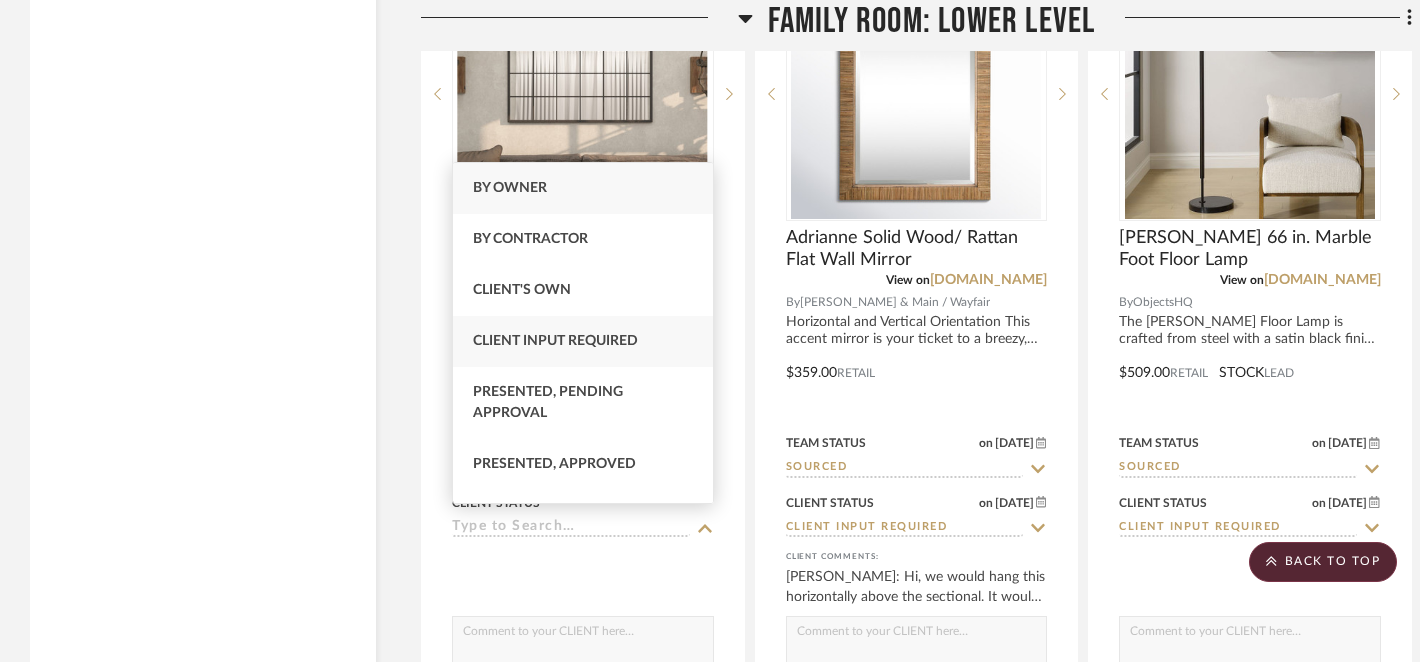 click on "Client Input Required" at bounding box center [555, 341] 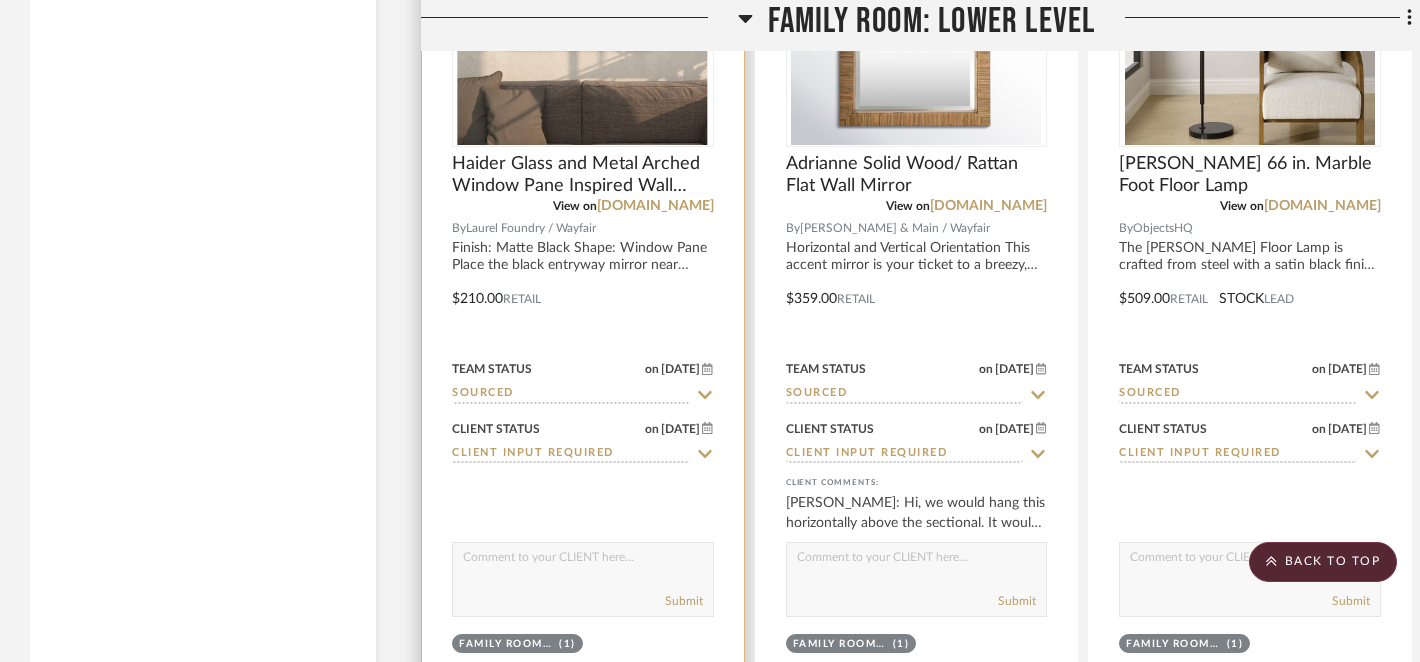 scroll, scrollTop: 8312, scrollLeft: 0, axis: vertical 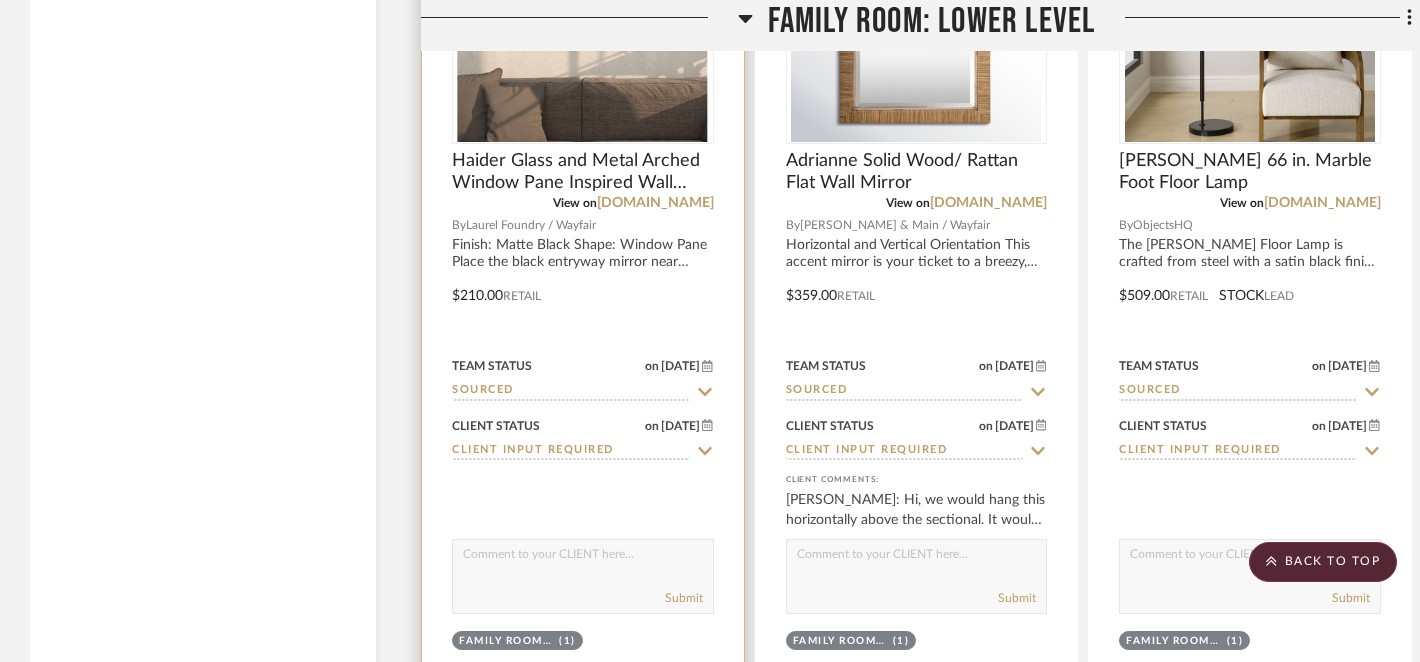 click at bounding box center [583, 559] 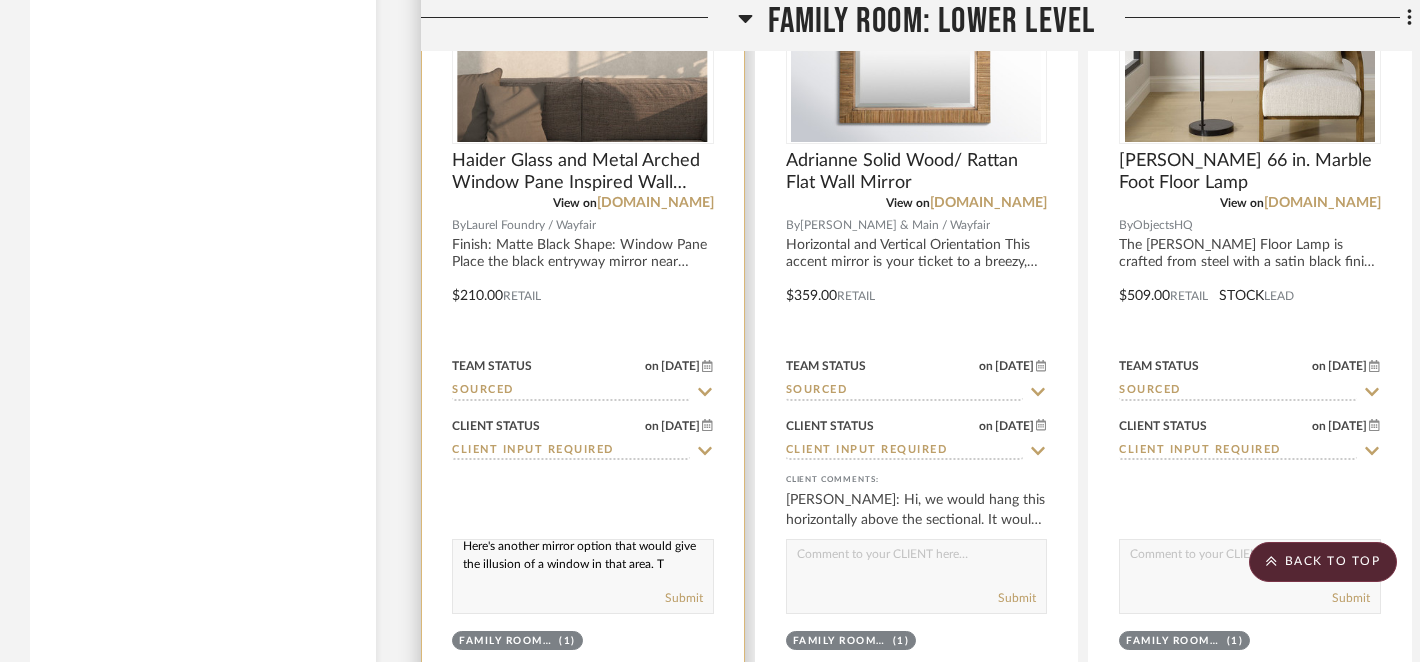 scroll, scrollTop: 8, scrollLeft: 0, axis: vertical 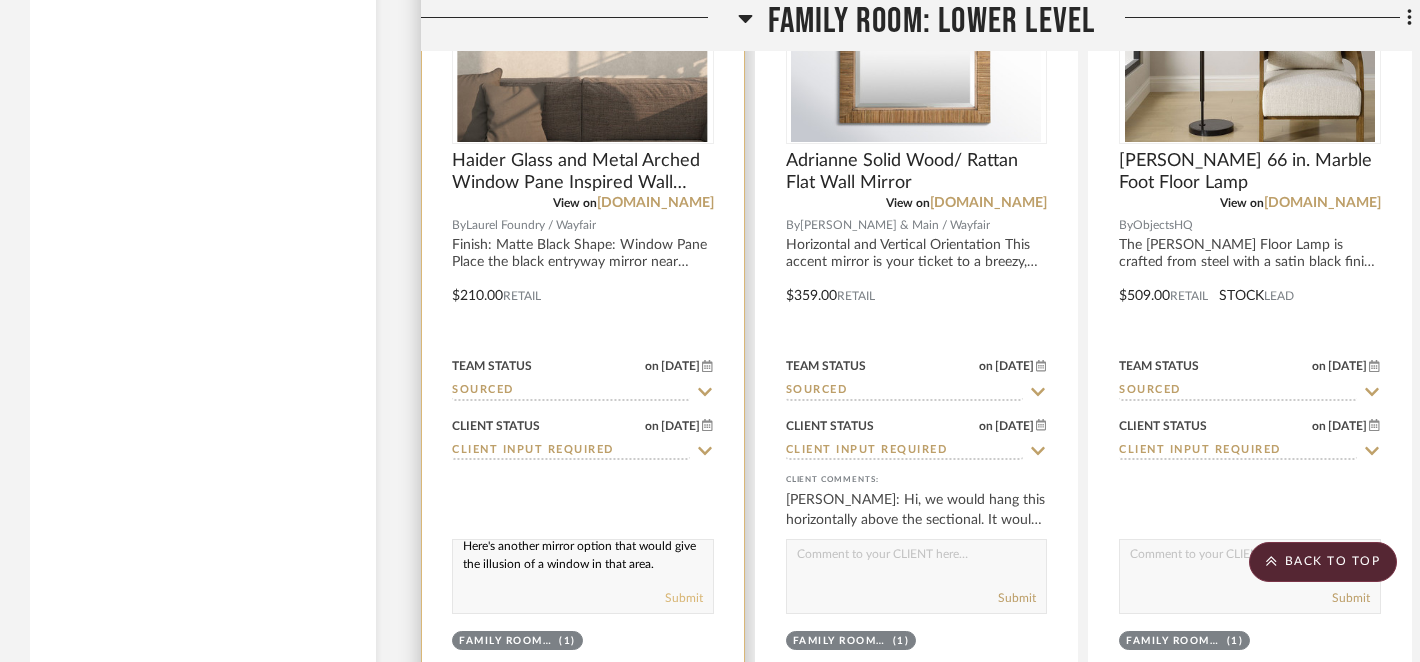 type on "Here's another mirror option that would give the illusion of a window in that area." 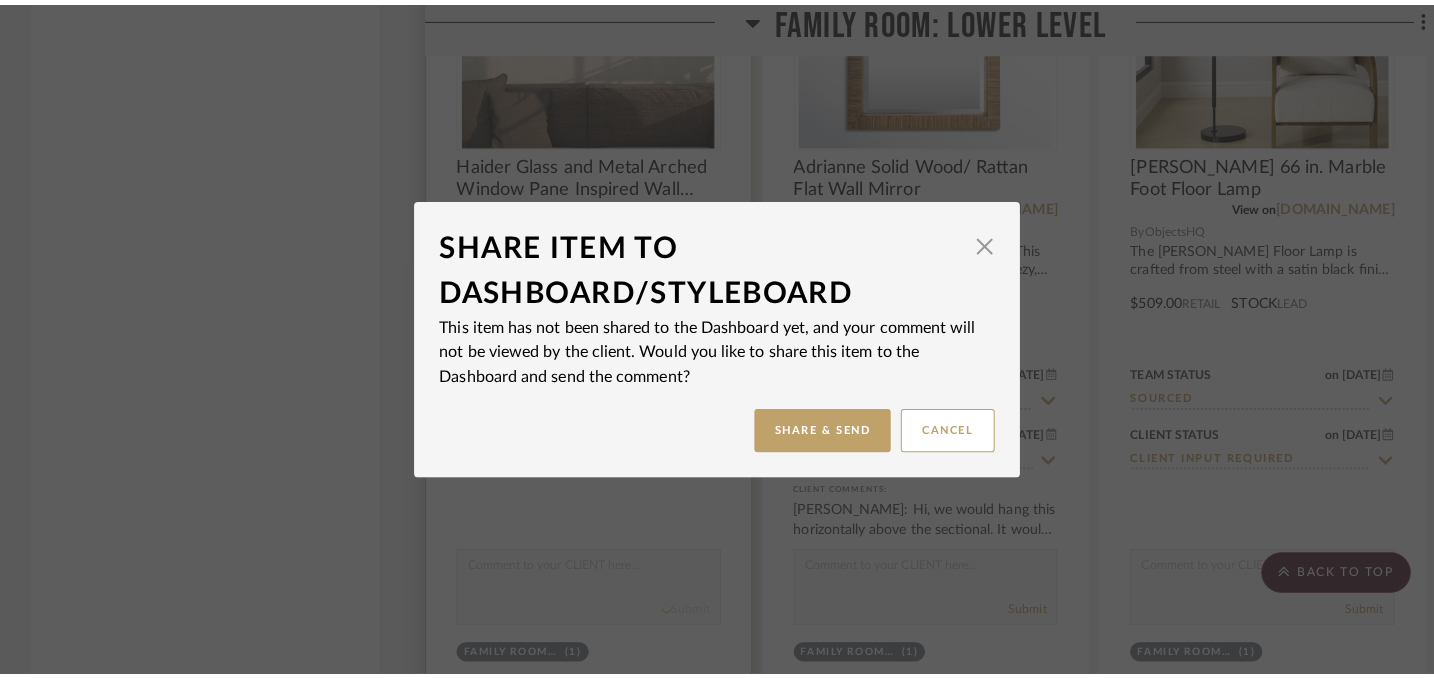 scroll, scrollTop: 0, scrollLeft: 0, axis: both 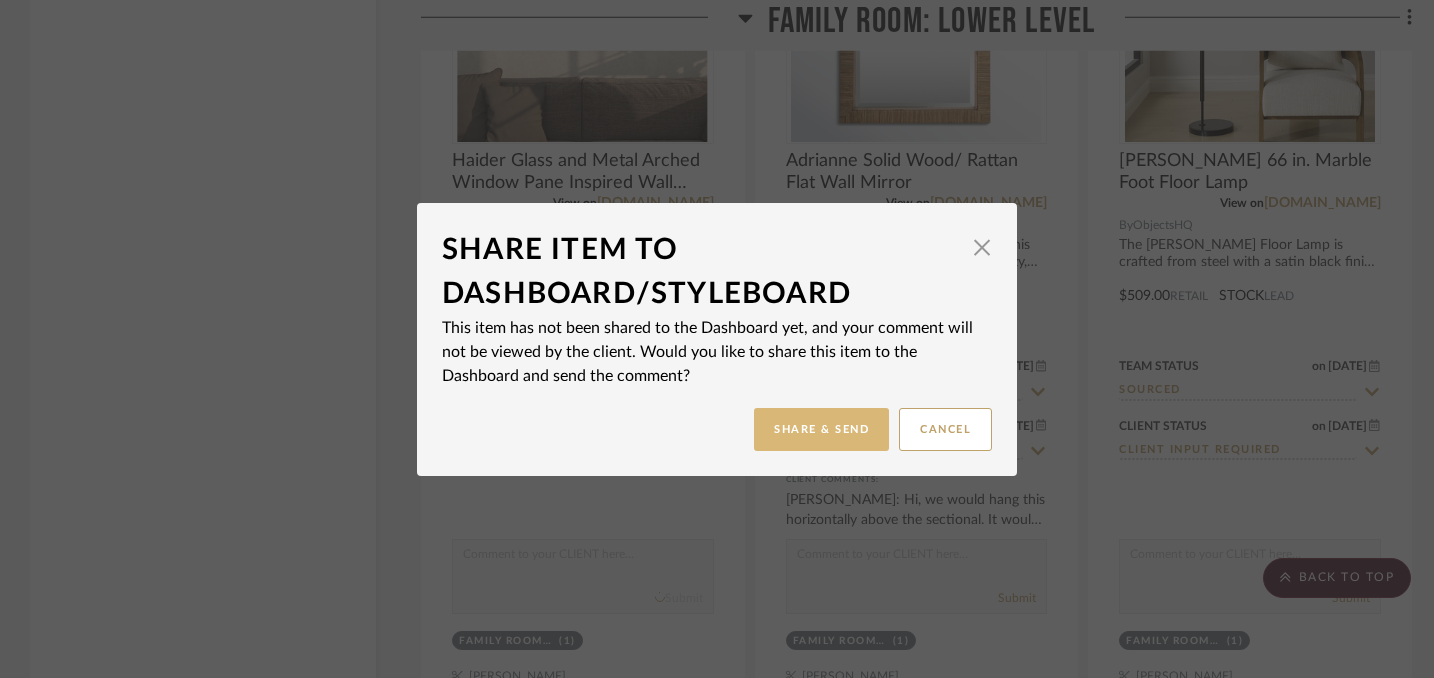 click on "Share & Send" at bounding box center (821, 429) 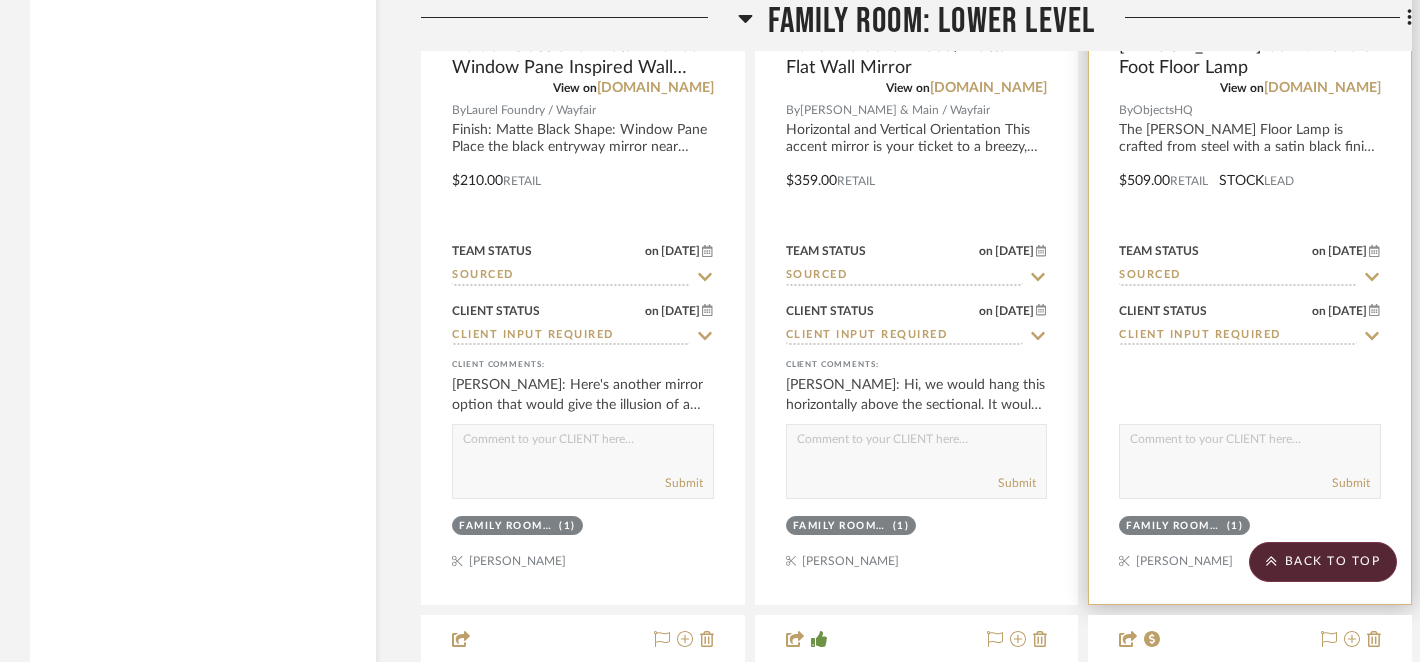 scroll, scrollTop: 8436, scrollLeft: 0, axis: vertical 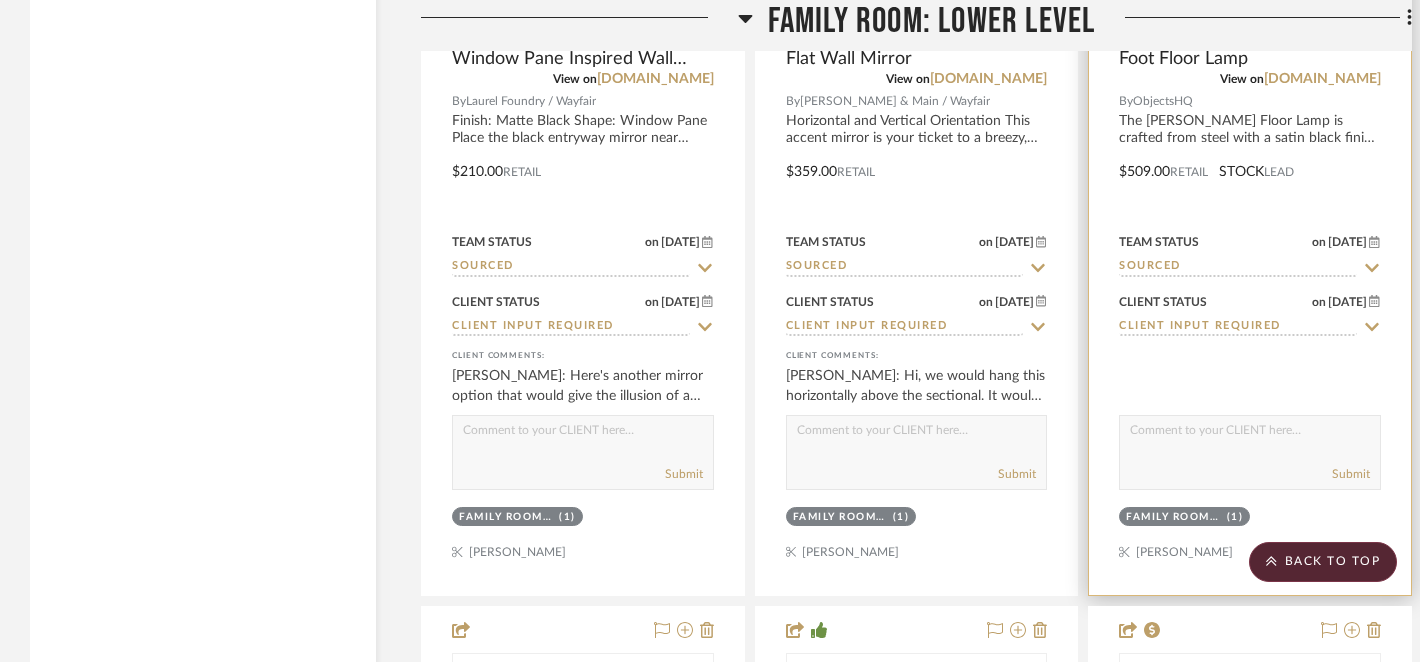 click at bounding box center (1250, 435) 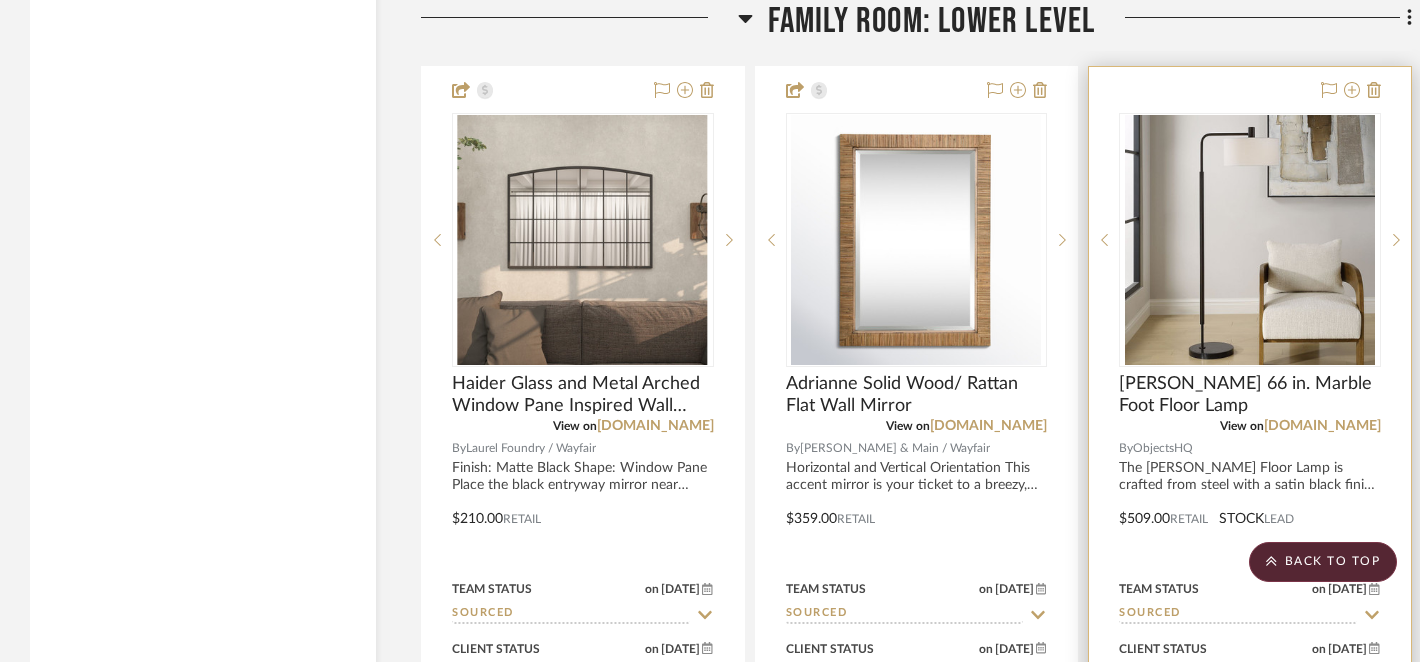 scroll, scrollTop: 8088, scrollLeft: 0, axis: vertical 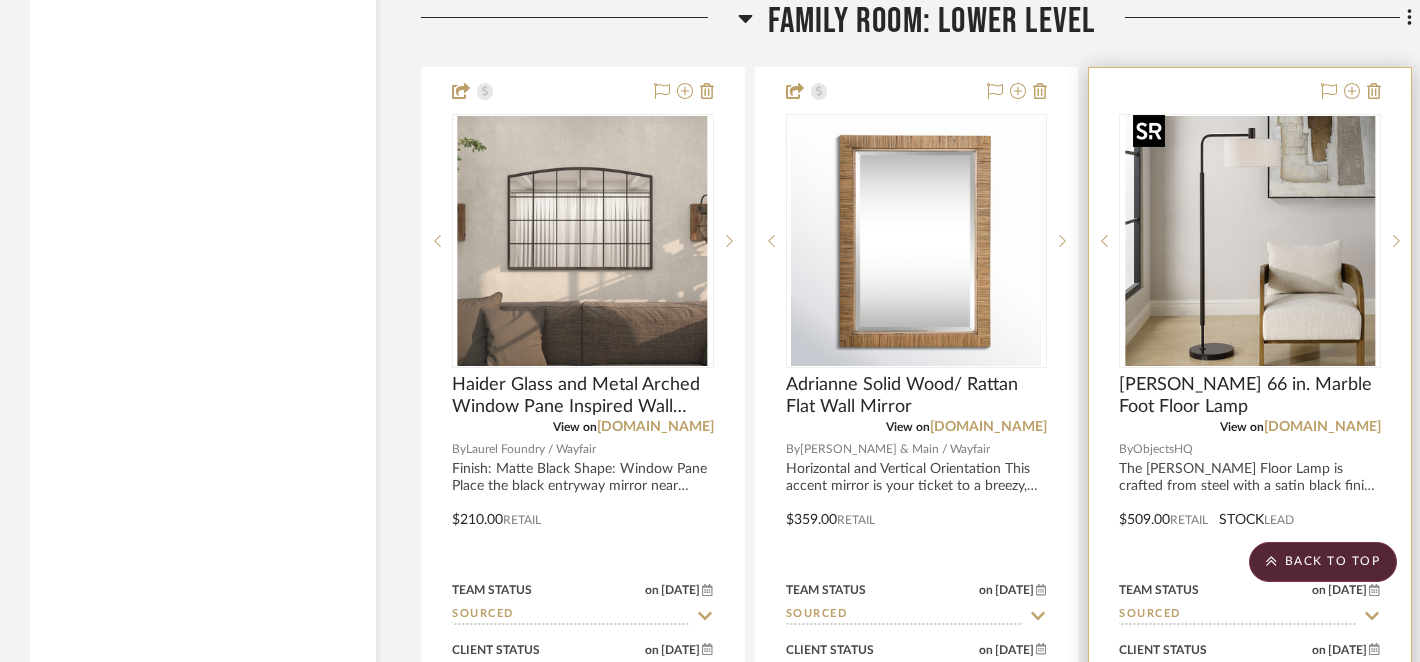 click at bounding box center [1250, 241] 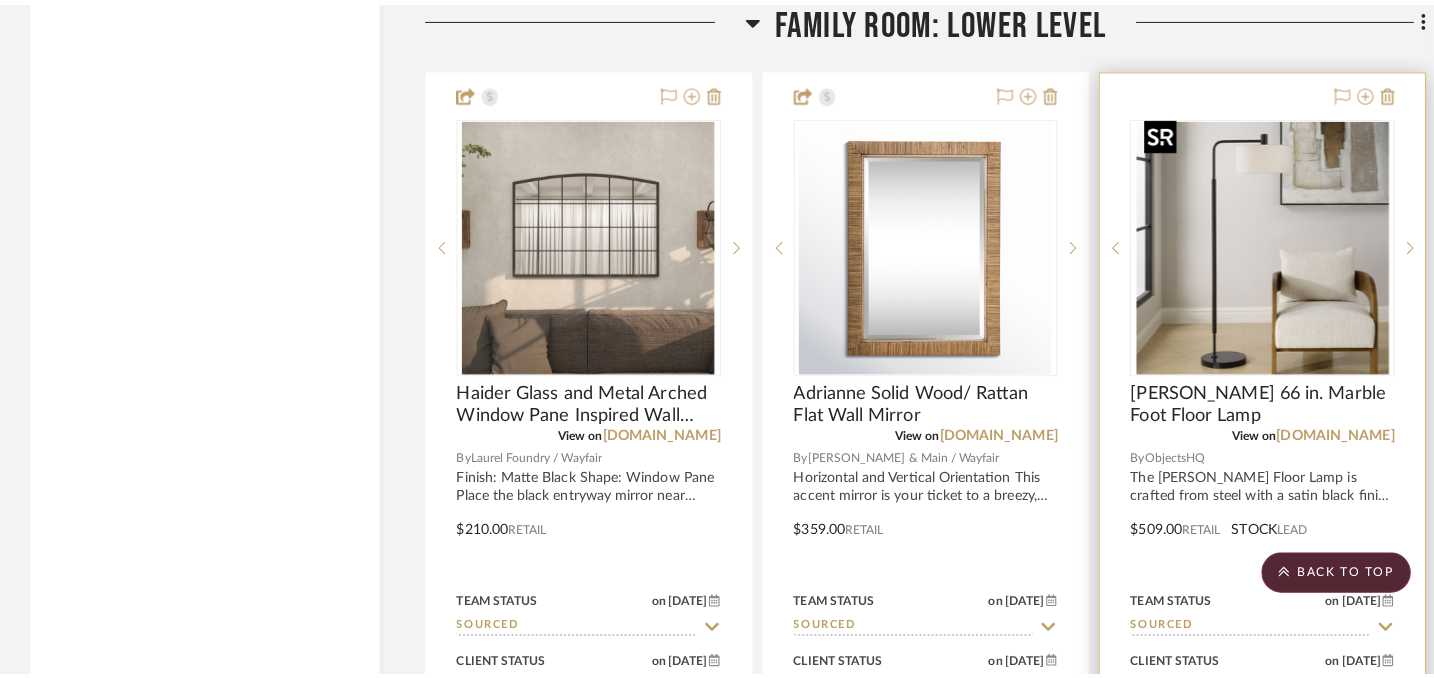 scroll, scrollTop: 0, scrollLeft: 0, axis: both 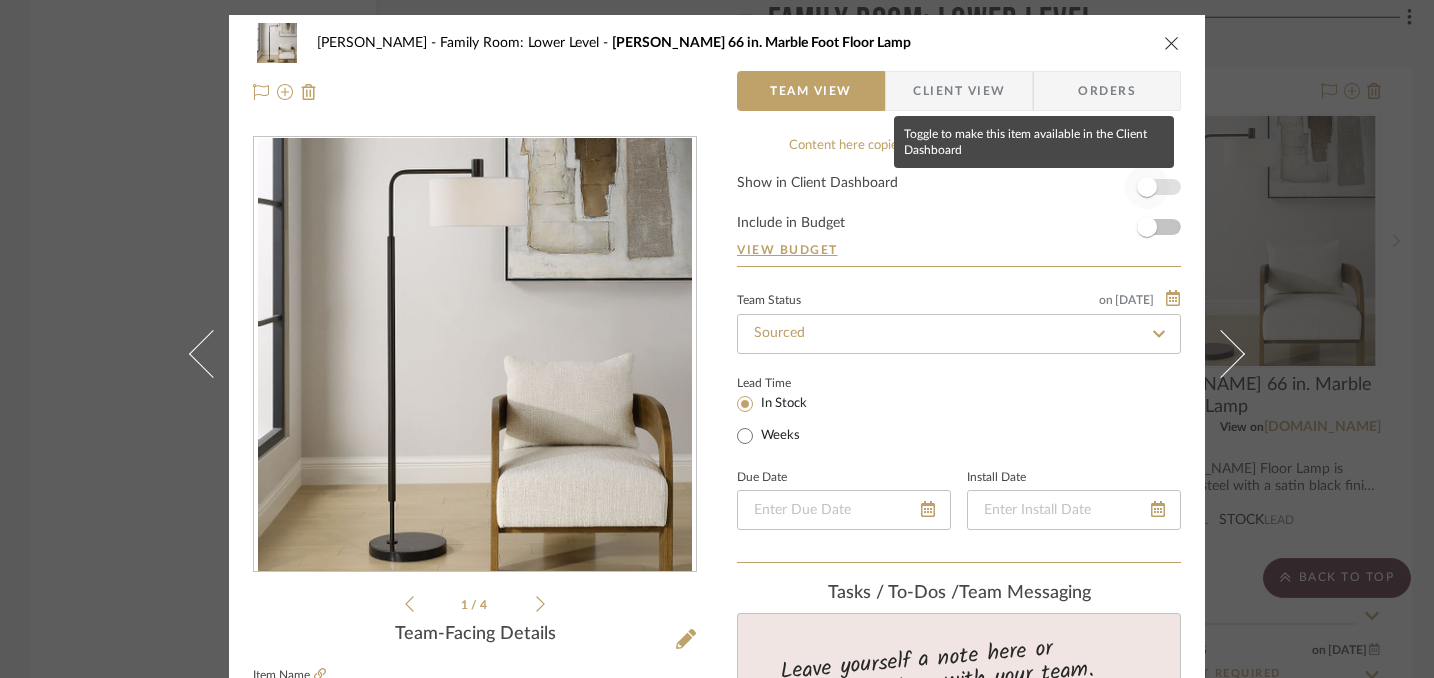click at bounding box center (1147, 187) 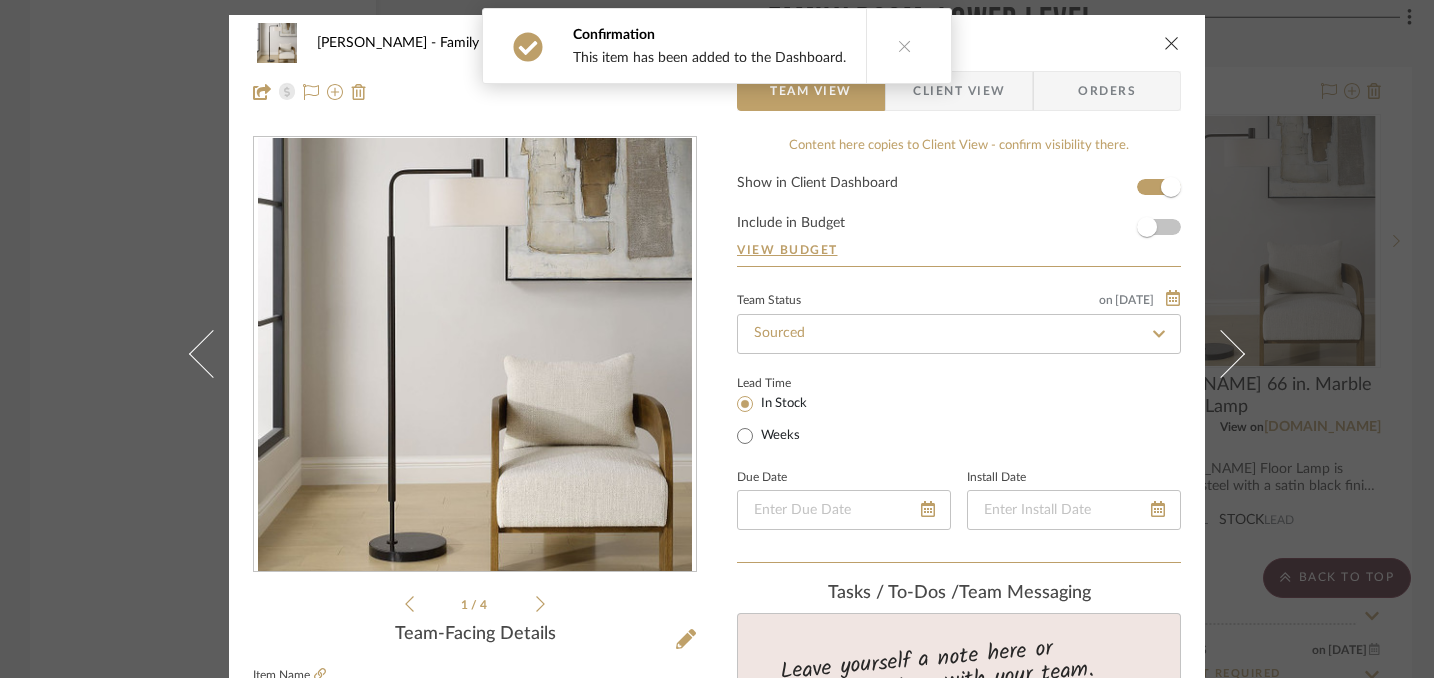 click at bounding box center (1172, 43) 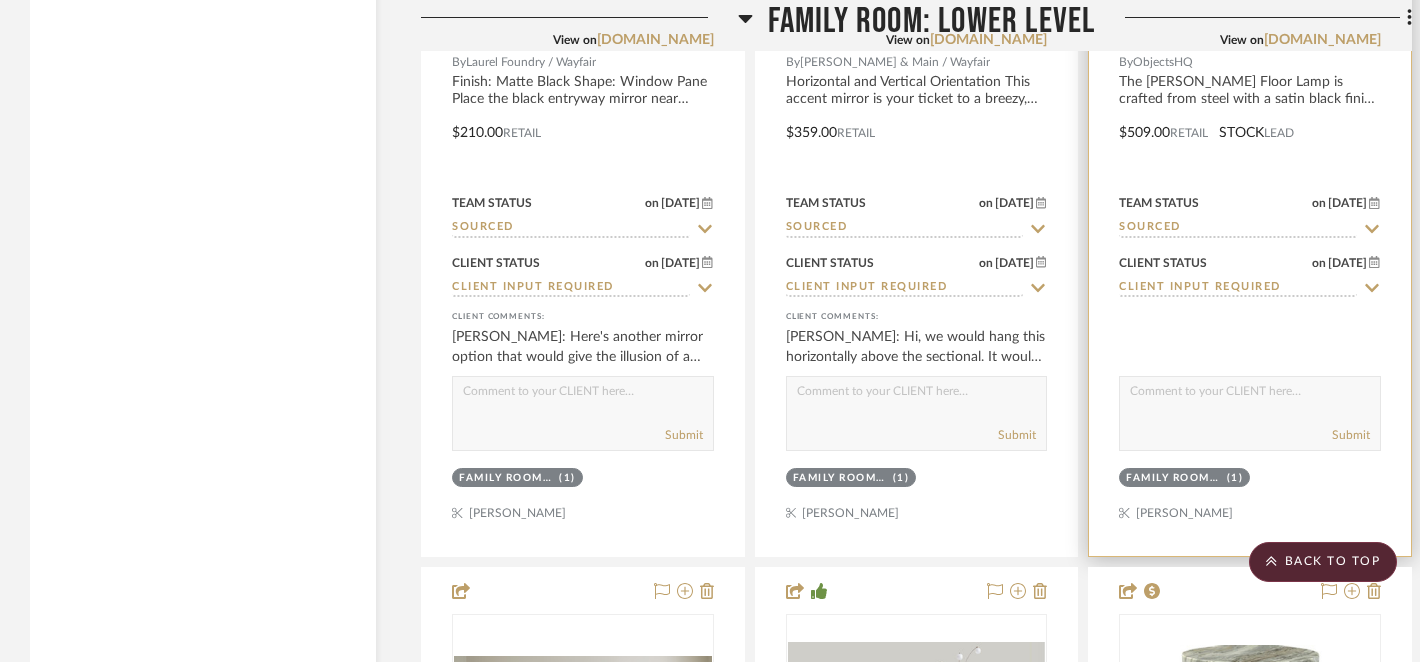 scroll, scrollTop: 8489, scrollLeft: 0, axis: vertical 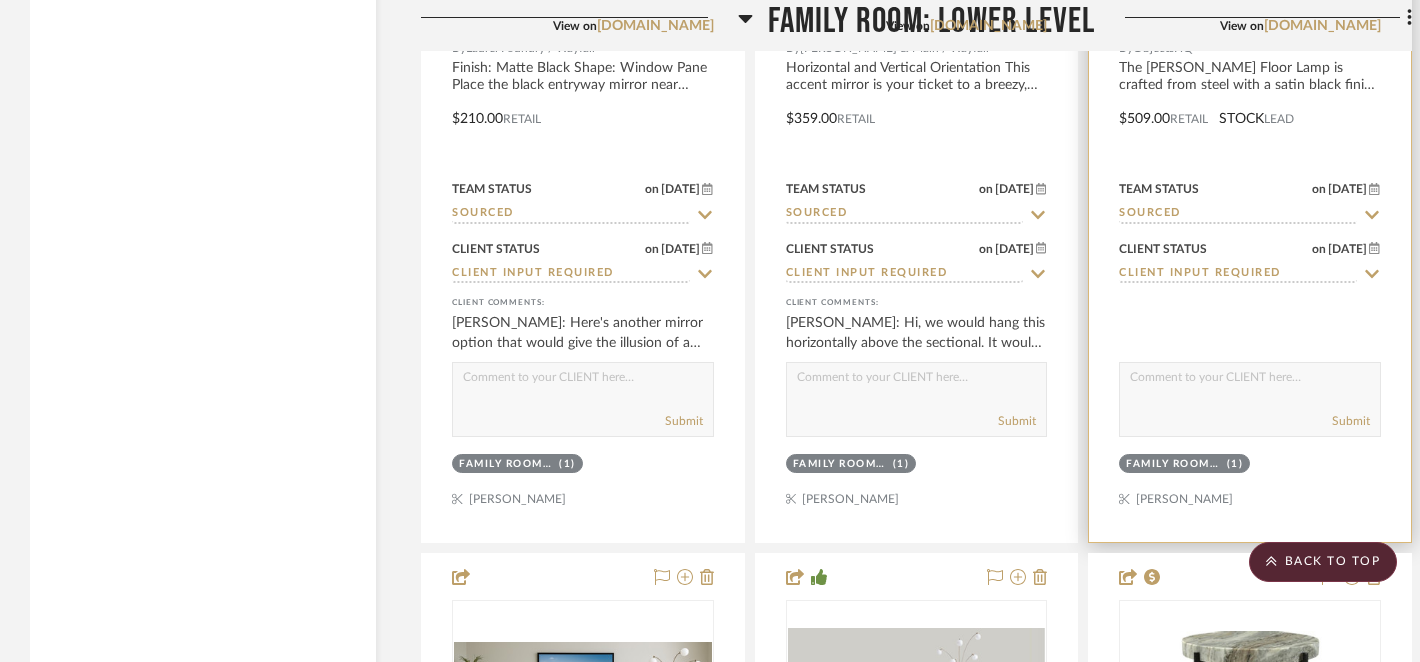 click at bounding box center (1250, 382) 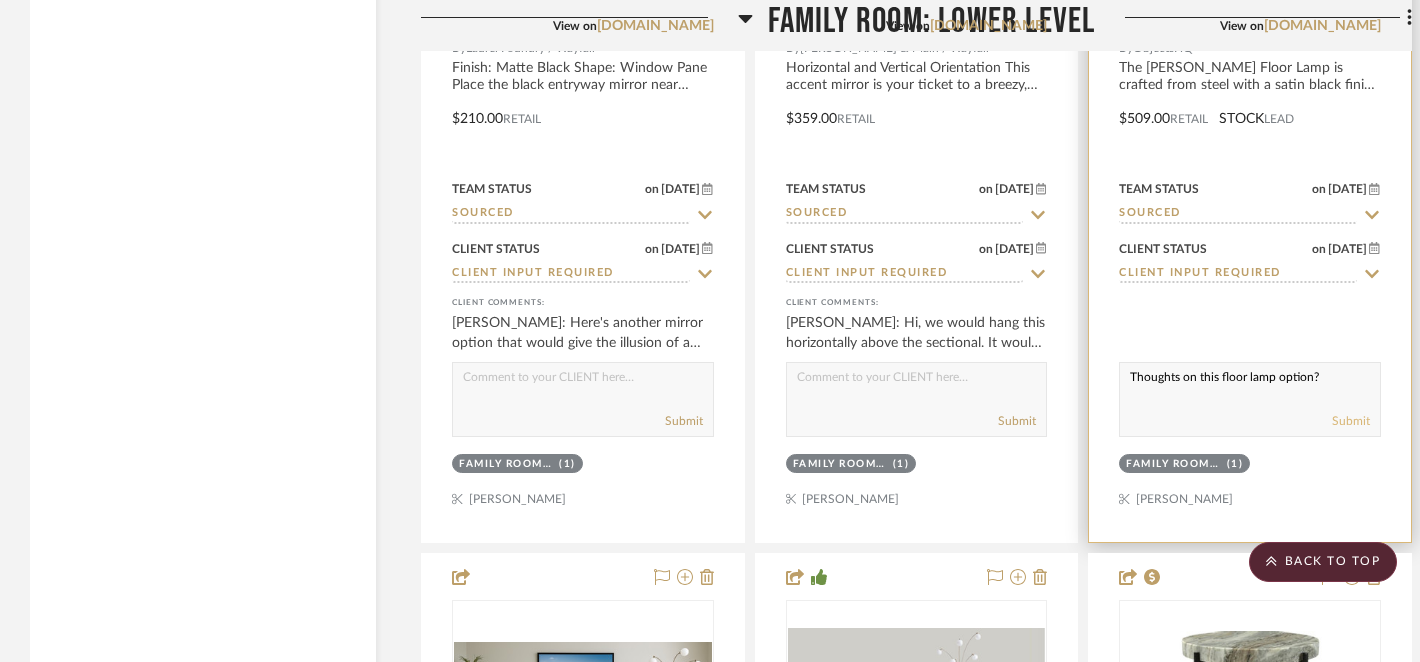 type on "Thoughts on this floor lamp option?" 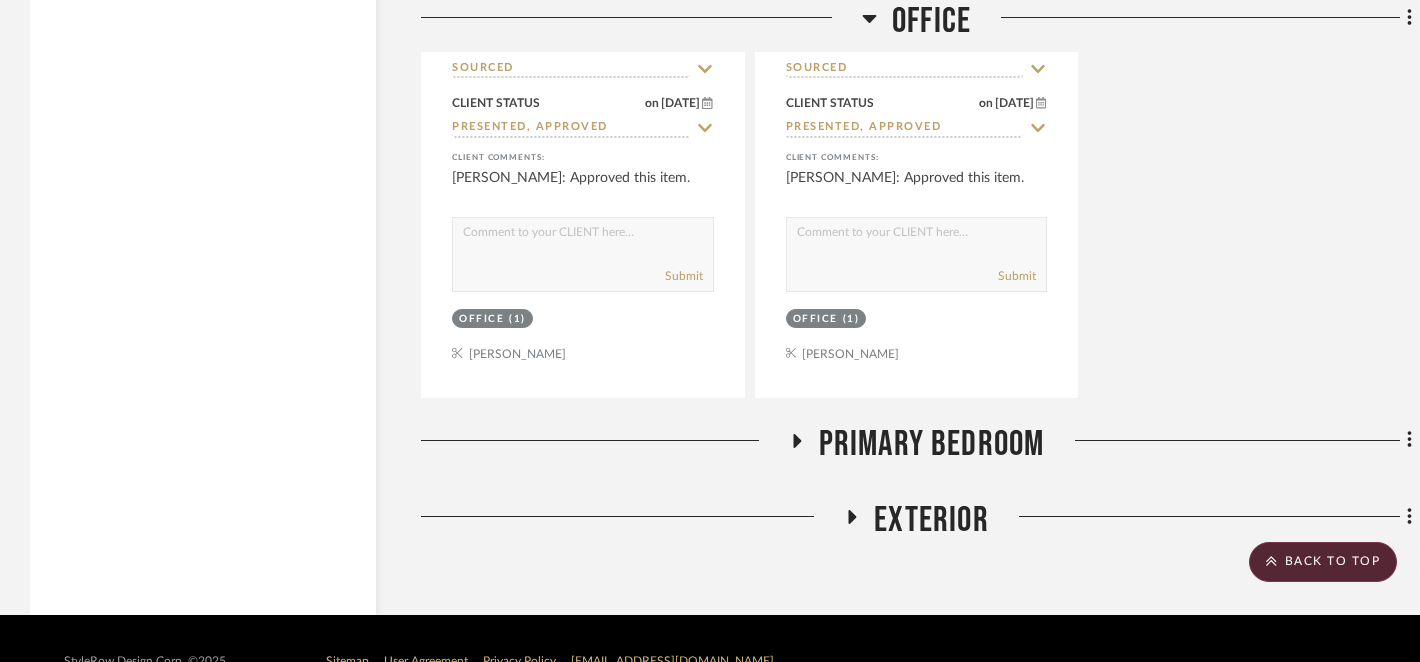 scroll, scrollTop: 11502, scrollLeft: 0, axis: vertical 